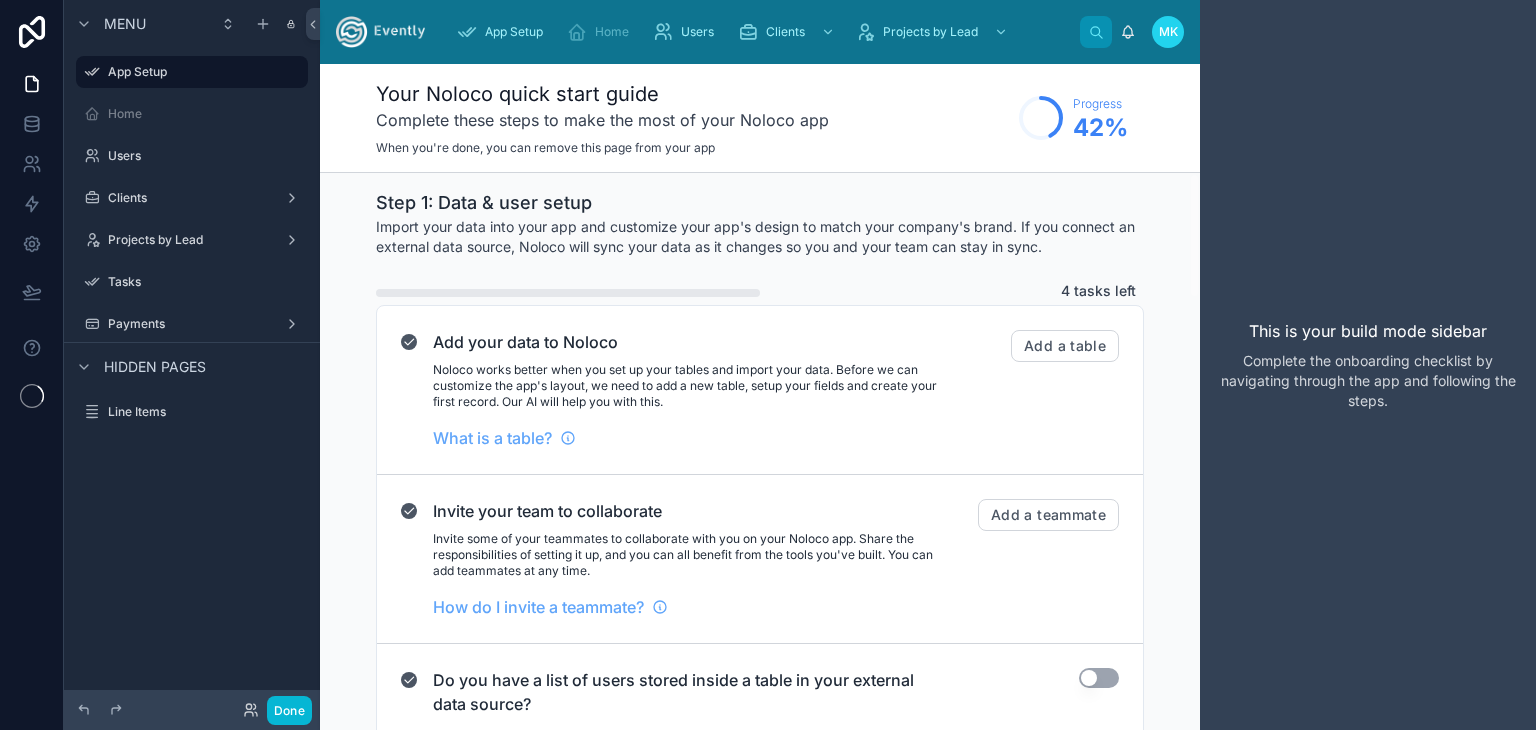 scroll, scrollTop: 0, scrollLeft: 0, axis: both 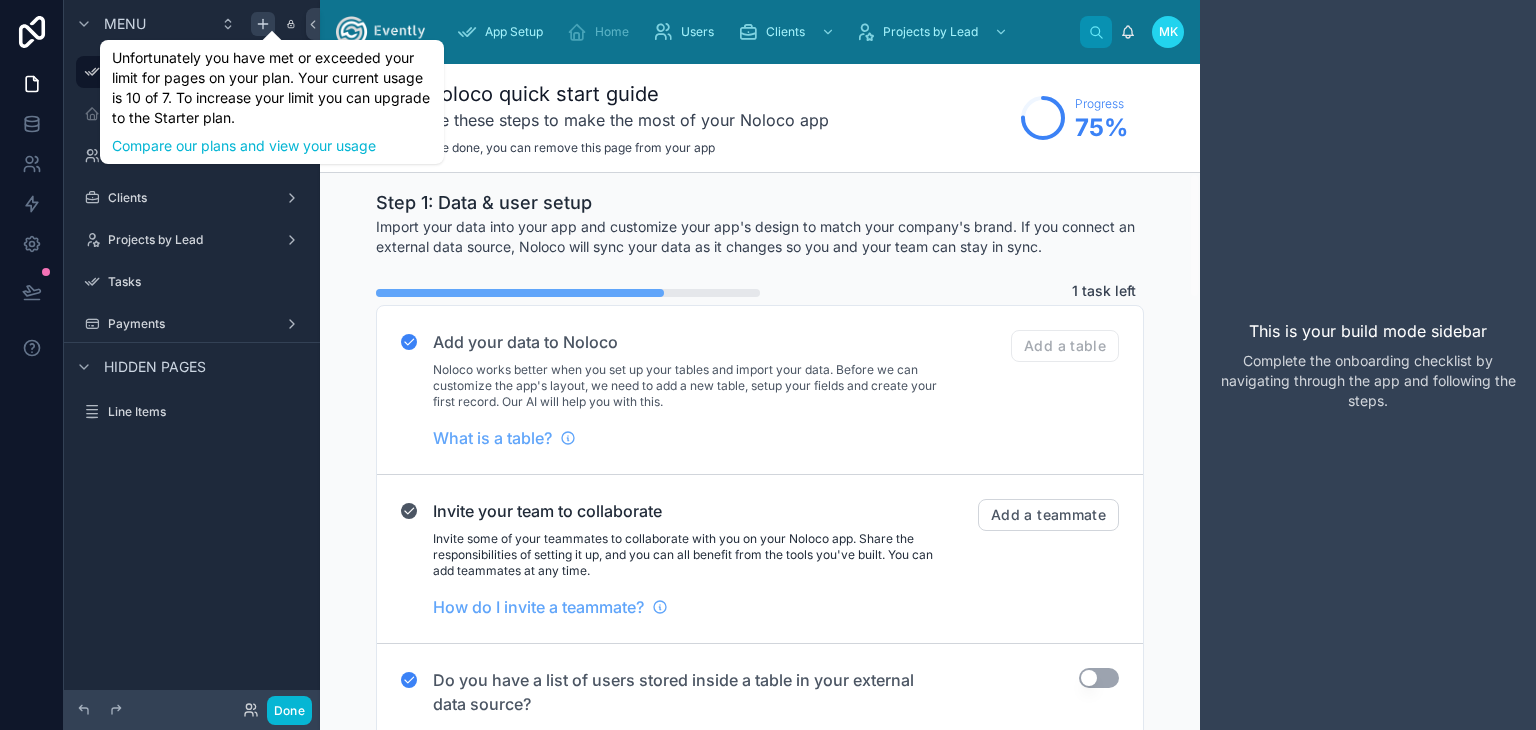 click 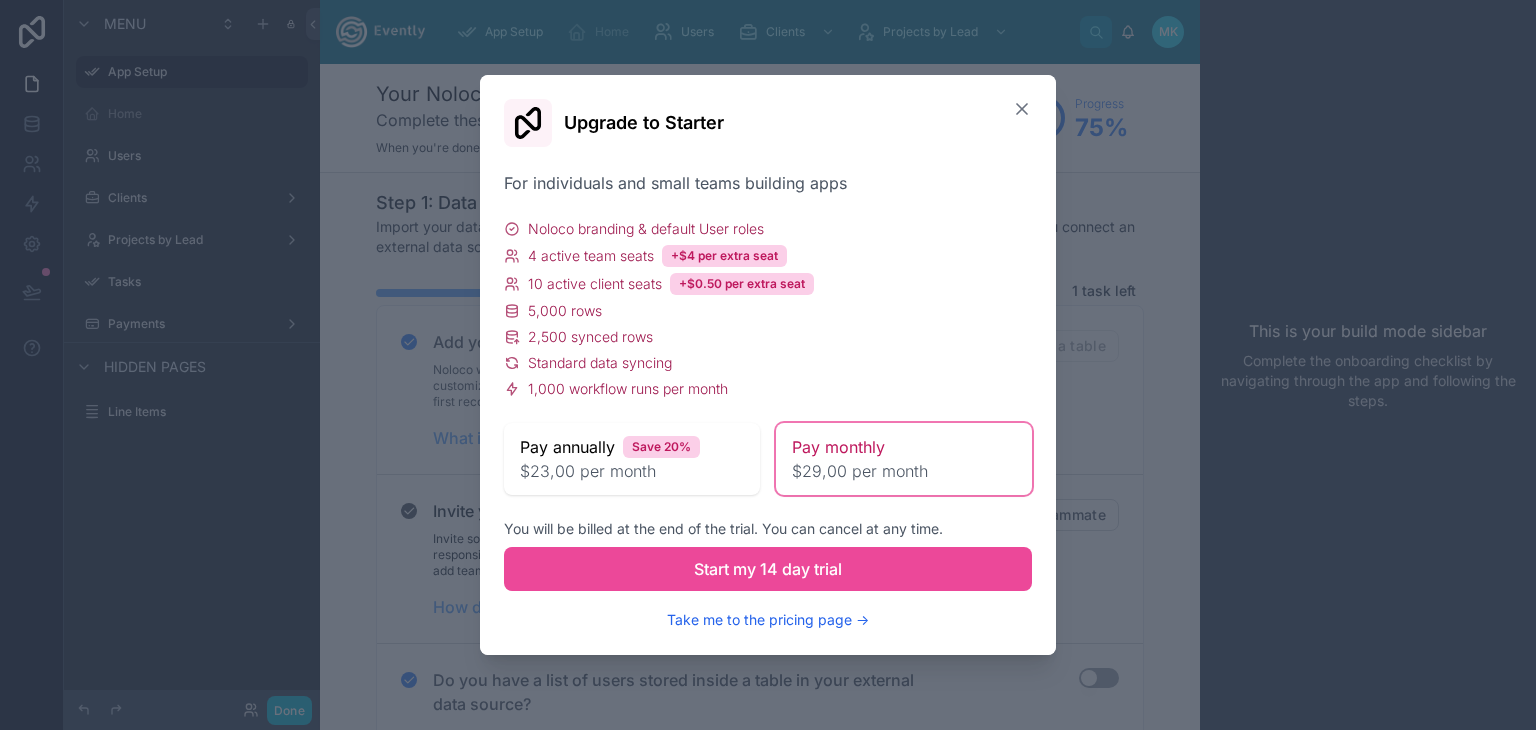 click 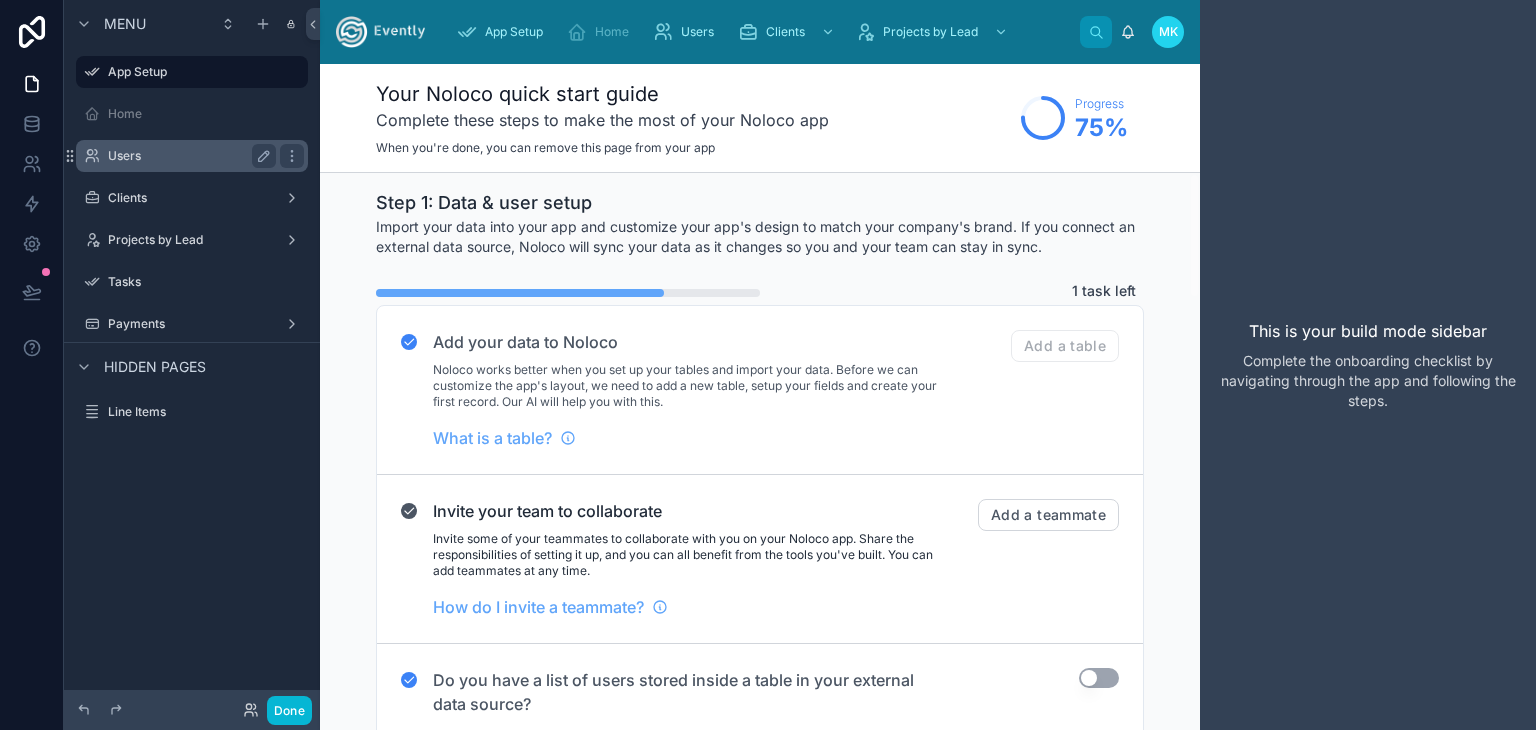 click on "Users" at bounding box center (188, 156) 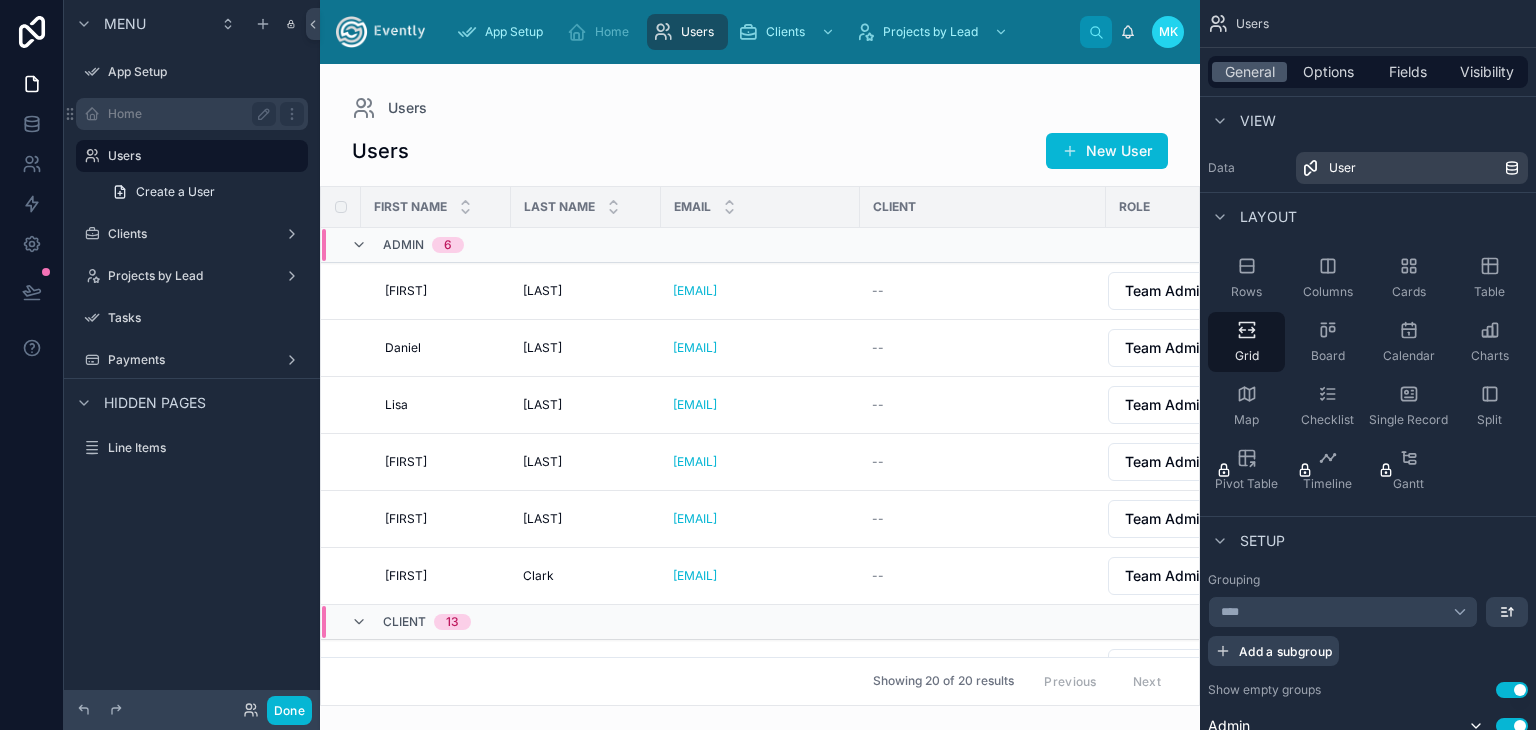 click on "Home" at bounding box center (188, 114) 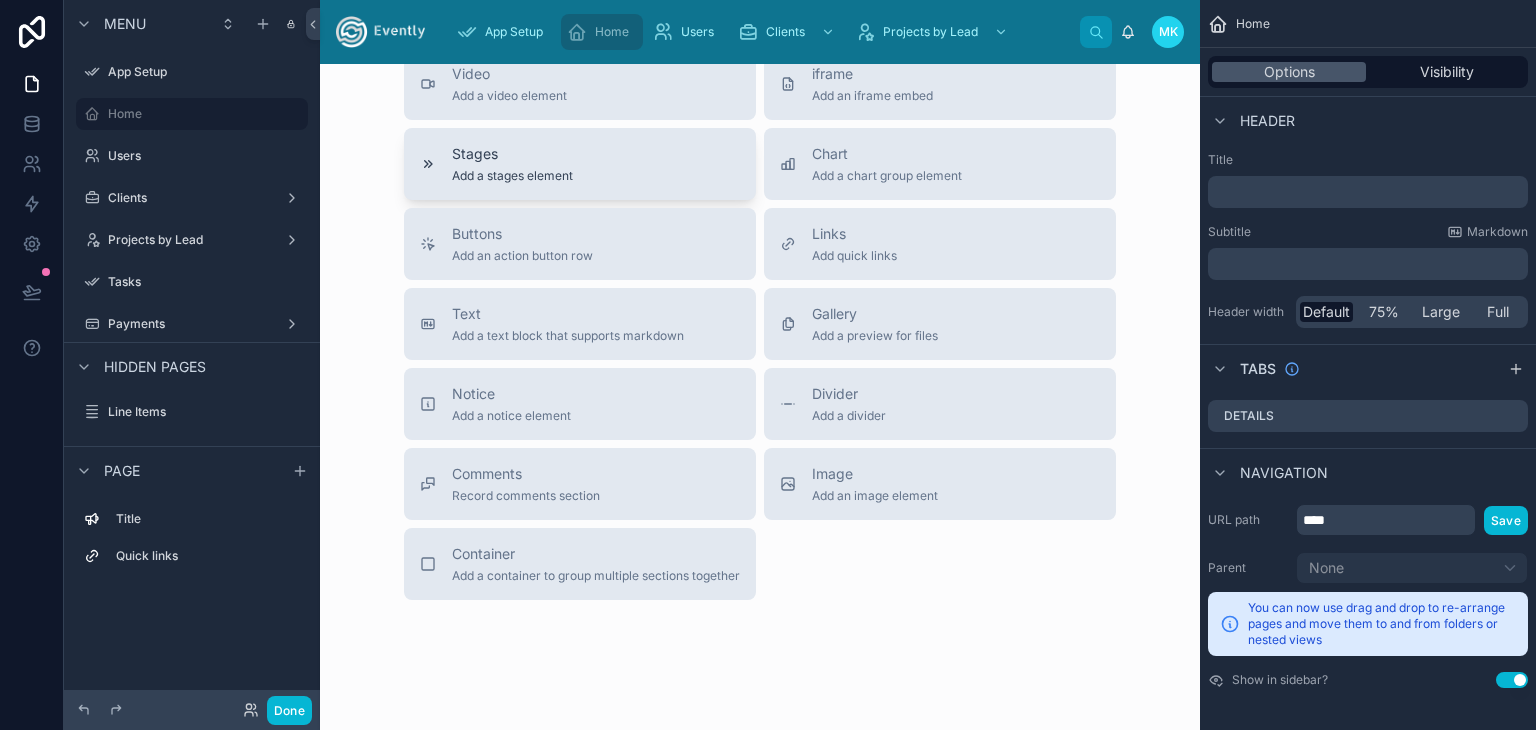 scroll, scrollTop: 1300, scrollLeft: 0, axis: vertical 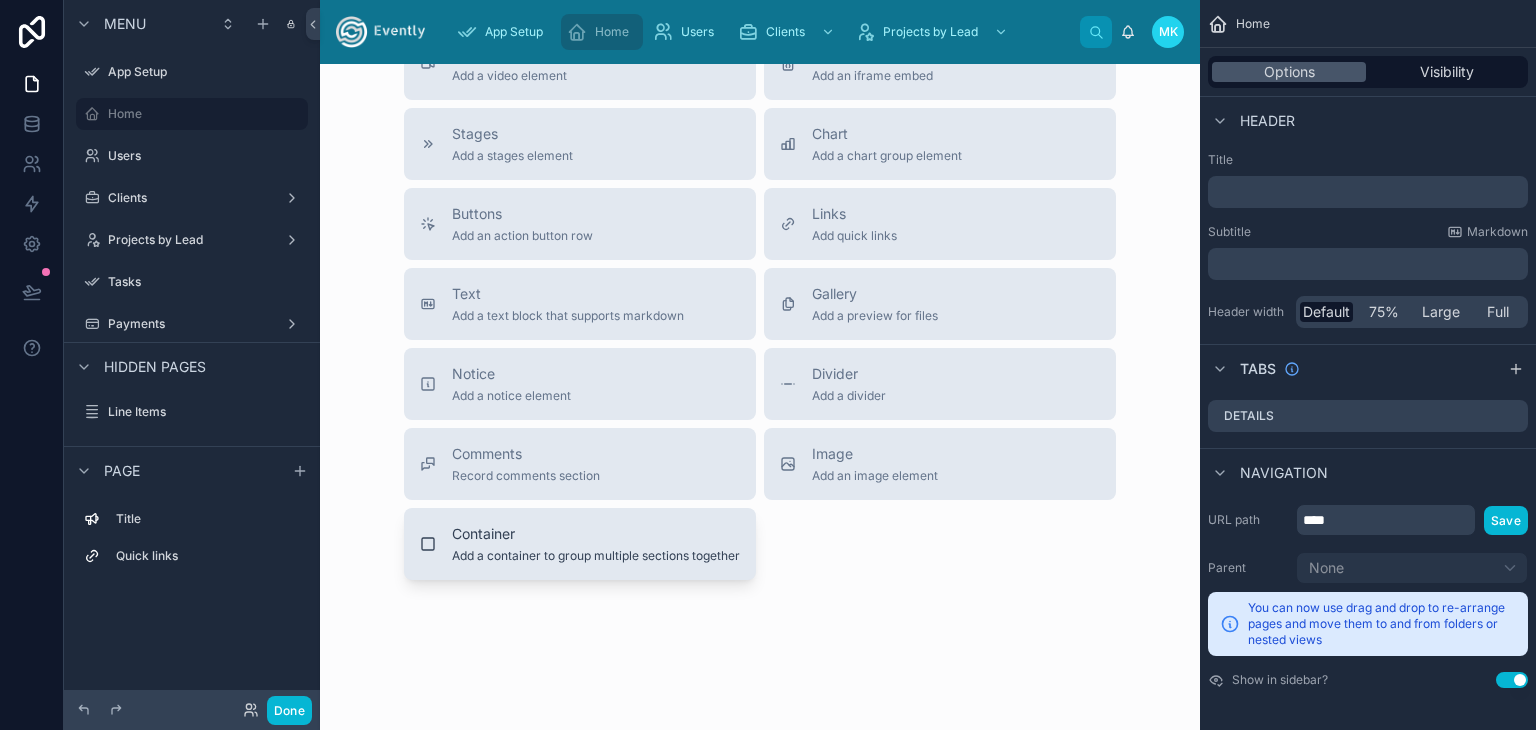 click on "Container" at bounding box center [596, 534] 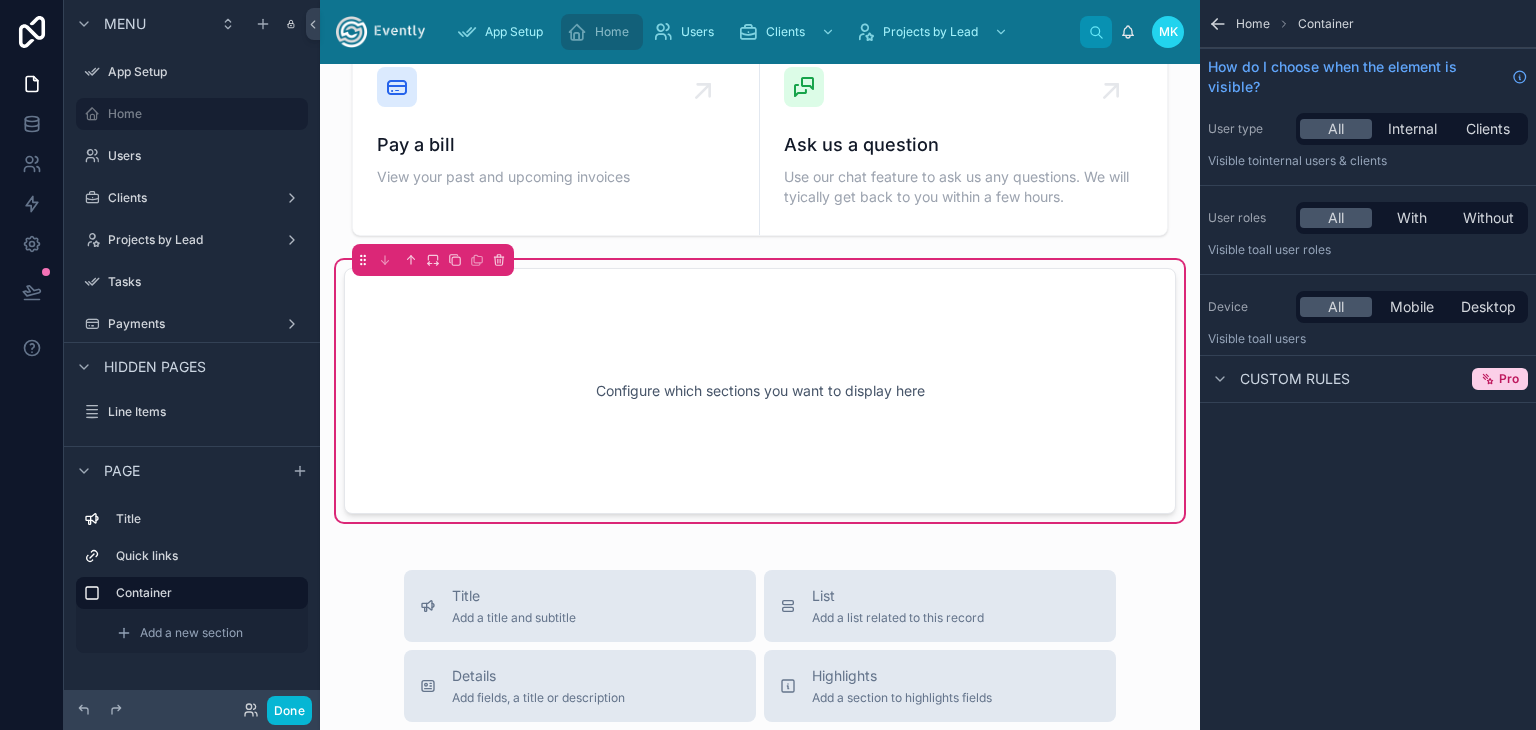scroll, scrollTop: 869, scrollLeft: 0, axis: vertical 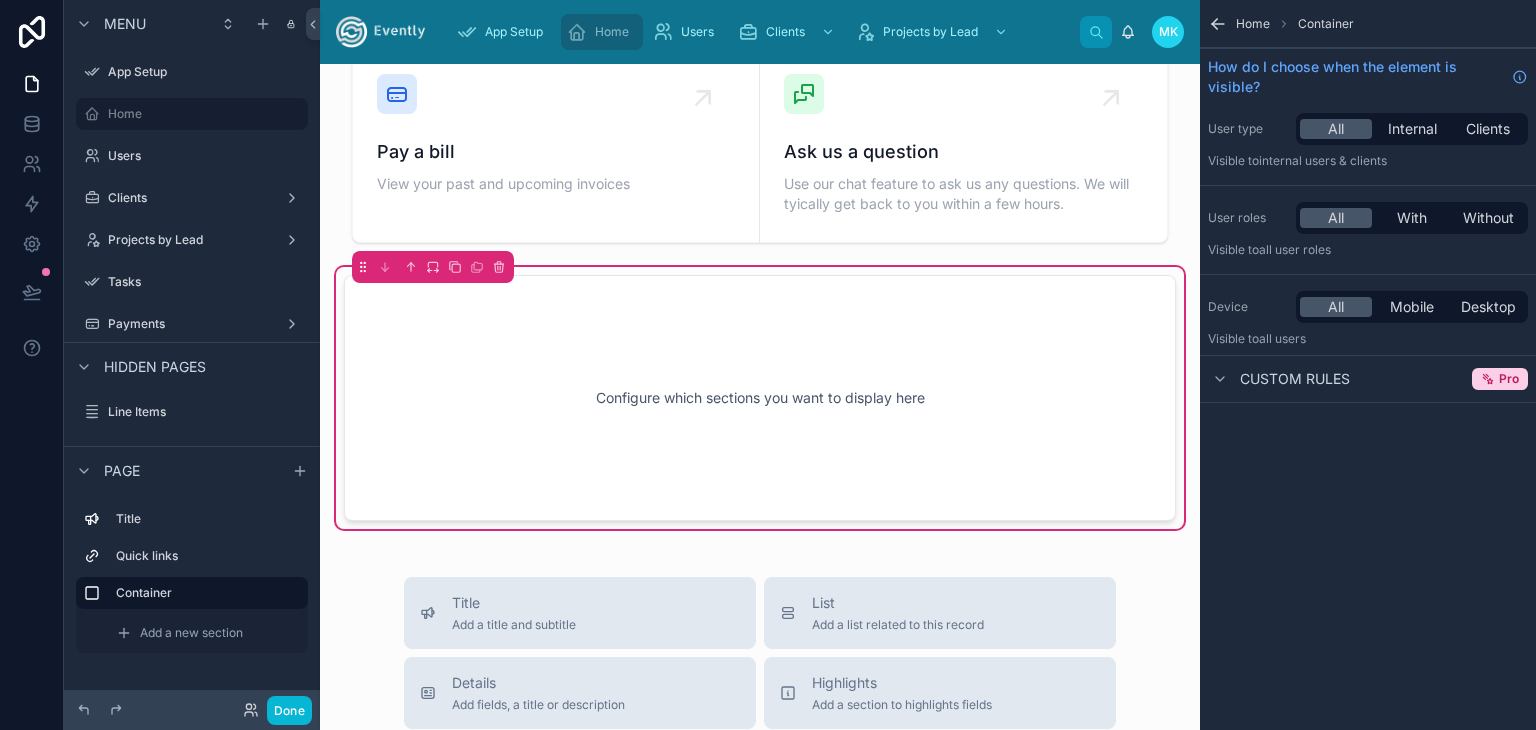 click on "Configure which sections you want to display here" at bounding box center (760, 398) 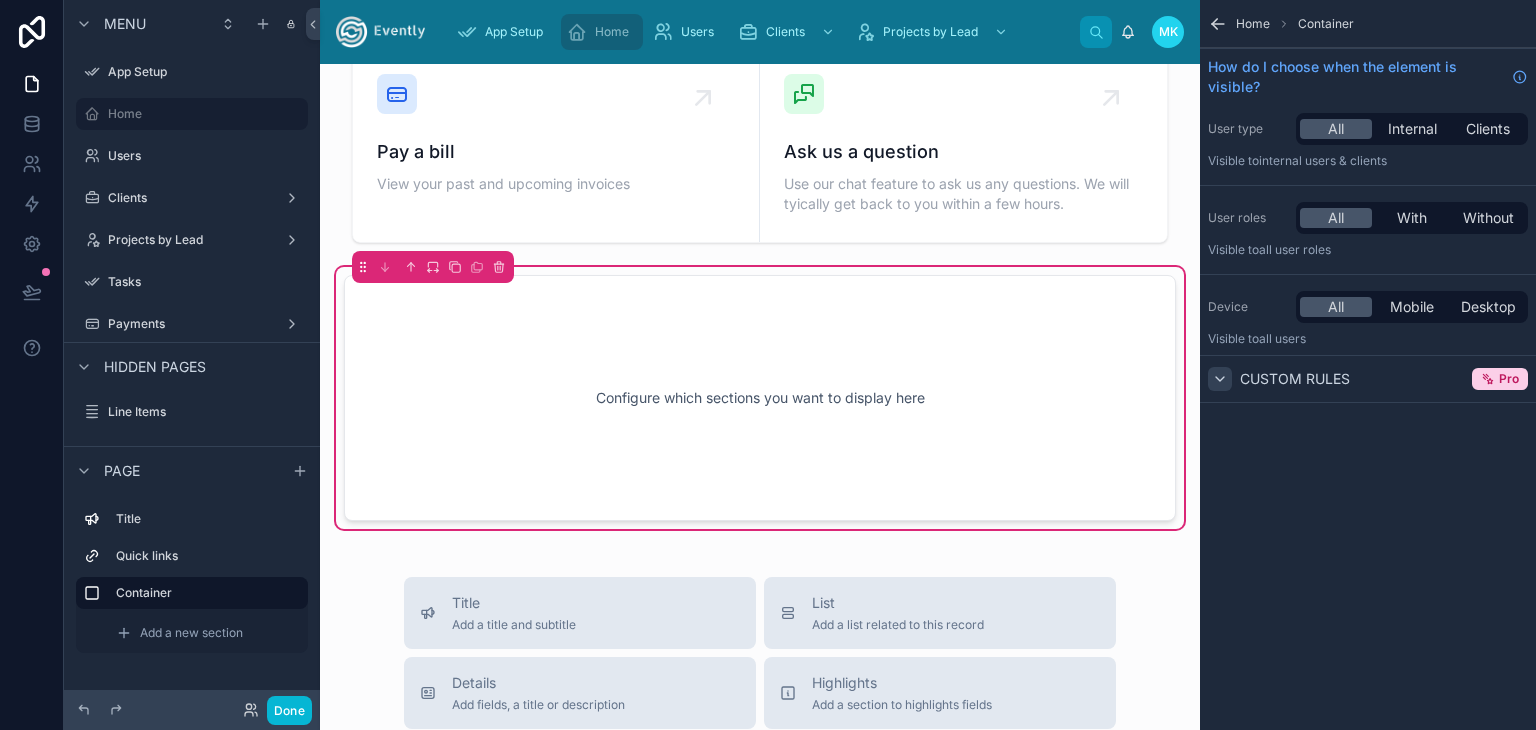 click 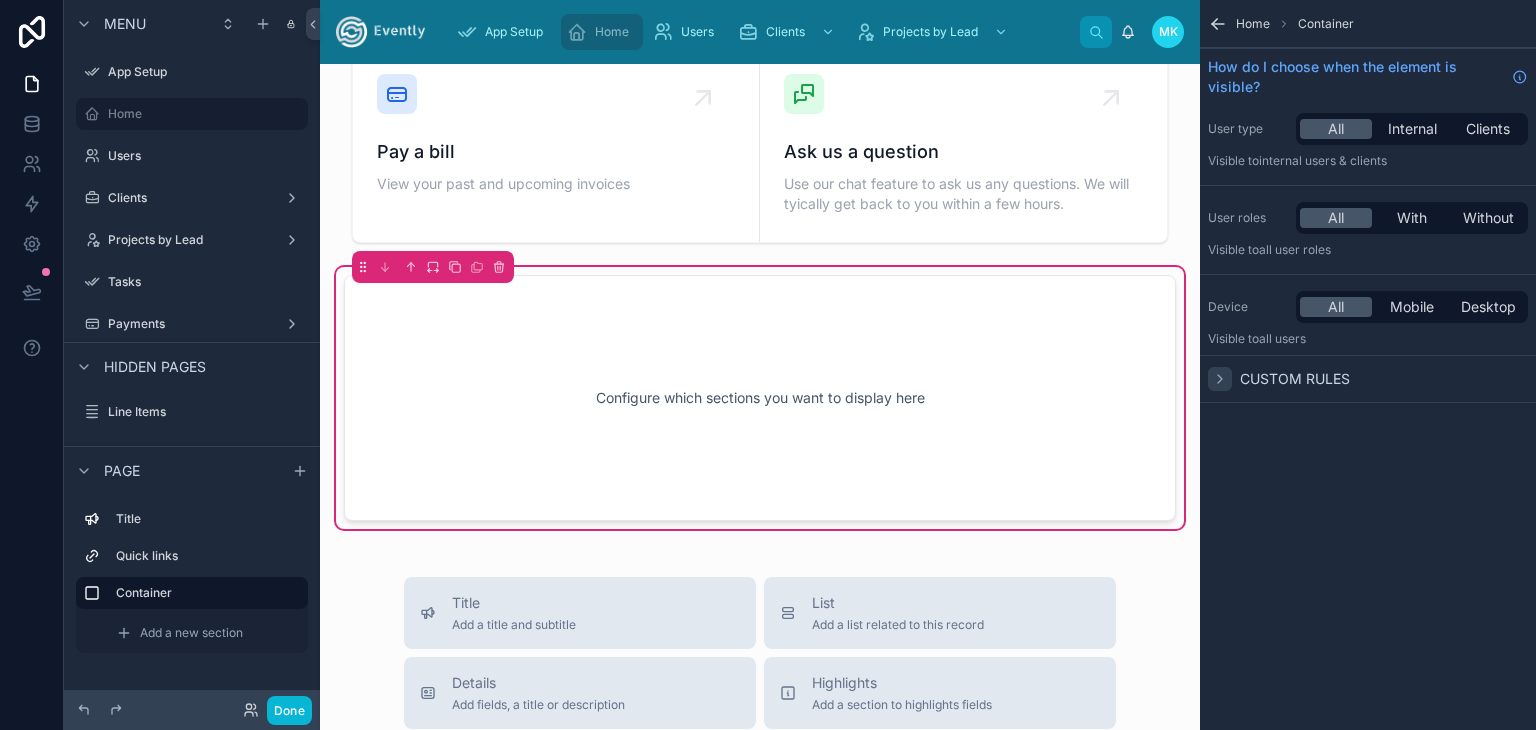 click 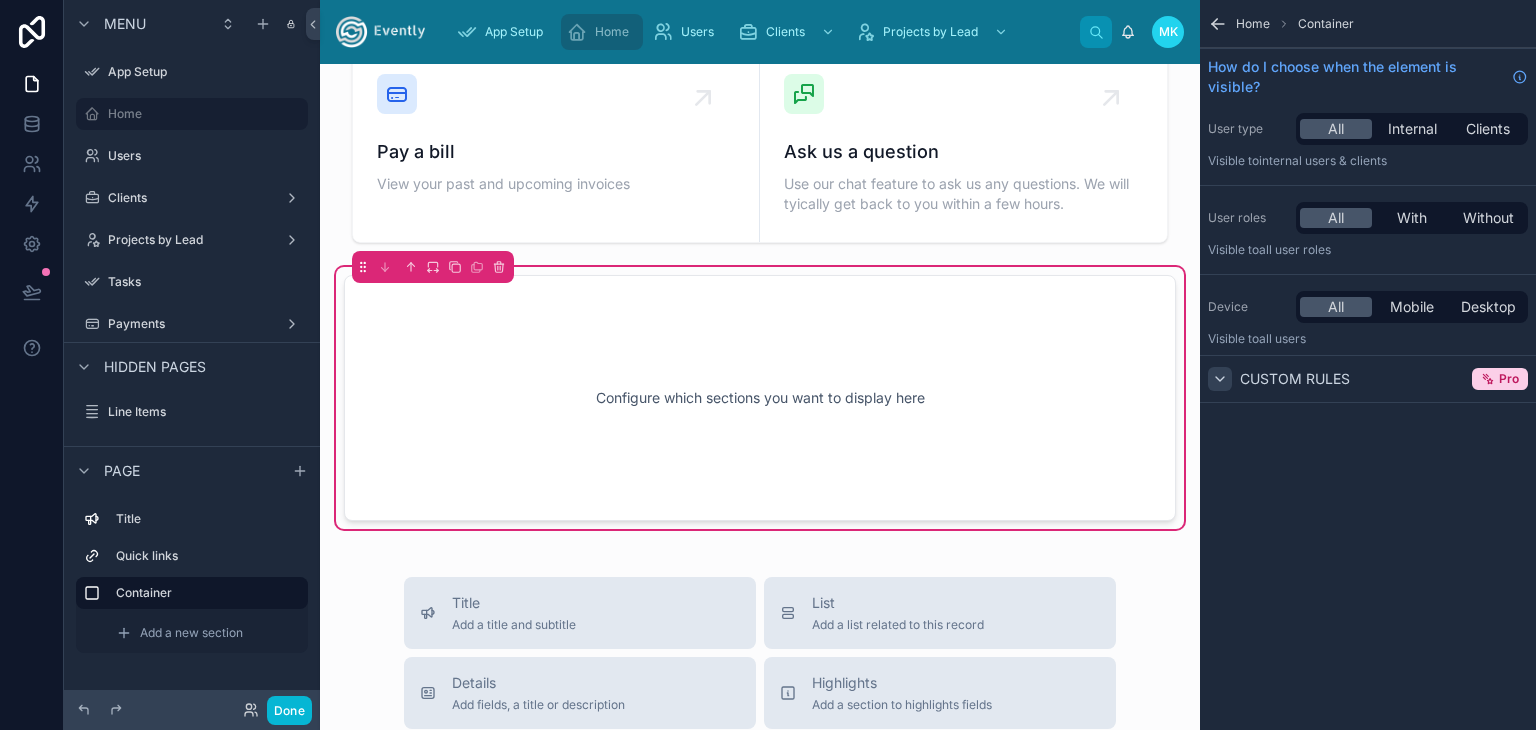 click 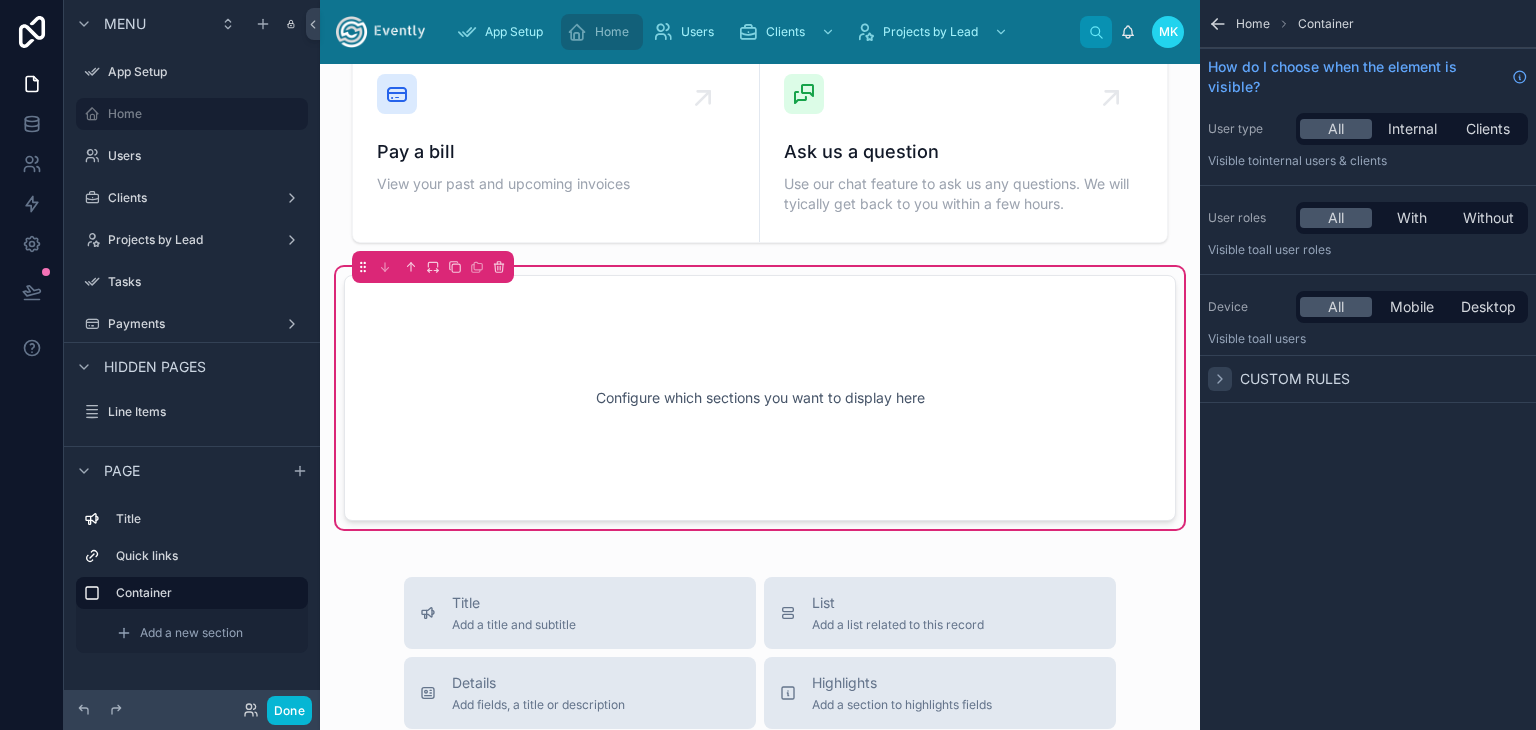 click on "Configure which sections you want to display here" at bounding box center (760, 398) 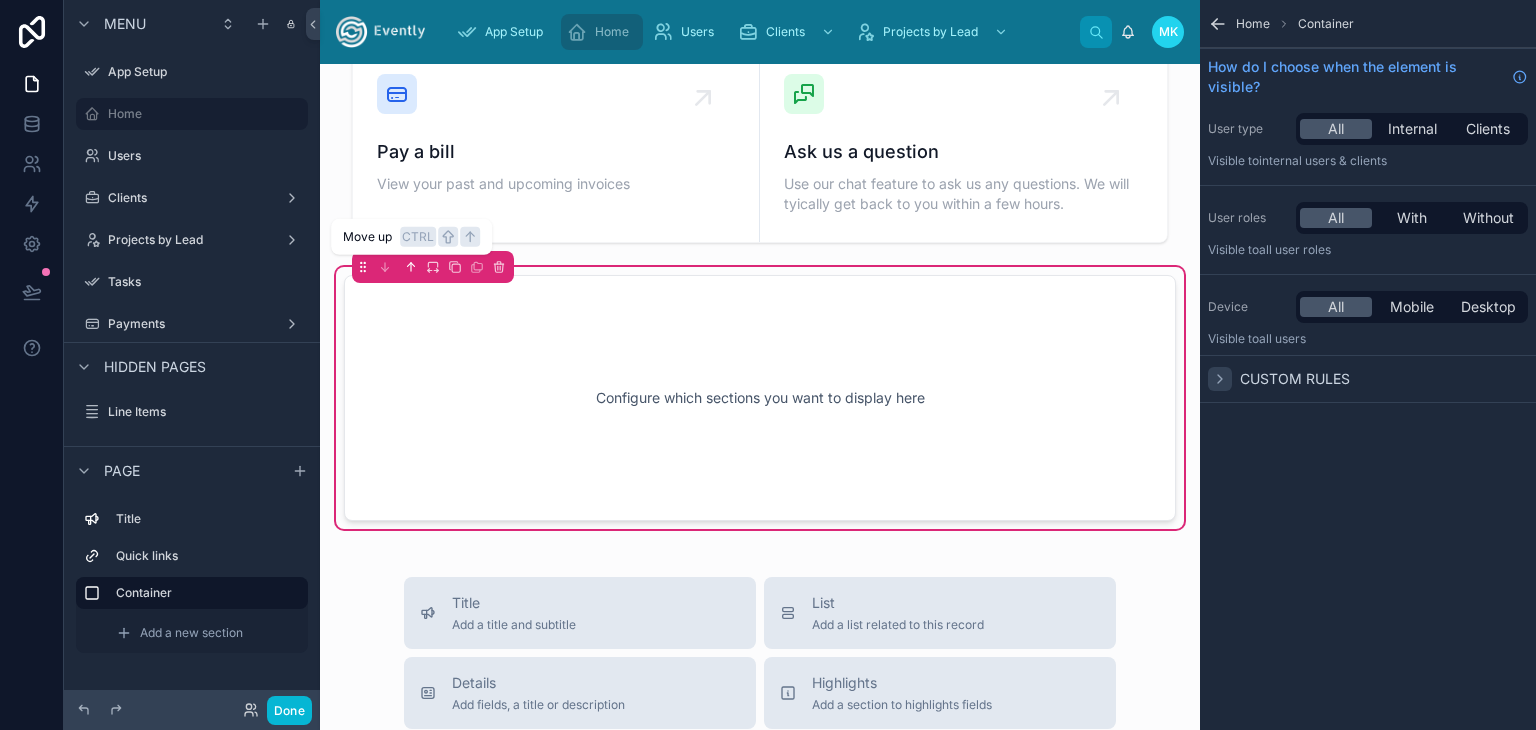 click 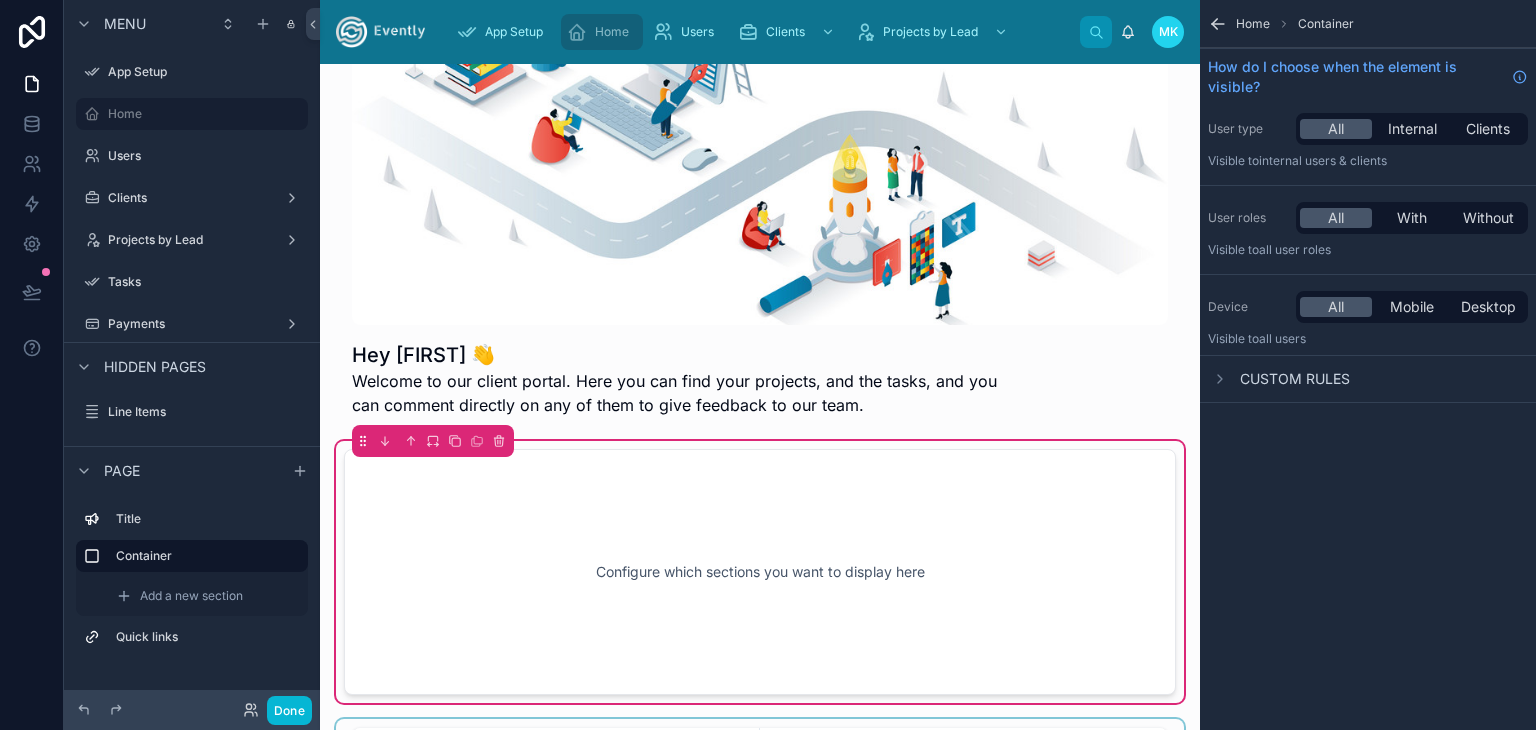 scroll, scrollTop: 300, scrollLeft: 0, axis: vertical 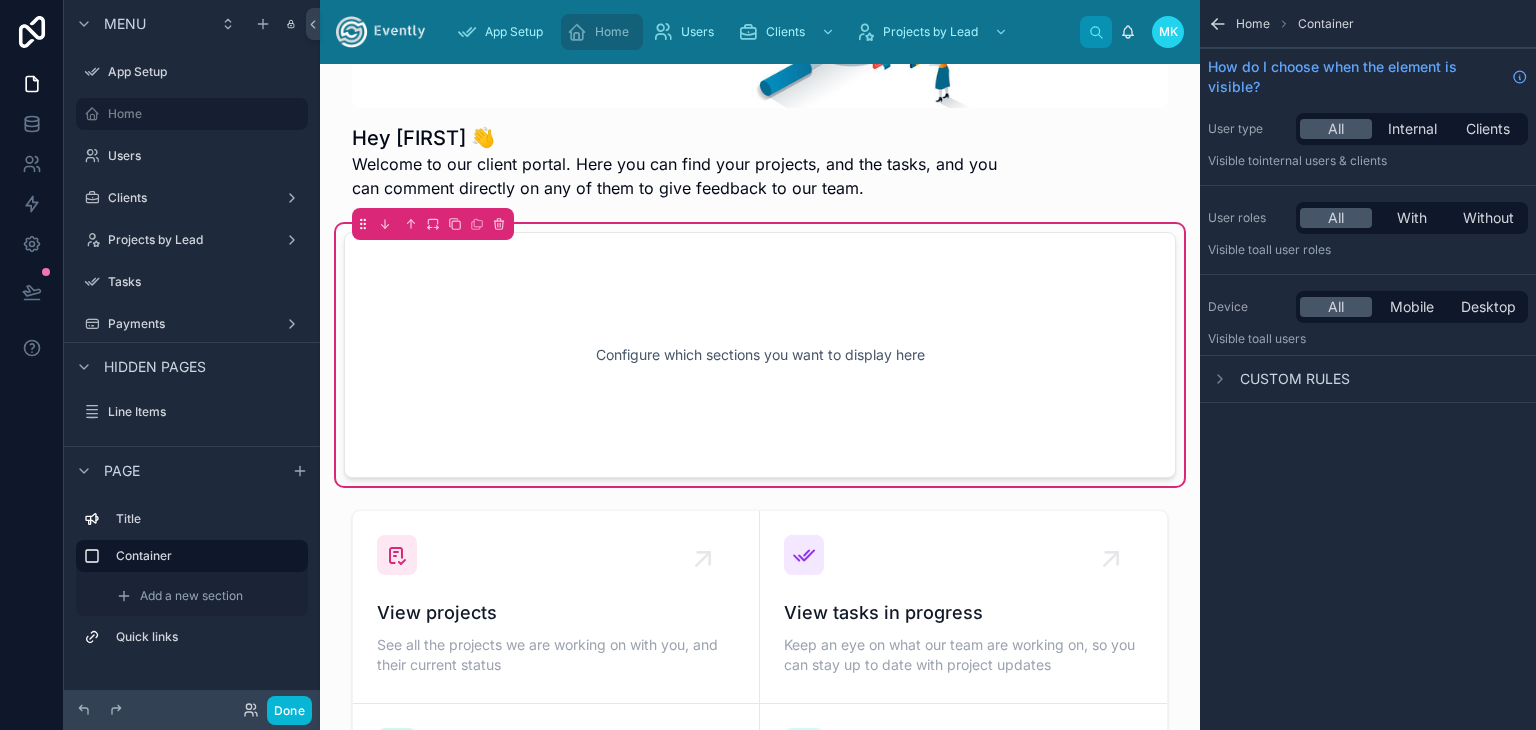 click on "Configure which sections you want to display here" at bounding box center (760, 355) 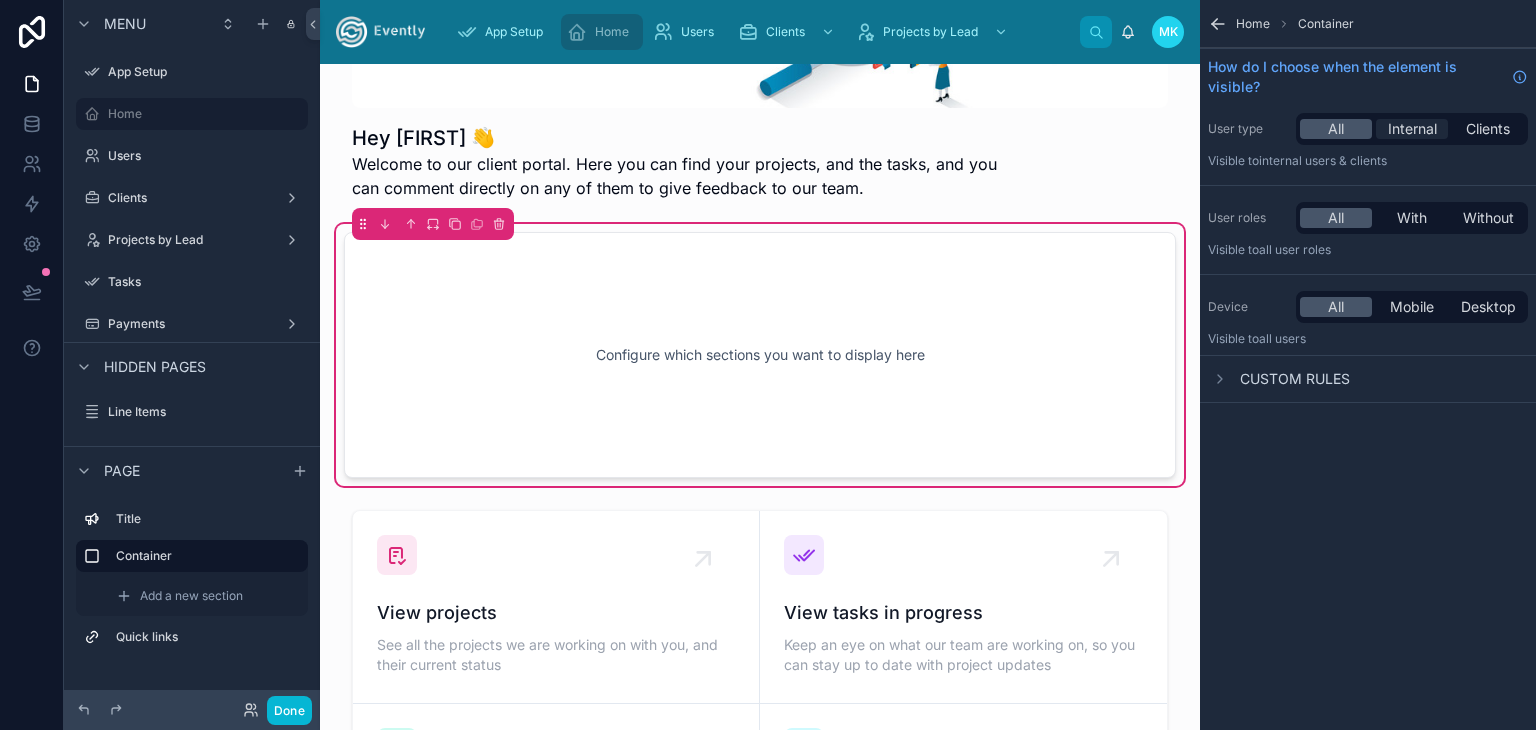 click on "Internal" at bounding box center (1412, 129) 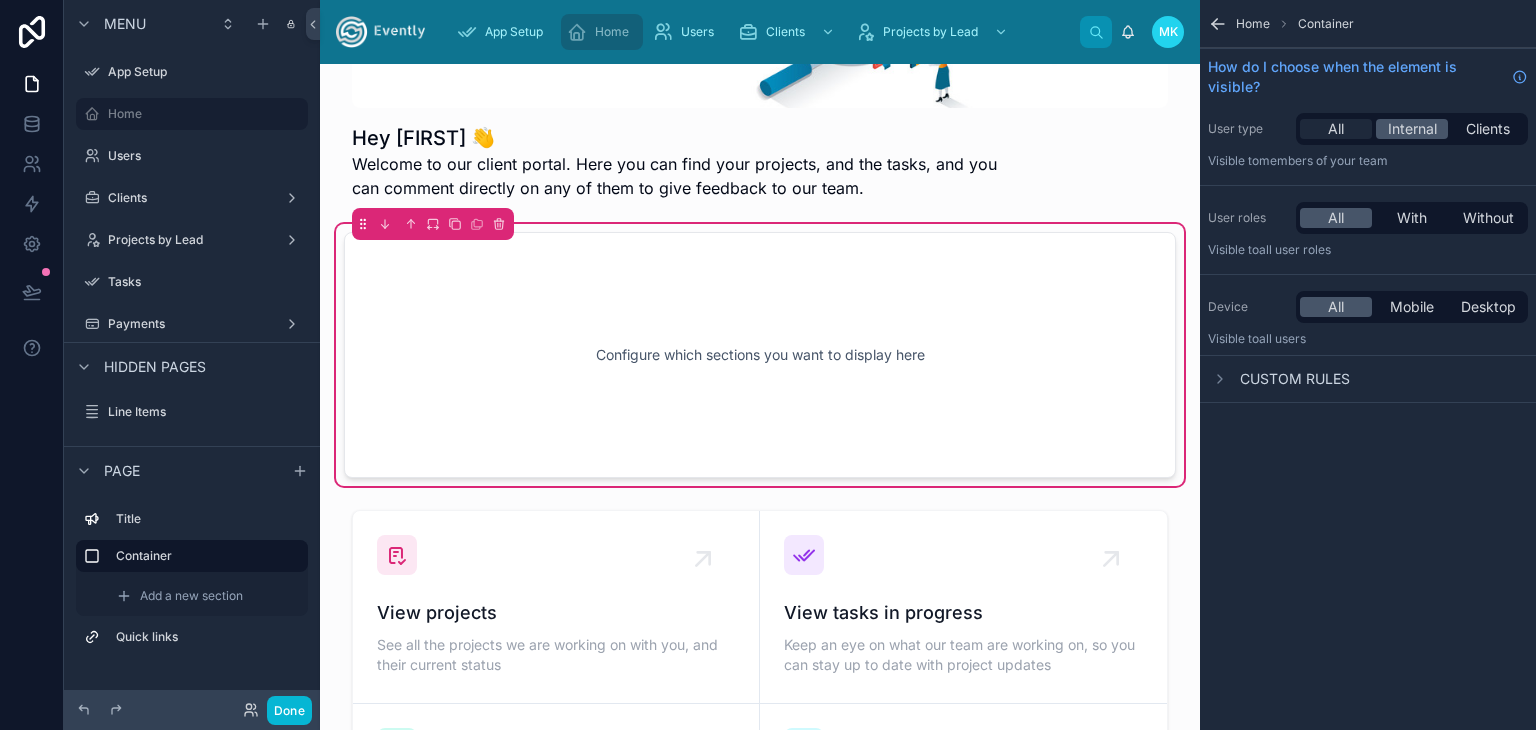 click on "All" at bounding box center (1336, 129) 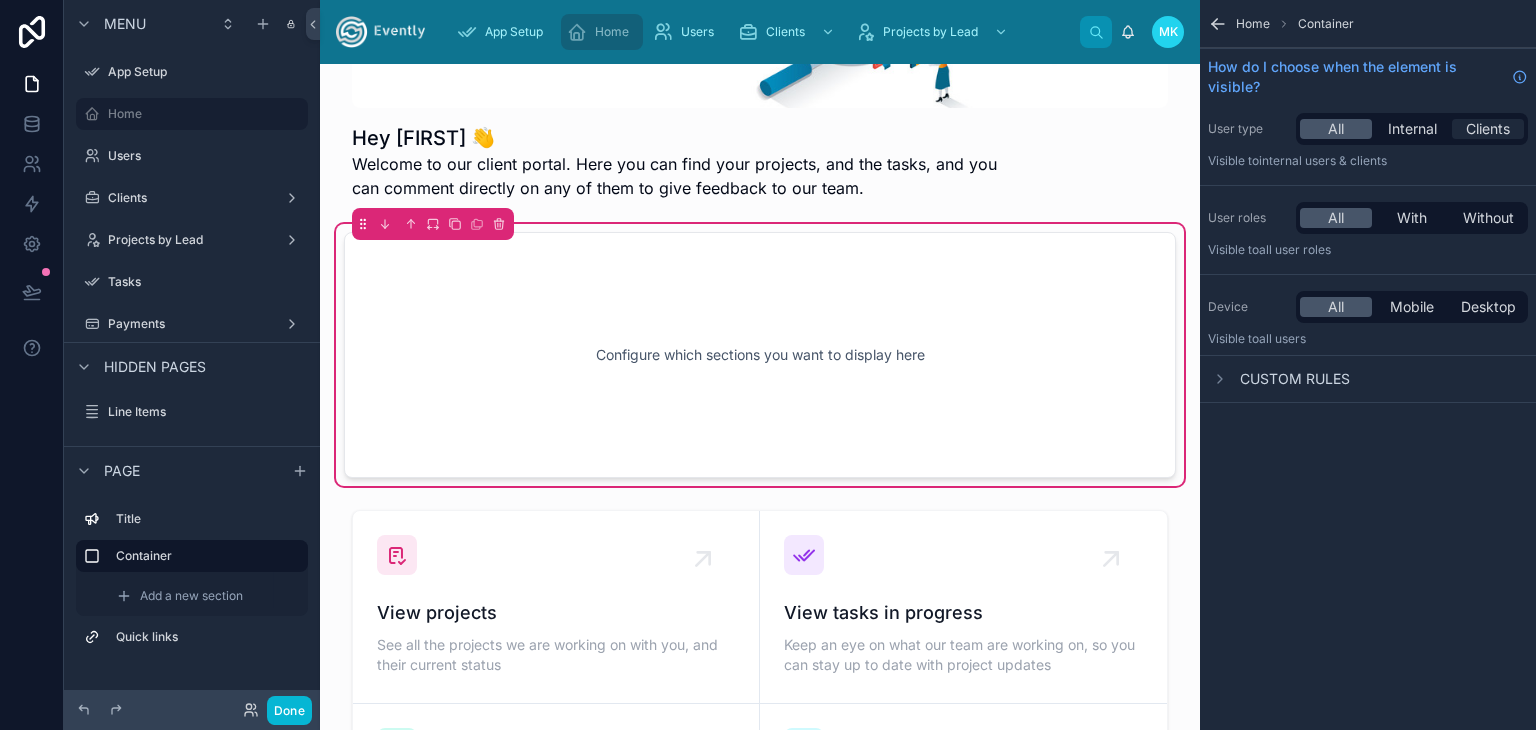 click on "Clients" at bounding box center (1488, 129) 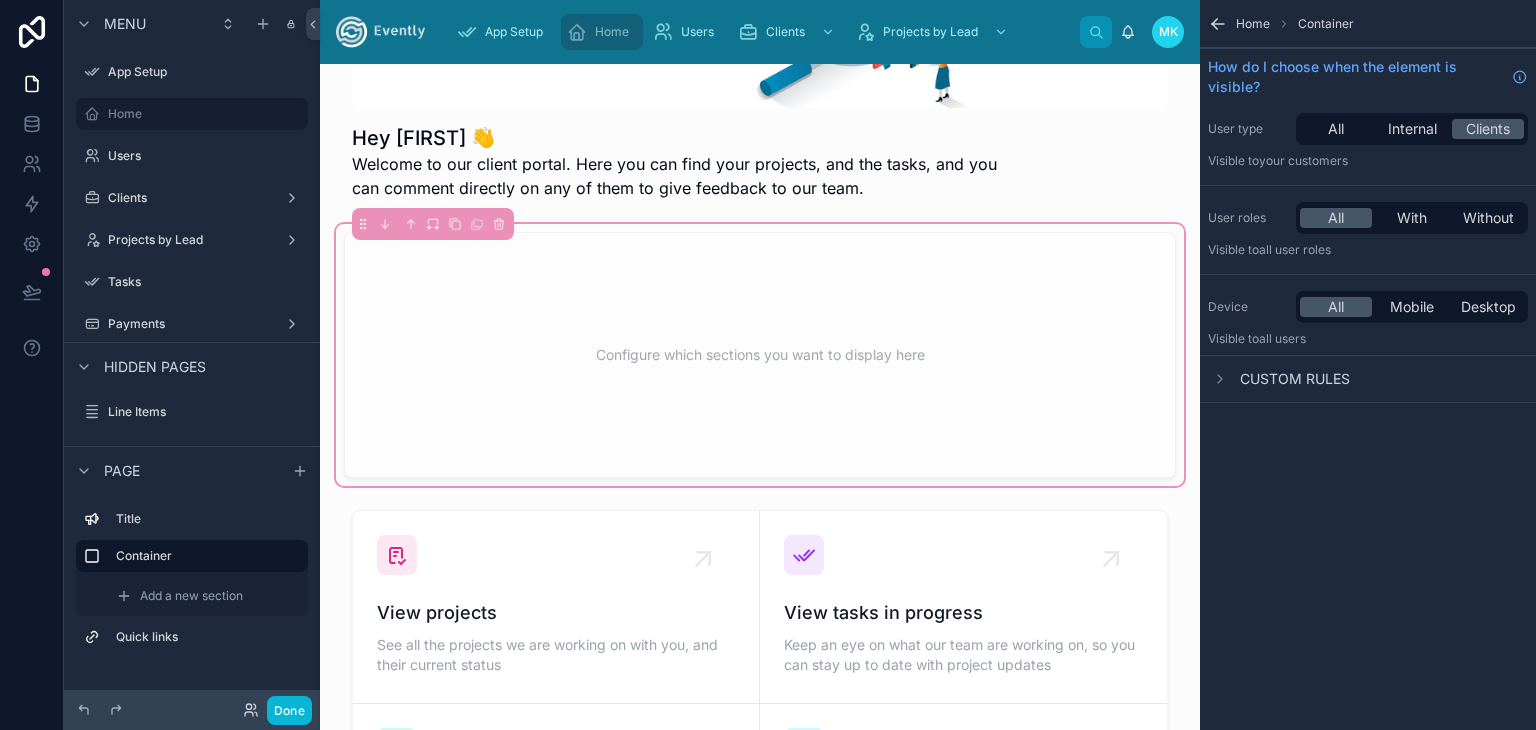 drag, startPoint x: 1329, startPoint y: 169, endPoint x: 1268, endPoint y: 169, distance: 61 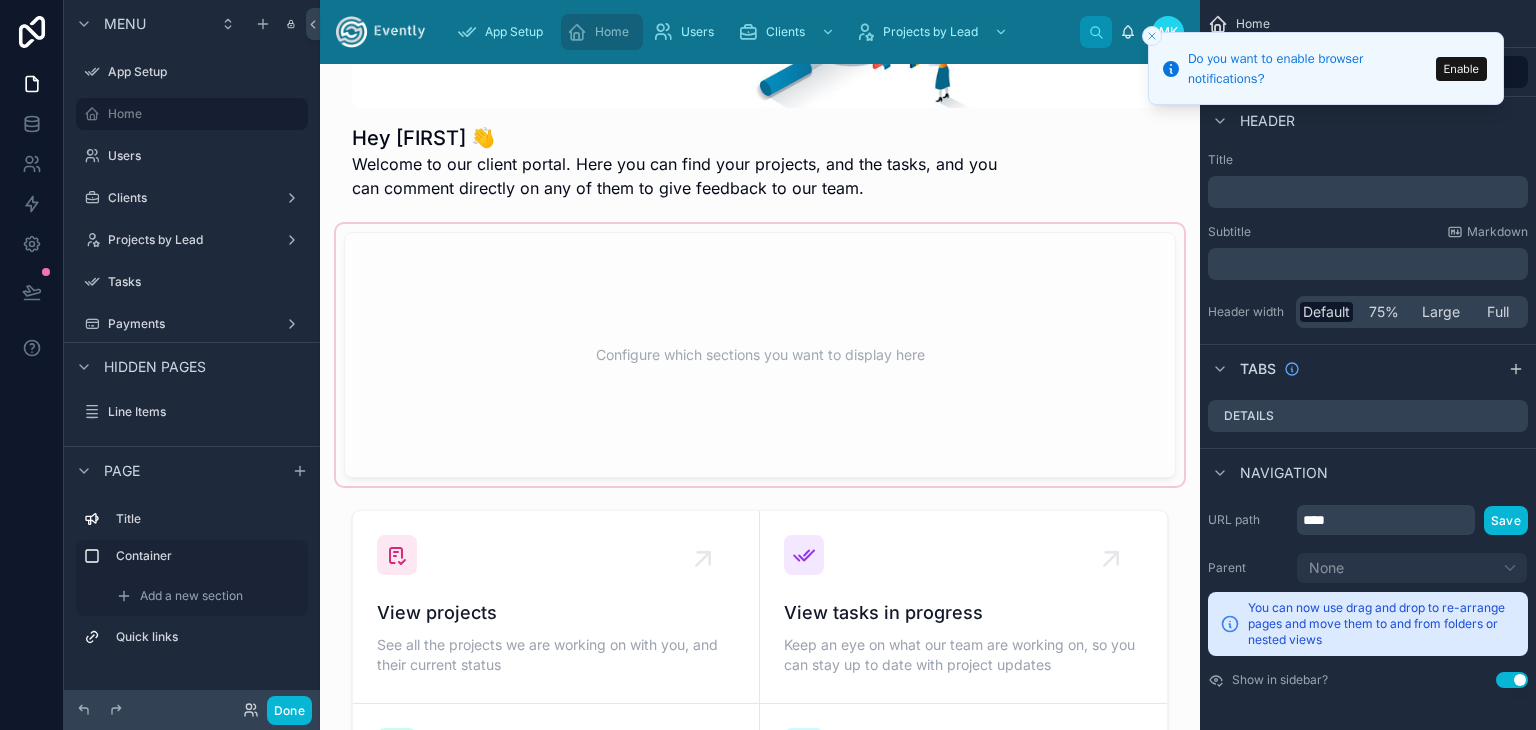 click at bounding box center [760, 355] 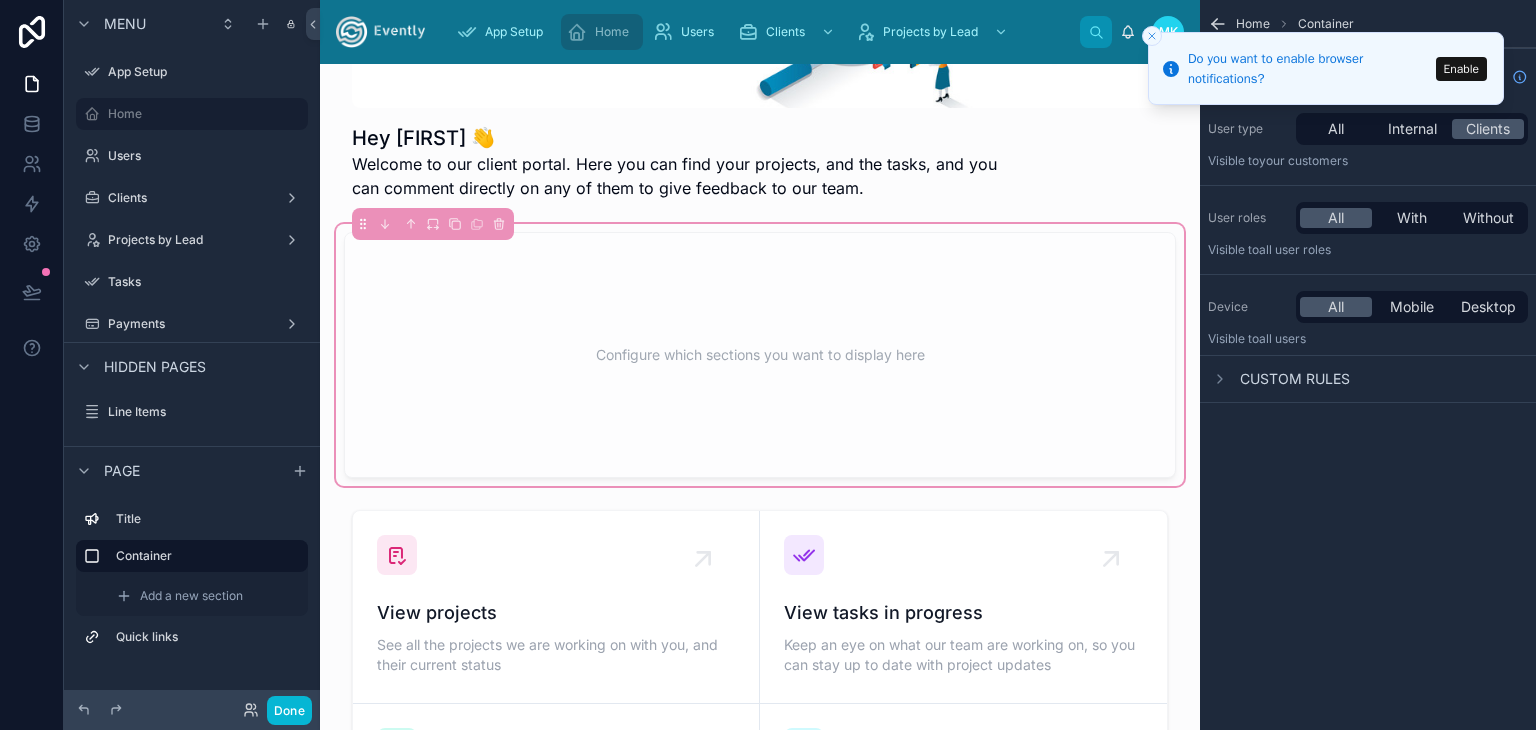 click on "Custom rules" at bounding box center [1368, 379] 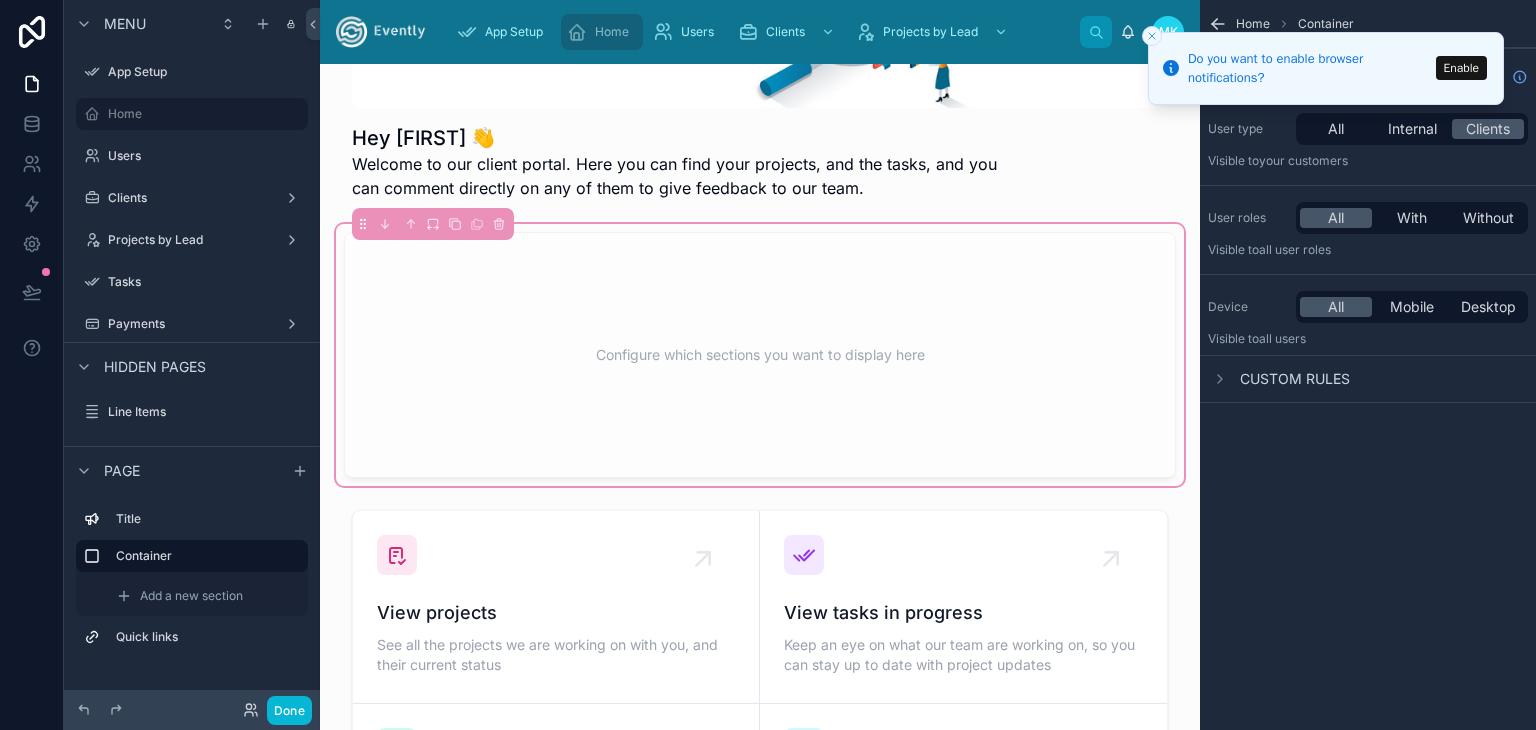 click 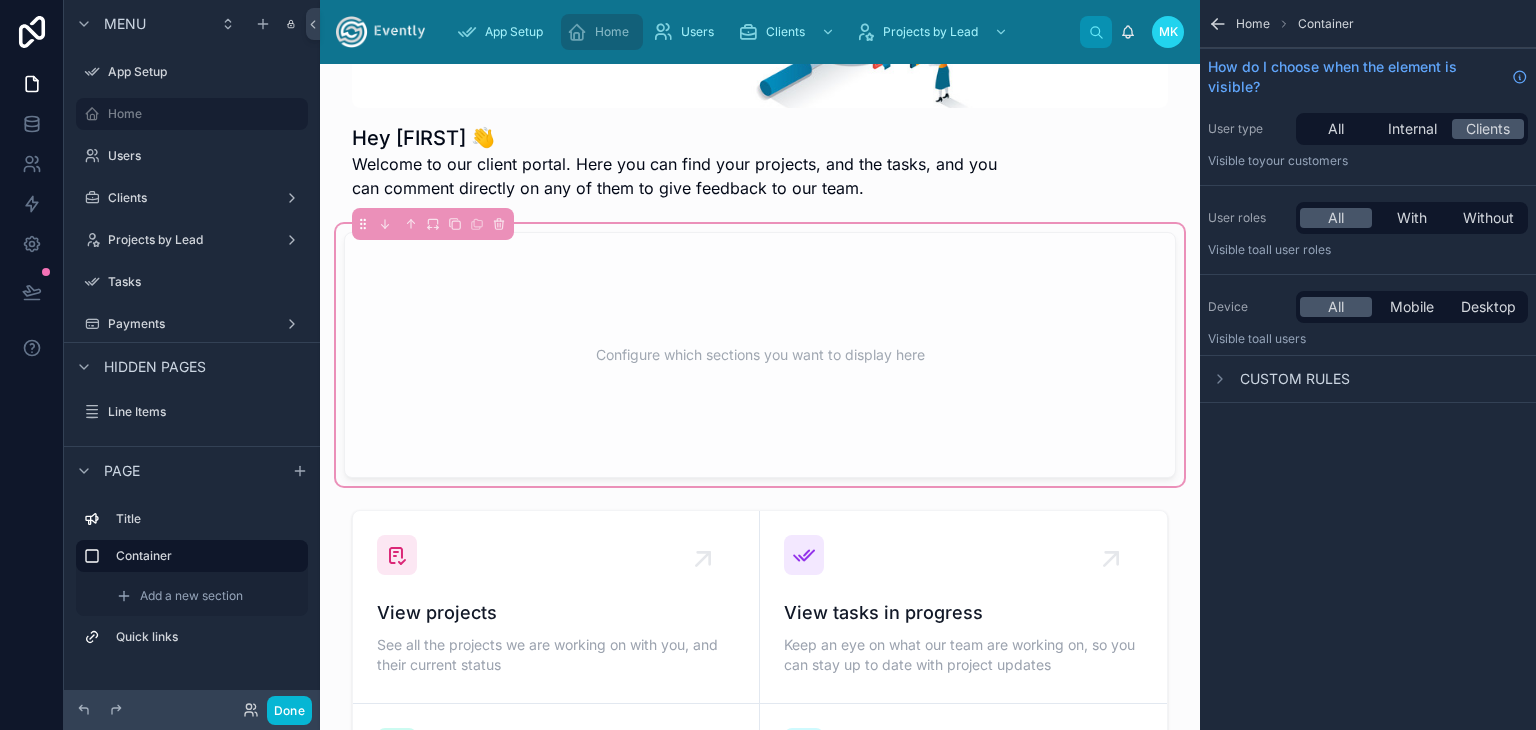 click 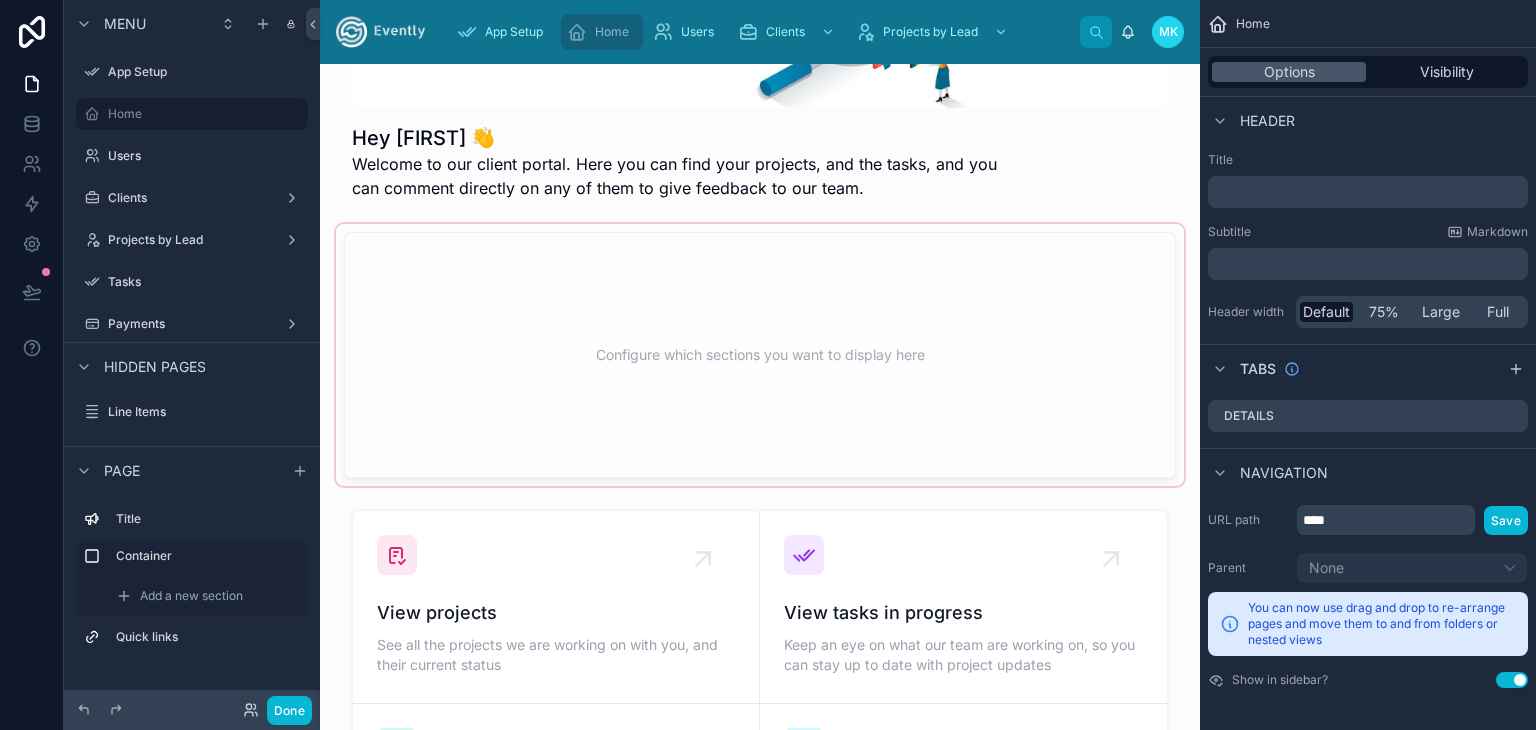 click at bounding box center [760, 355] 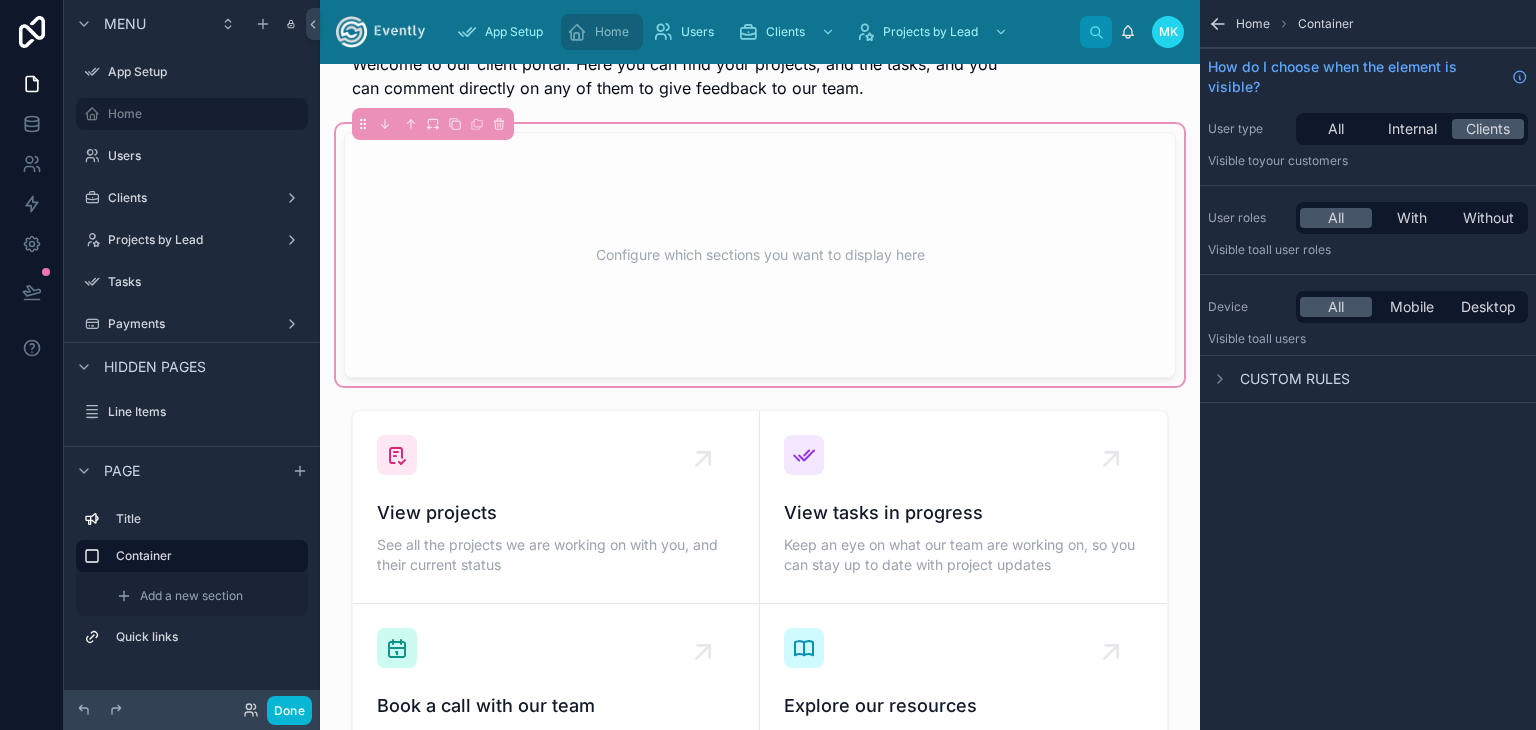 click on "Configure which sections you want to display here" at bounding box center (760, 255) 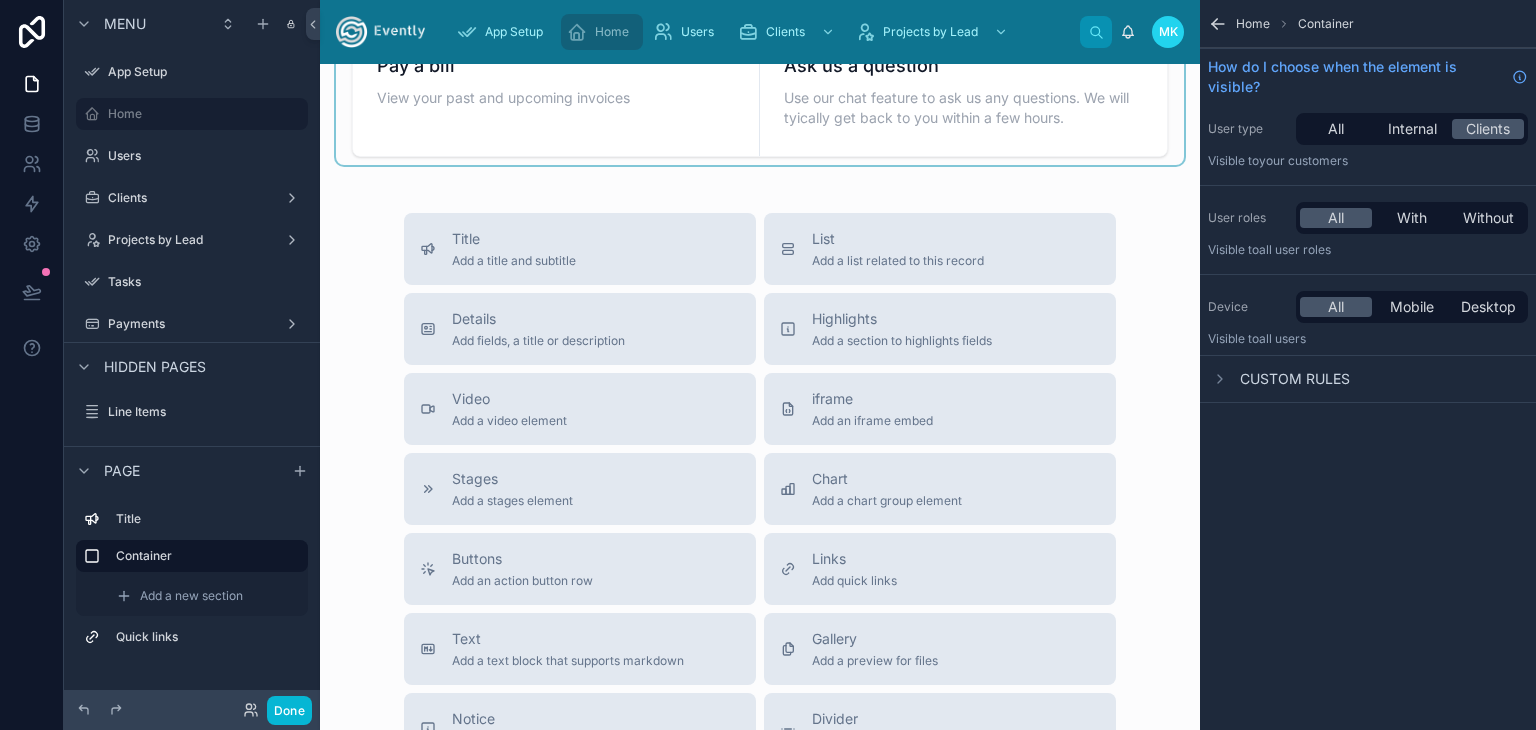 scroll, scrollTop: 1200, scrollLeft: 0, axis: vertical 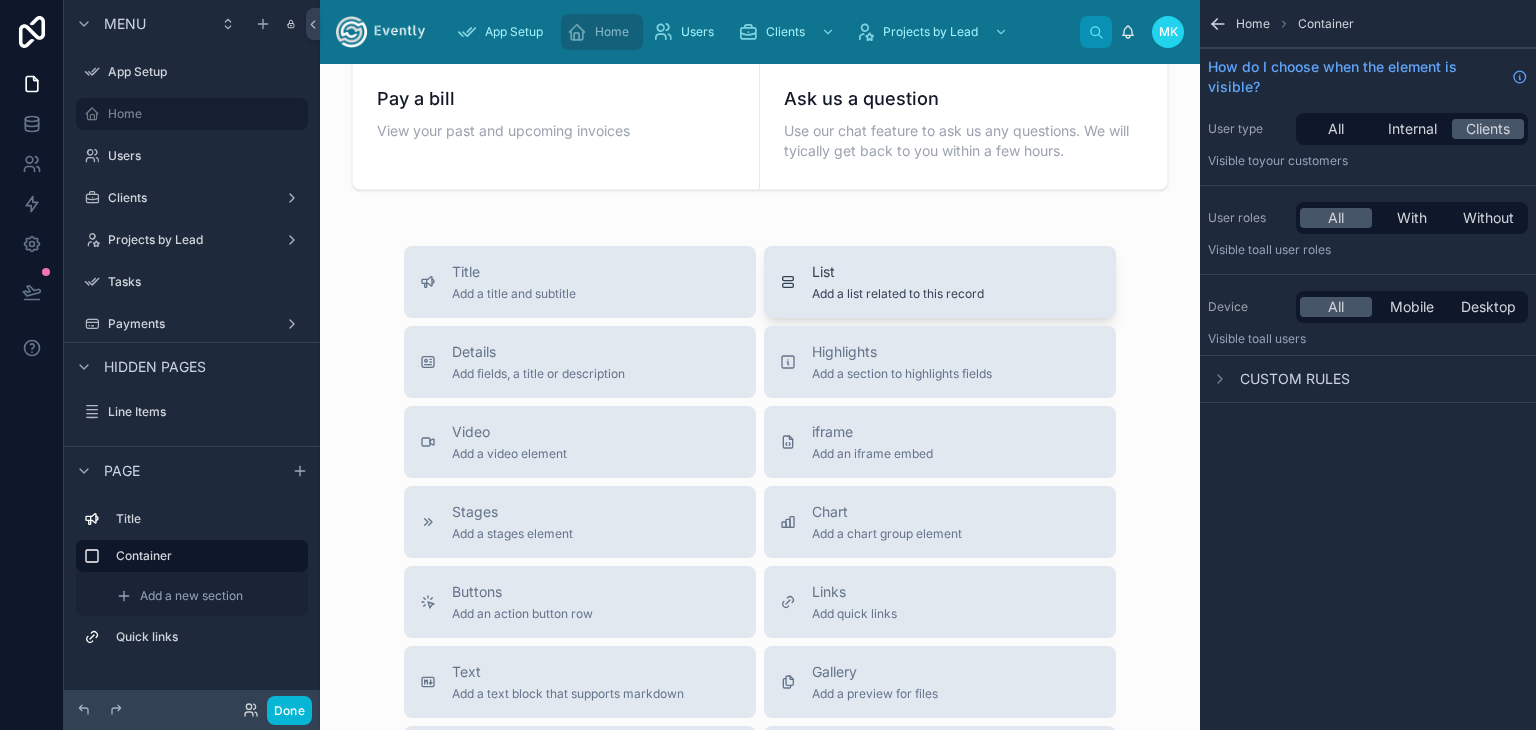 click on "List" at bounding box center [898, 272] 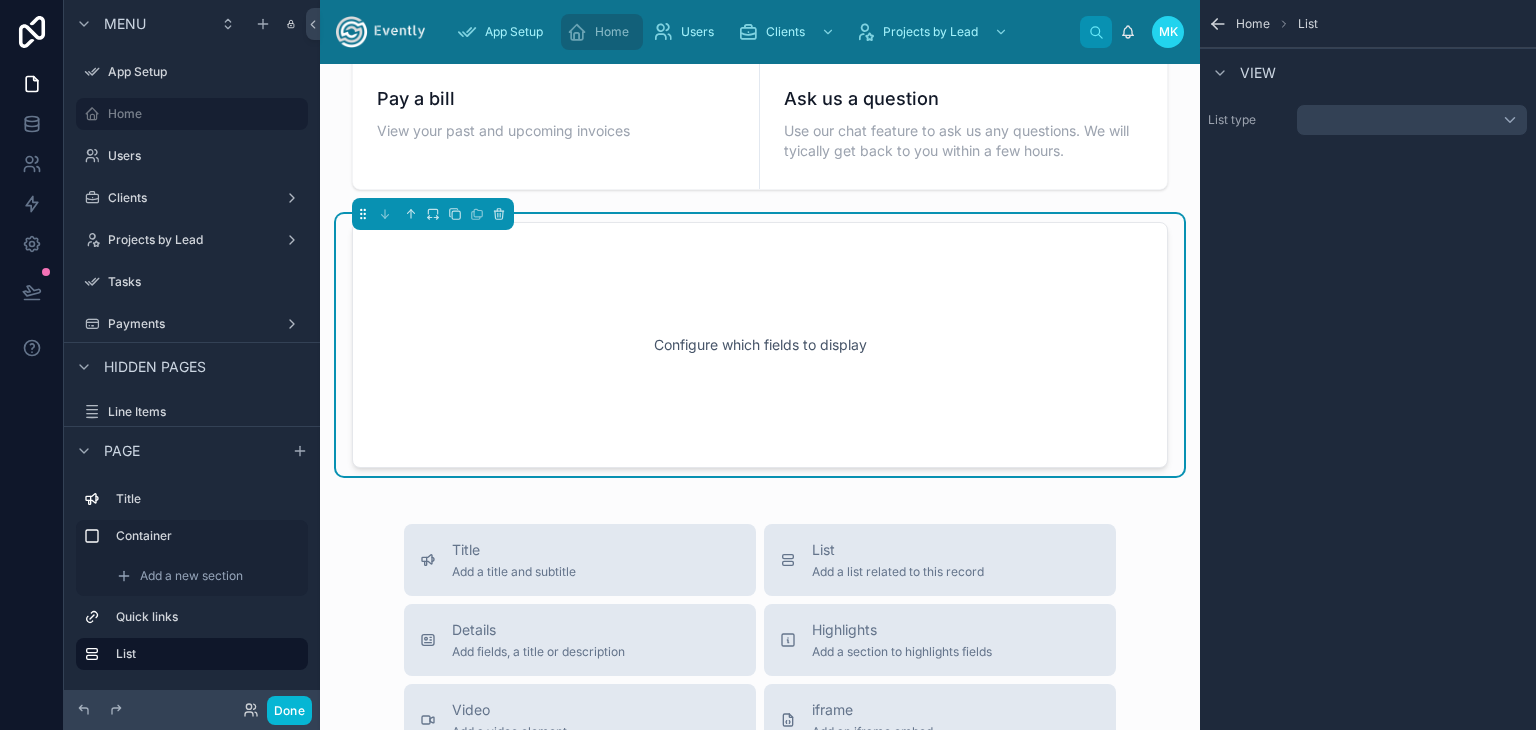 scroll, scrollTop: 1147, scrollLeft: 0, axis: vertical 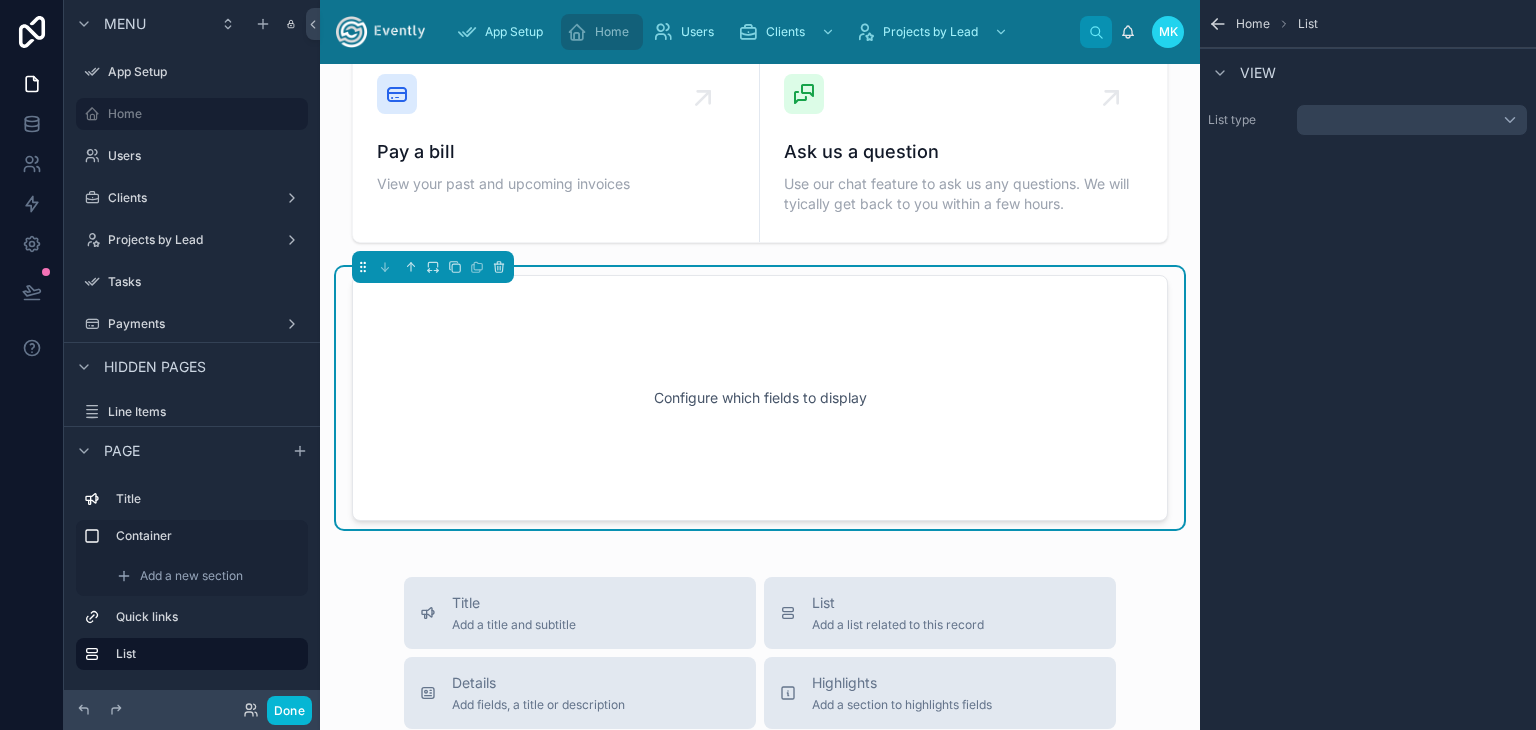 click on "Configure which fields to display" at bounding box center (760, 398) 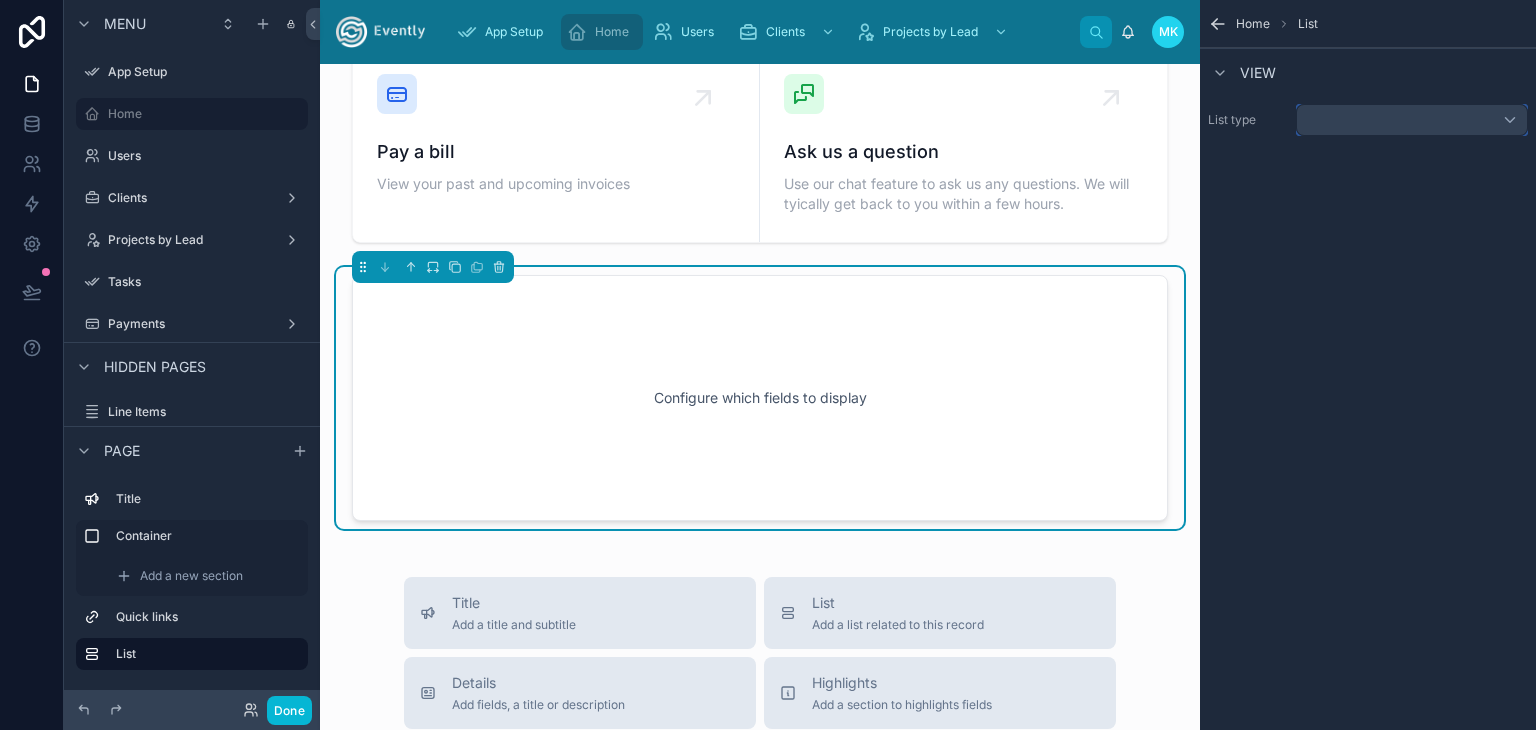 click at bounding box center (1412, 120) 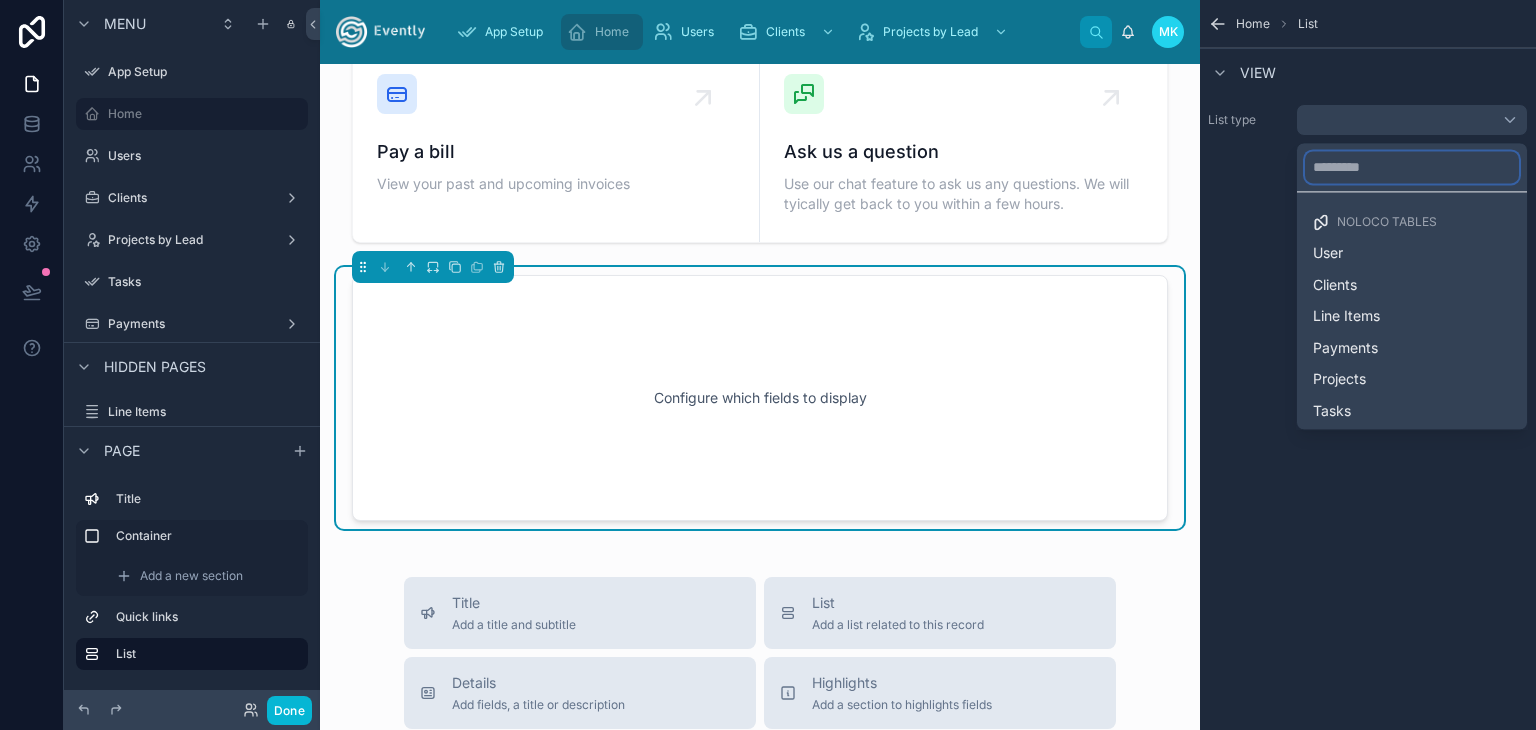 click at bounding box center (1412, 167) 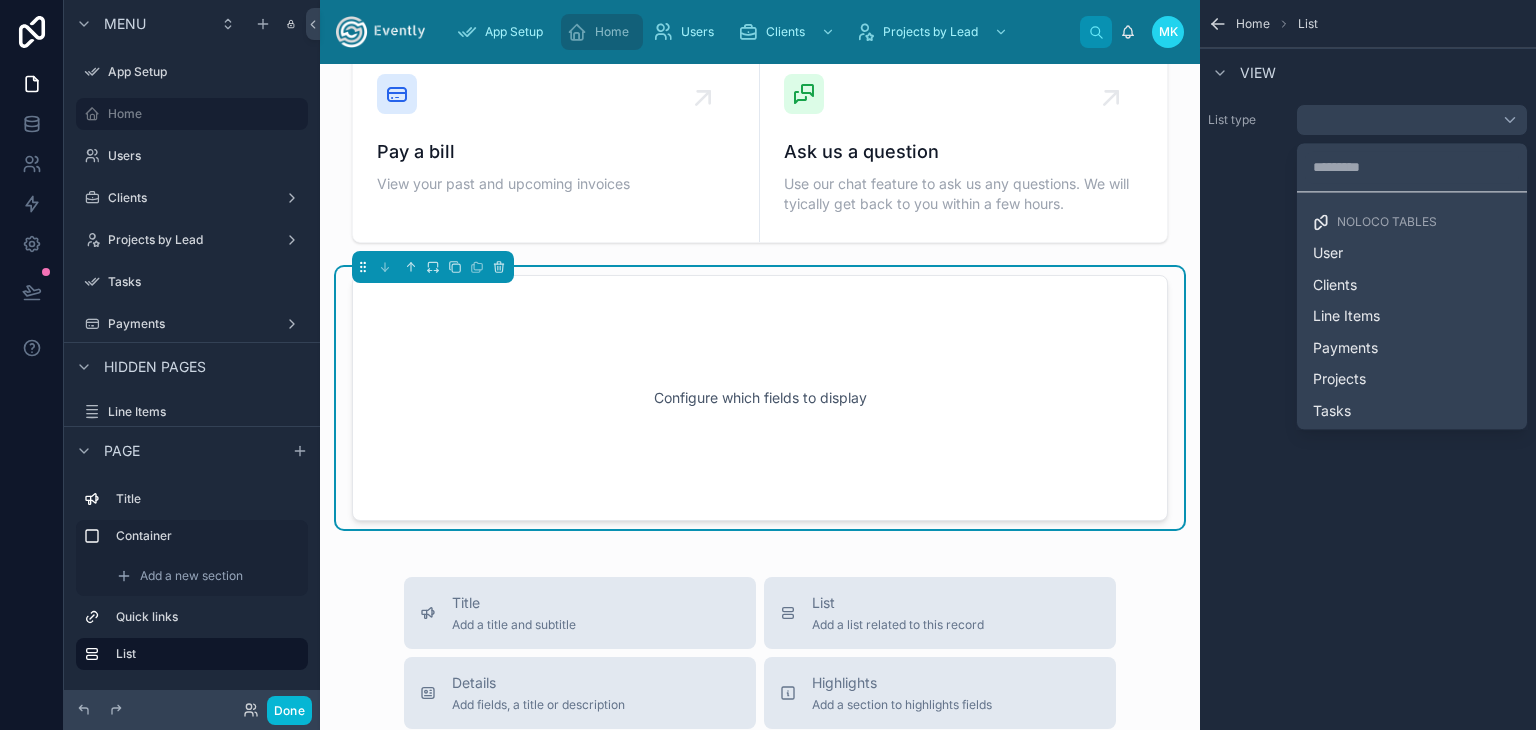 click on "Noloco tables" at bounding box center [1387, 222] 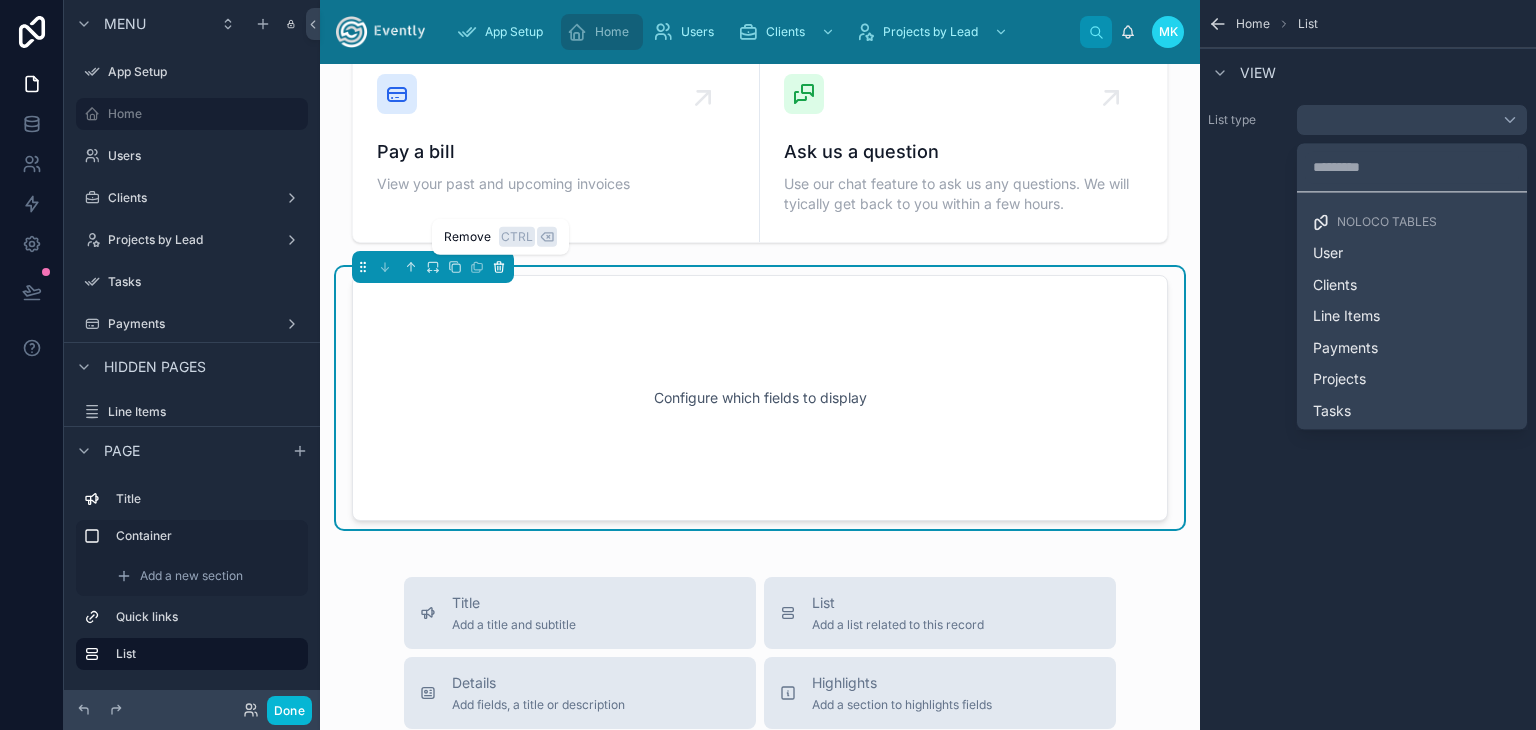 click 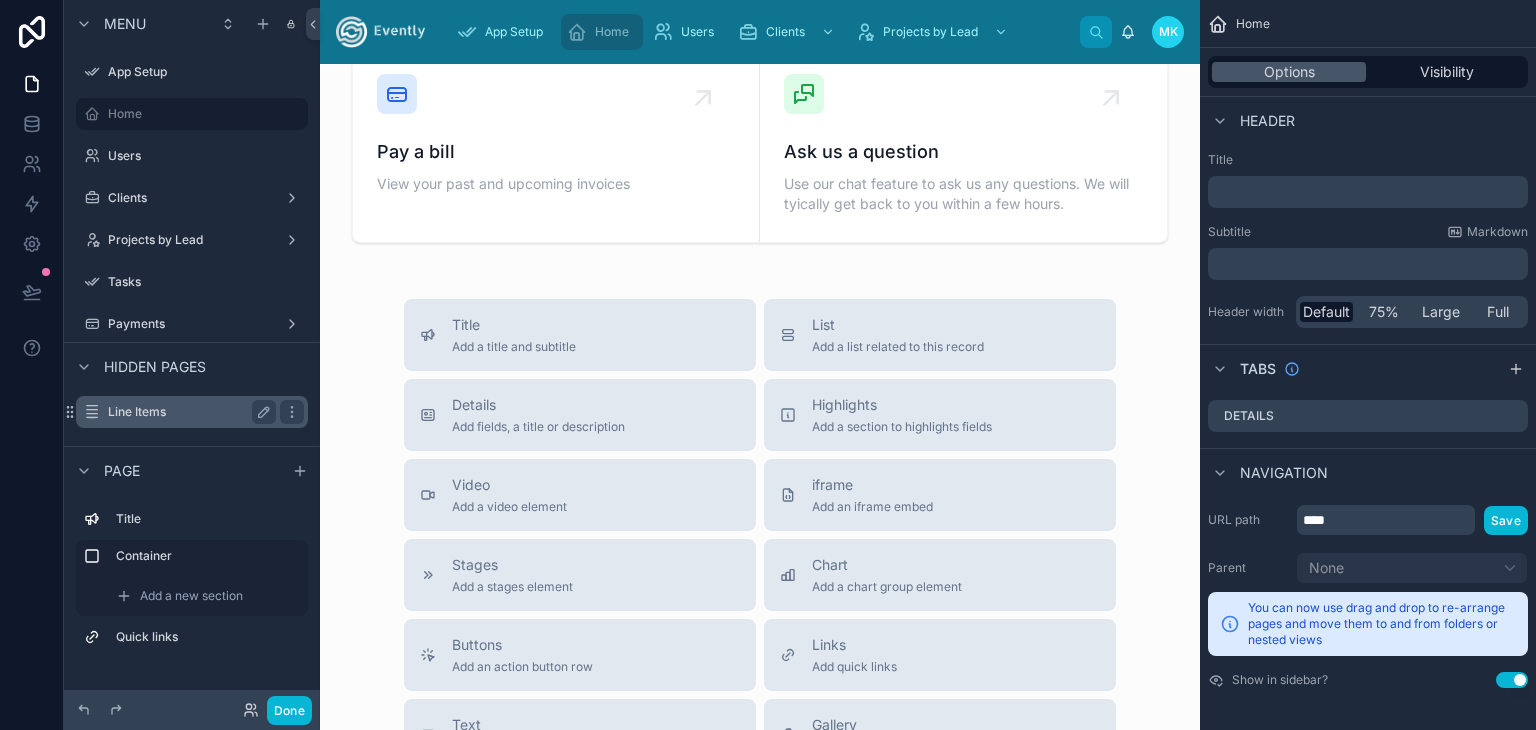 click on "Line Items" at bounding box center [188, 412] 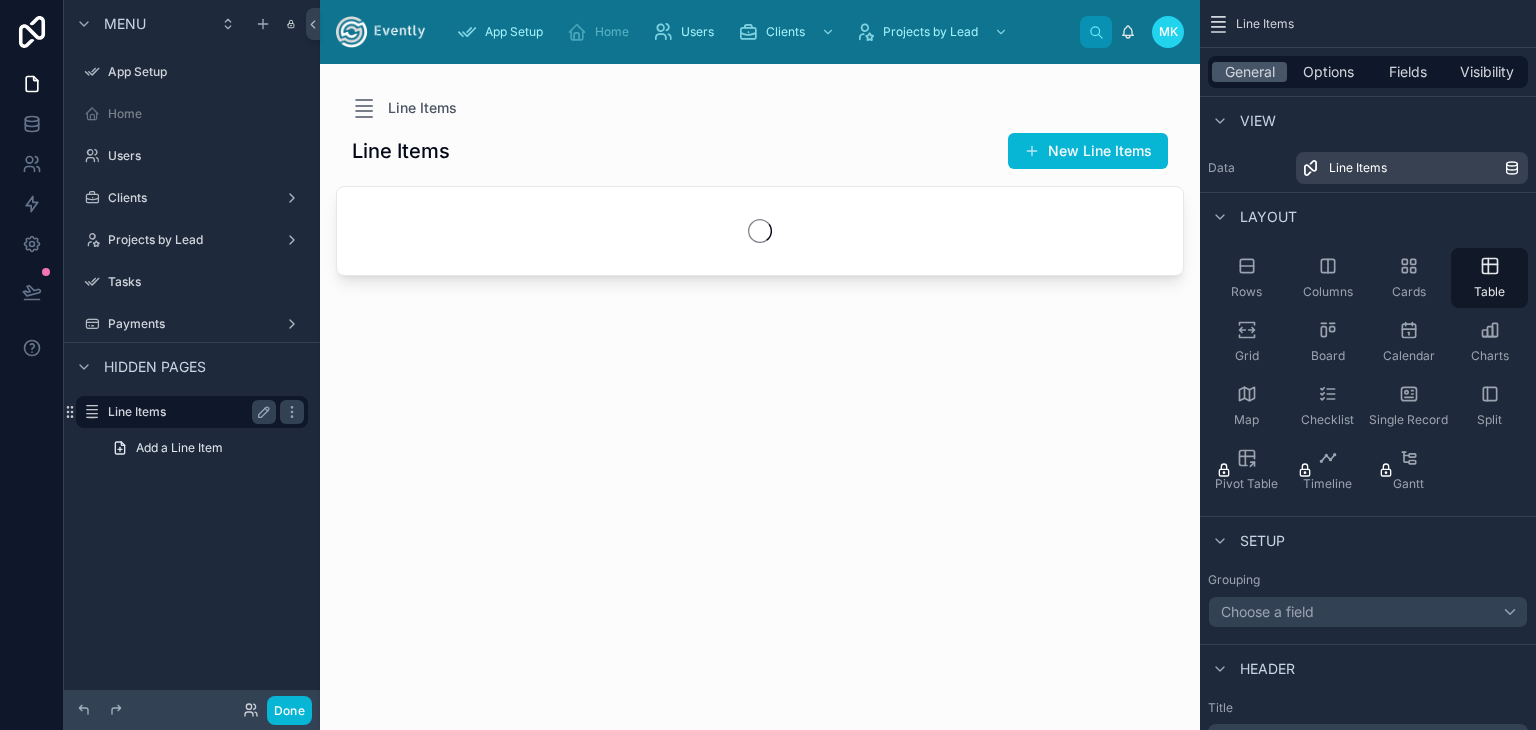 scroll, scrollTop: 0, scrollLeft: 0, axis: both 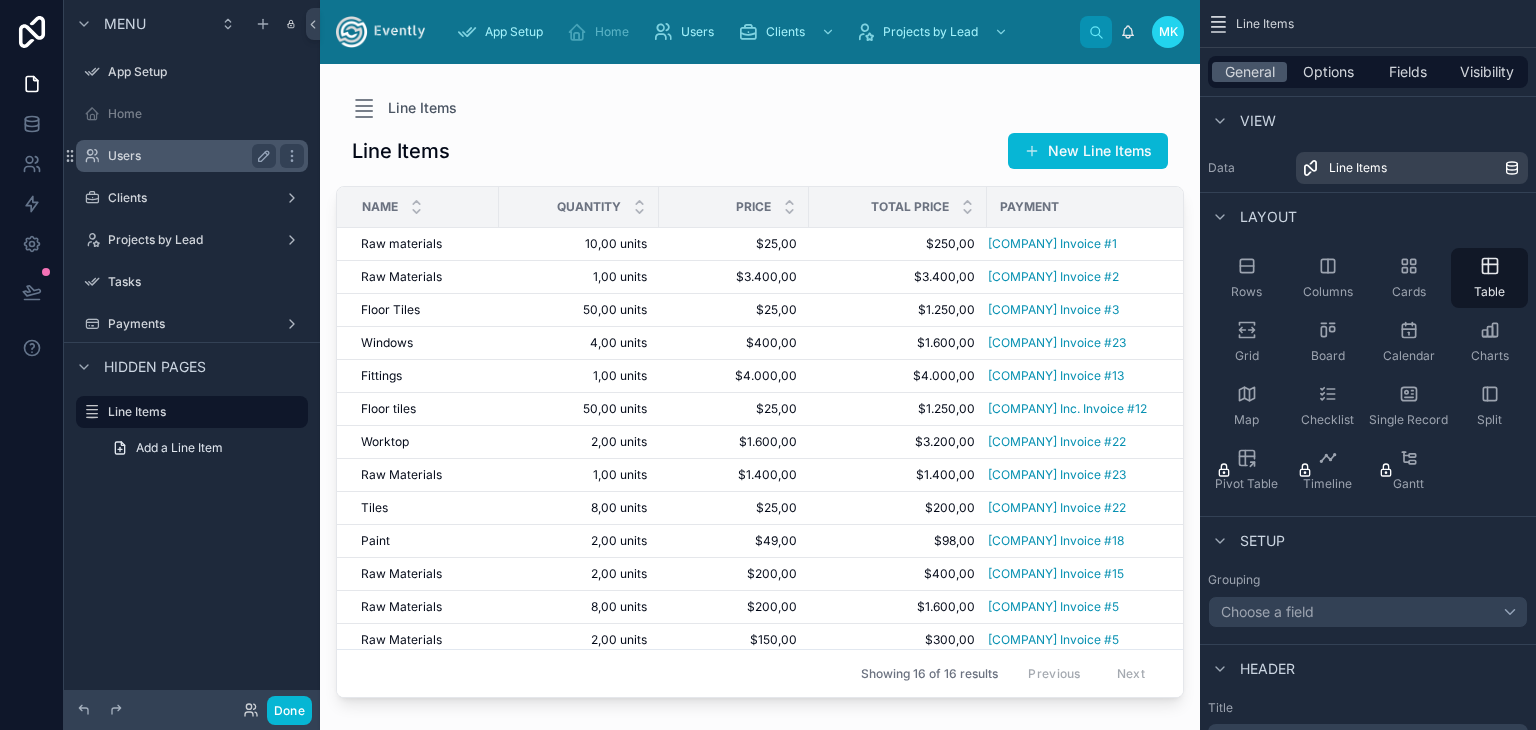 click on "Users" at bounding box center (192, 156) 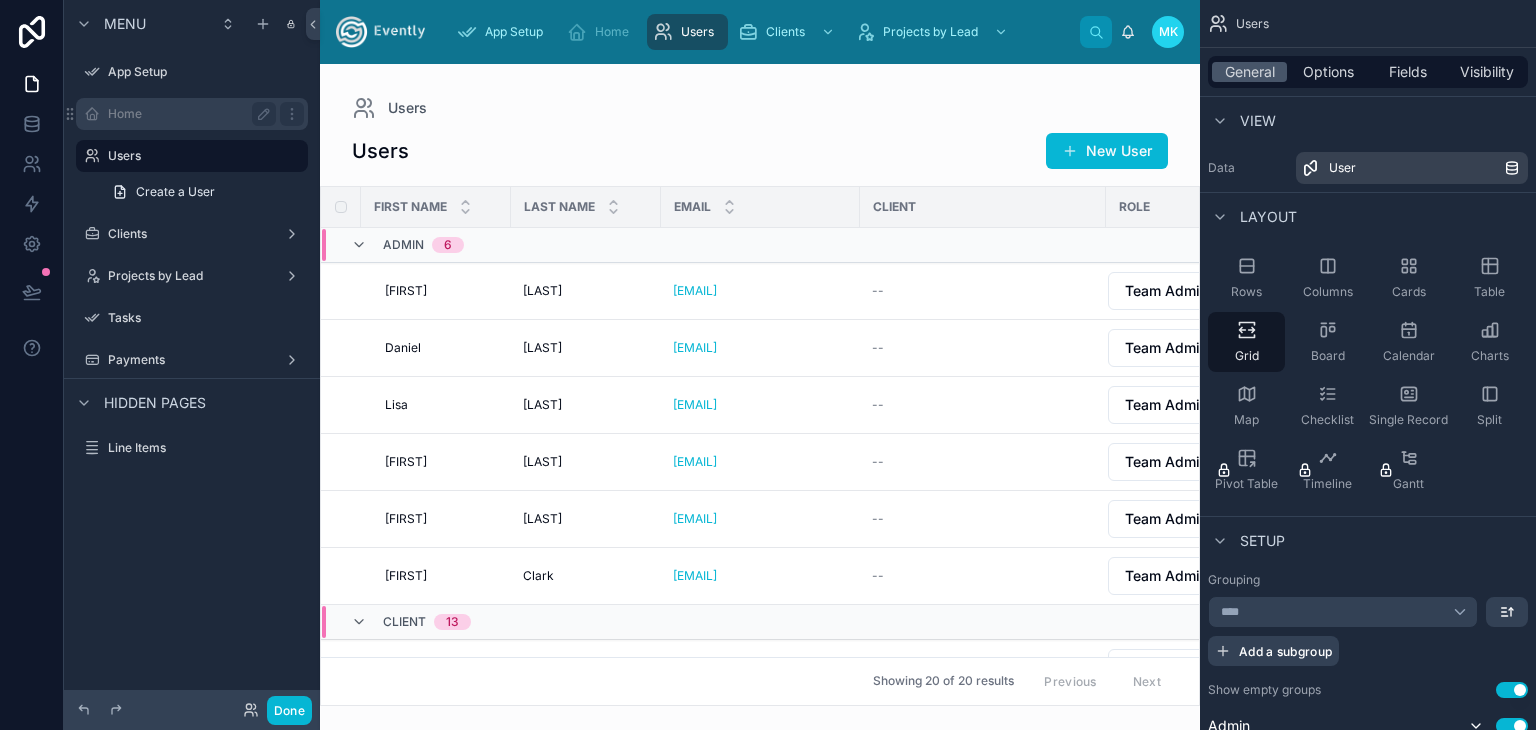 click on "Home" at bounding box center (188, 114) 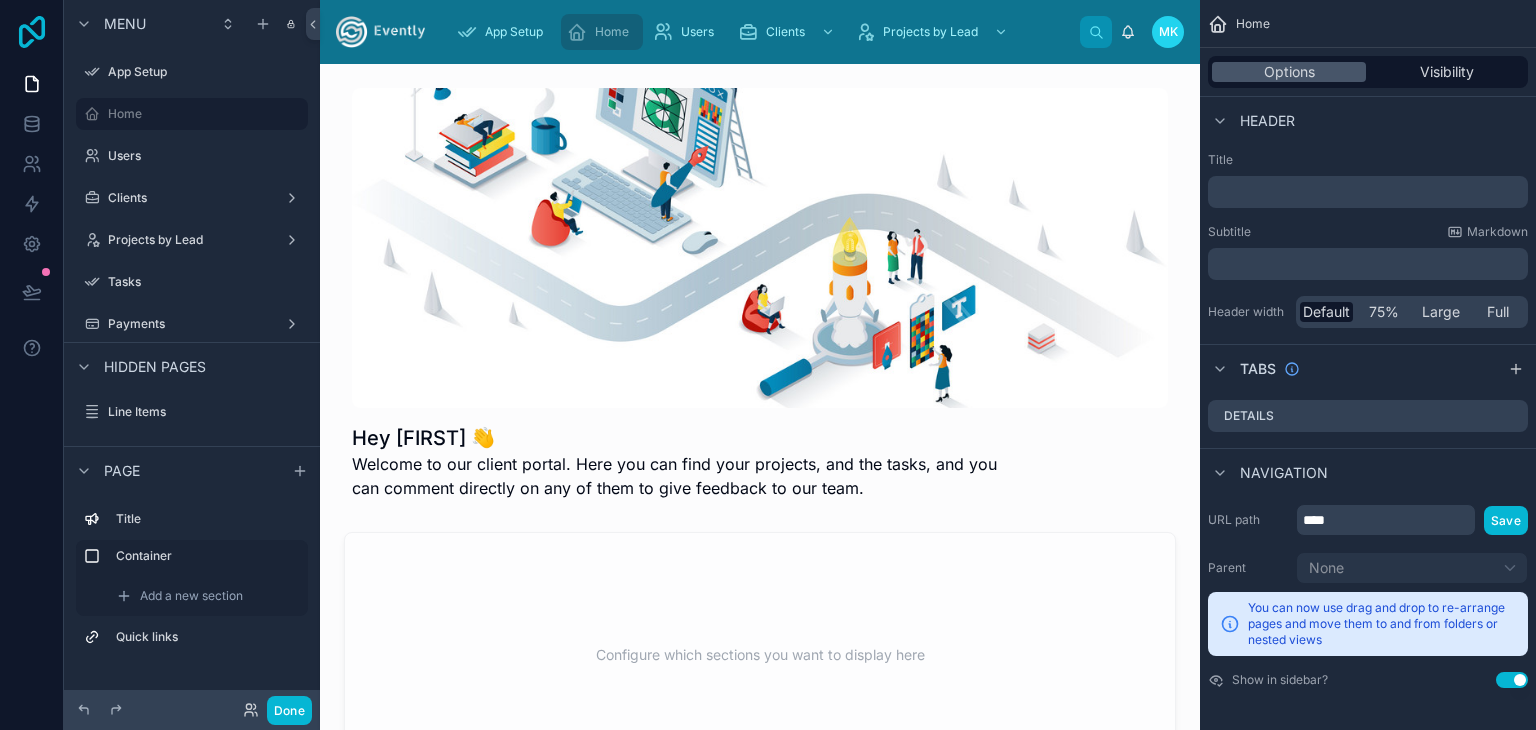 click 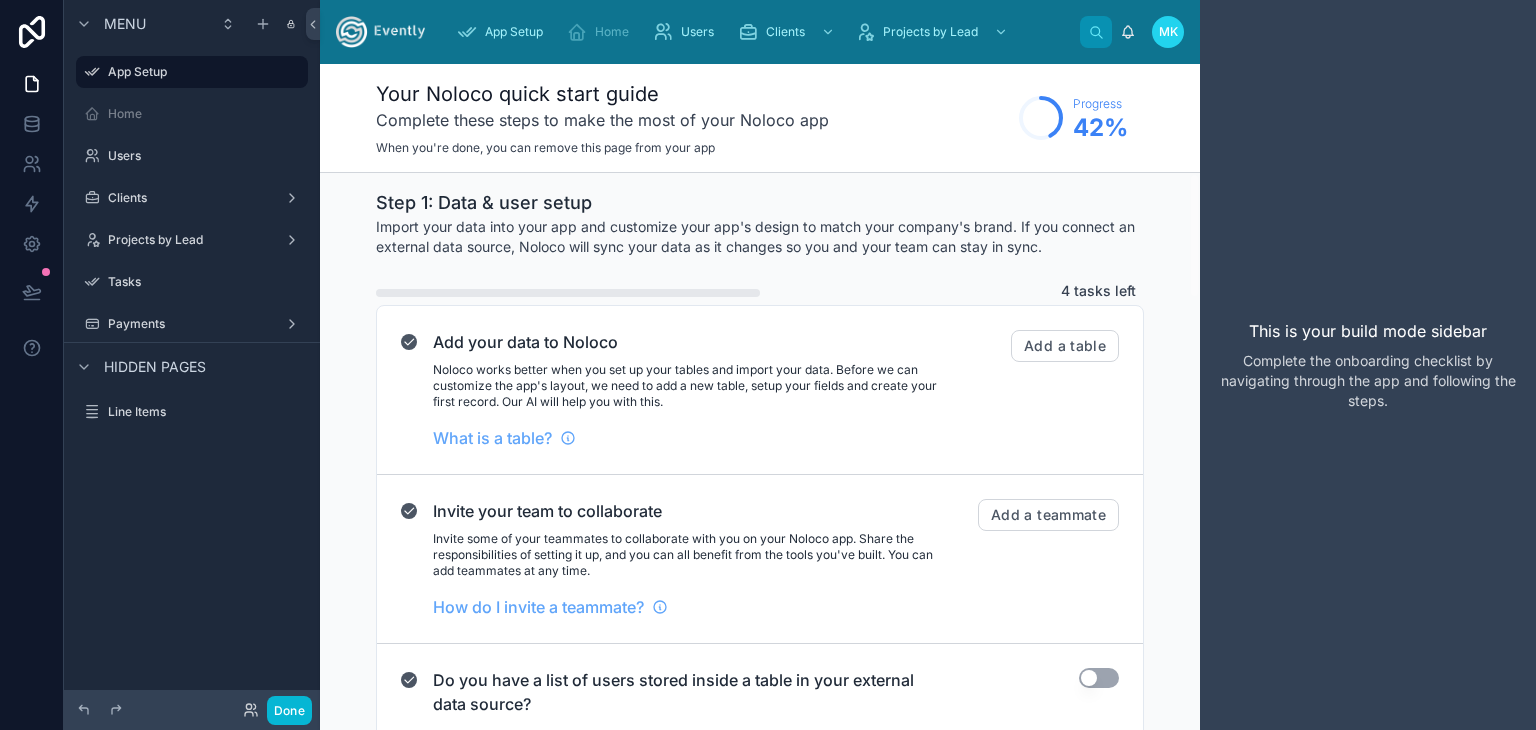 scroll, scrollTop: 0, scrollLeft: 0, axis: both 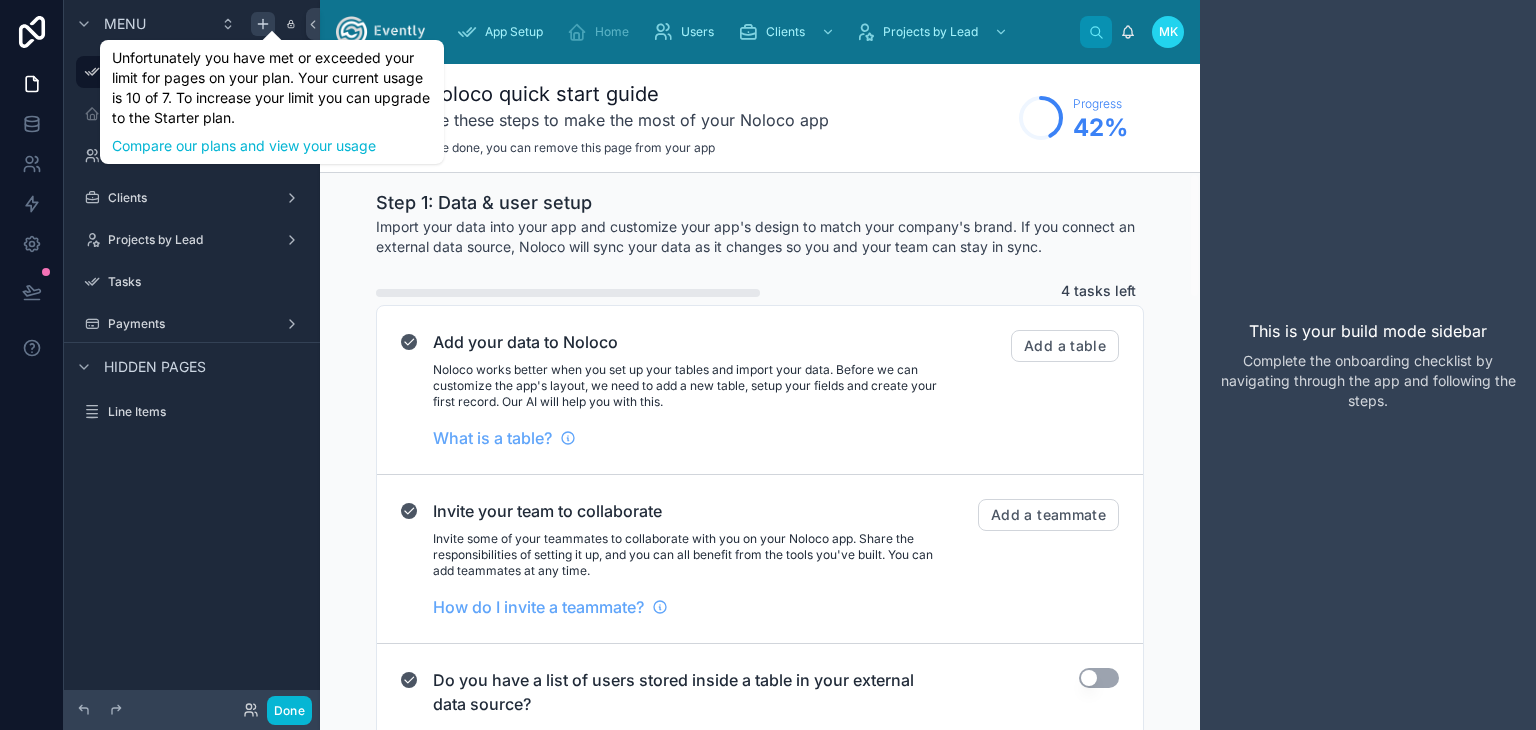 click 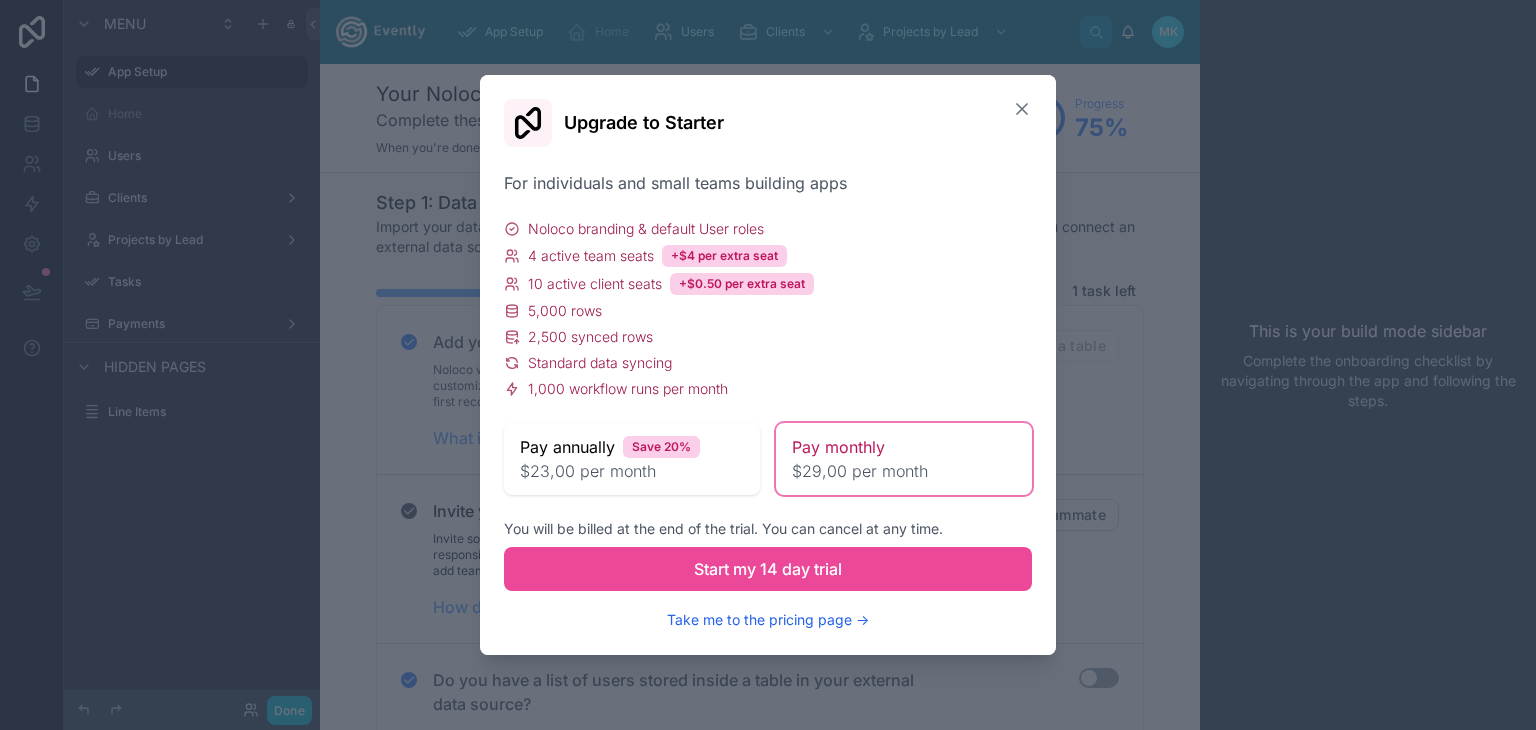 click 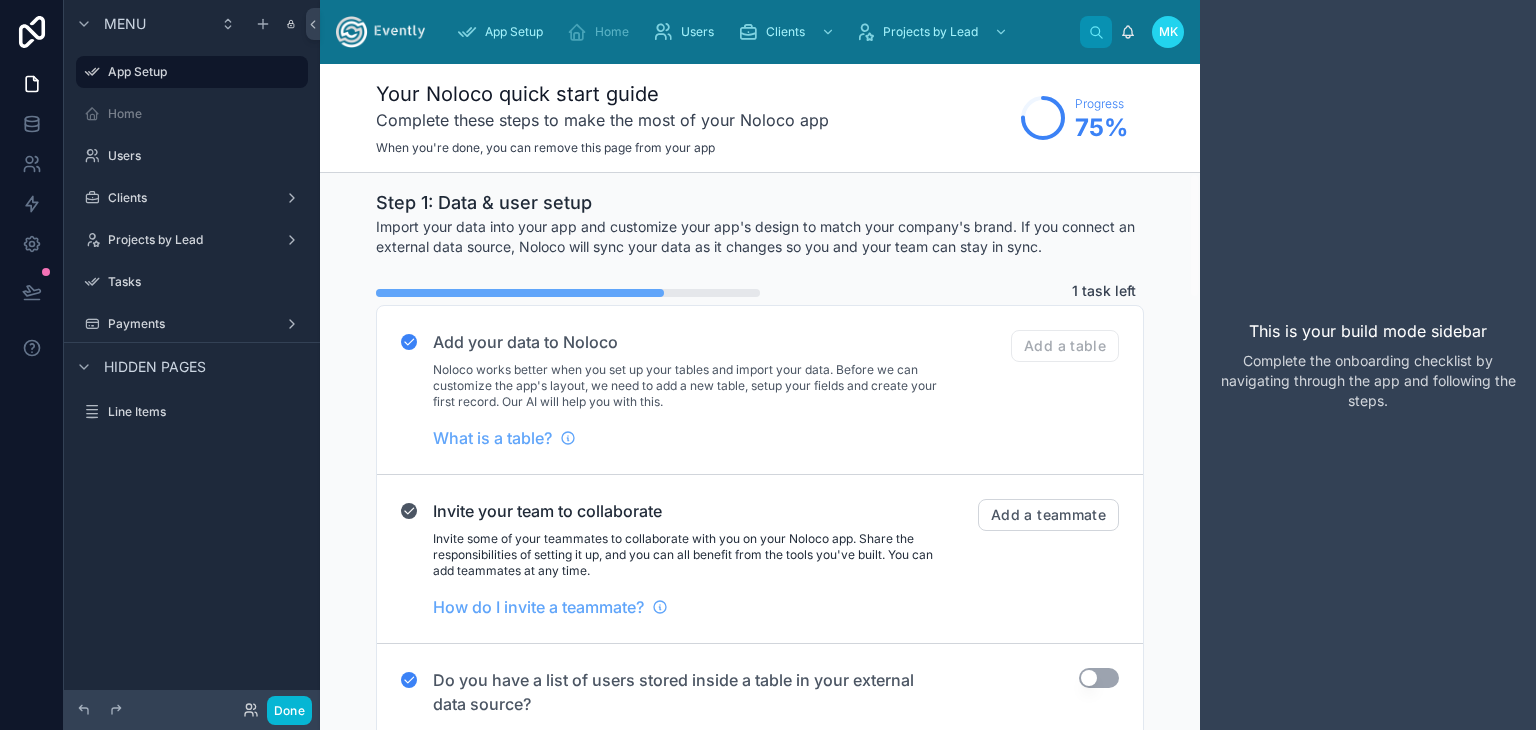 click on "Menu App Setup Home Users Clients Projects by Lead Tasks Payments Hidden pages Line Items" at bounding box center (192, 353) 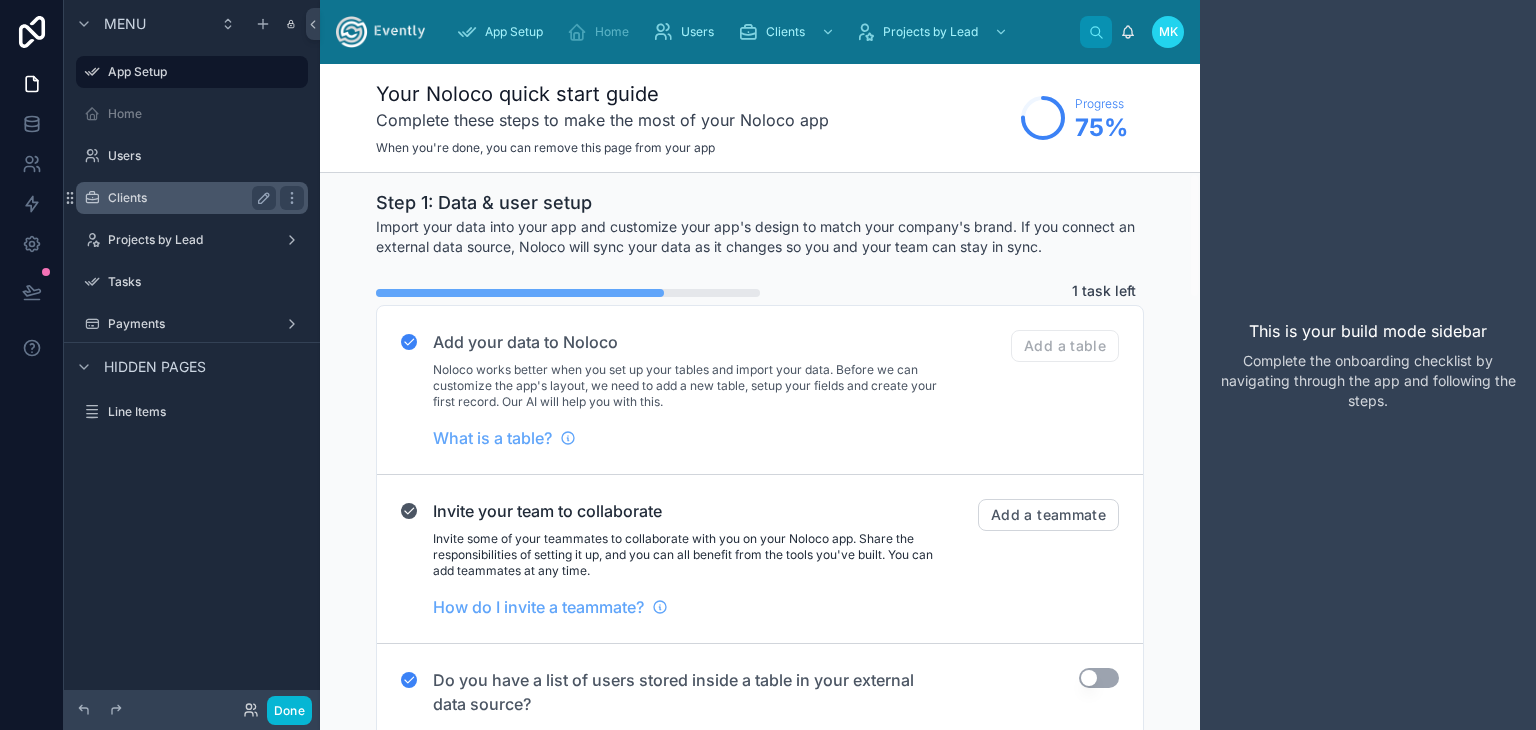 click on "Clients" at bounding box center [188, 198] 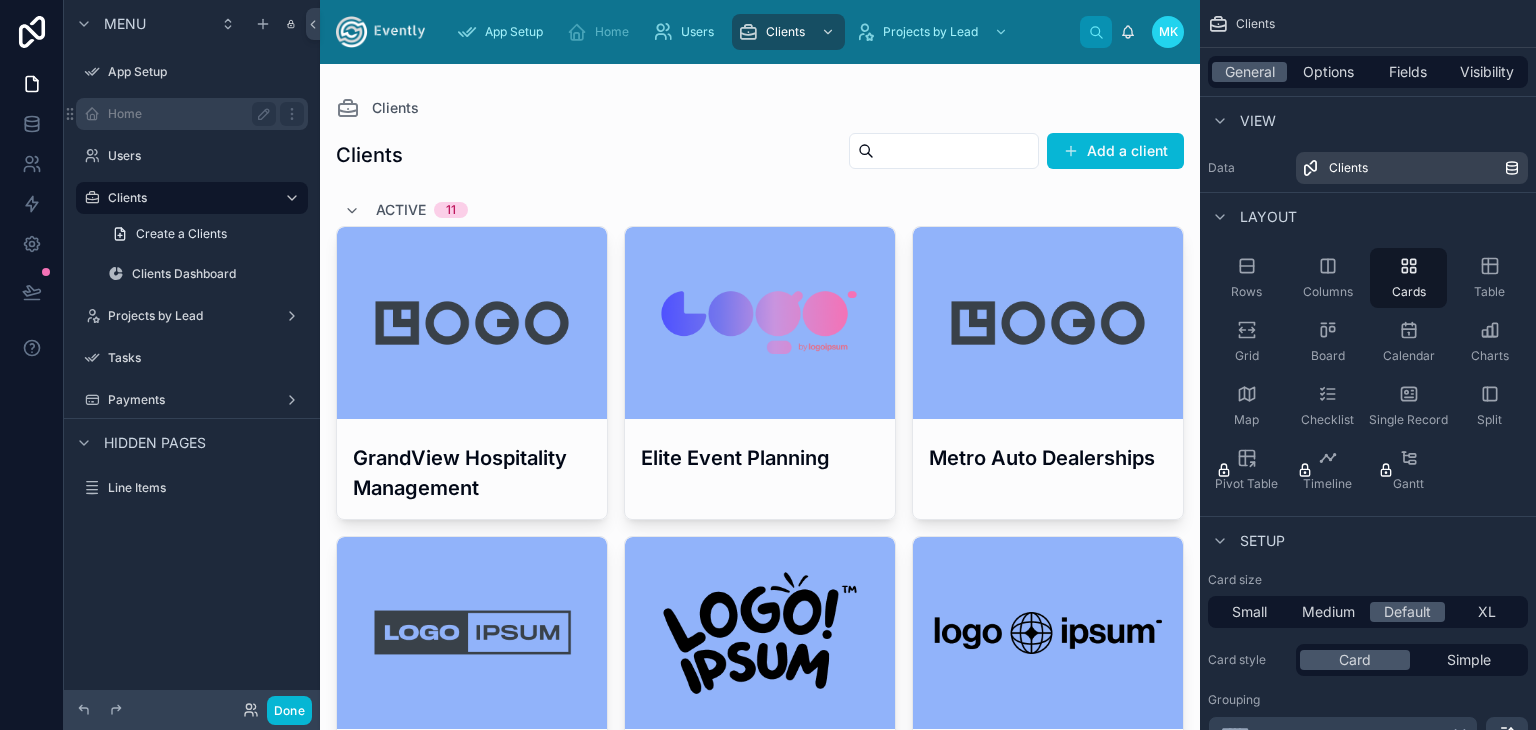 click on "Home" at bounding box center (192, 114) 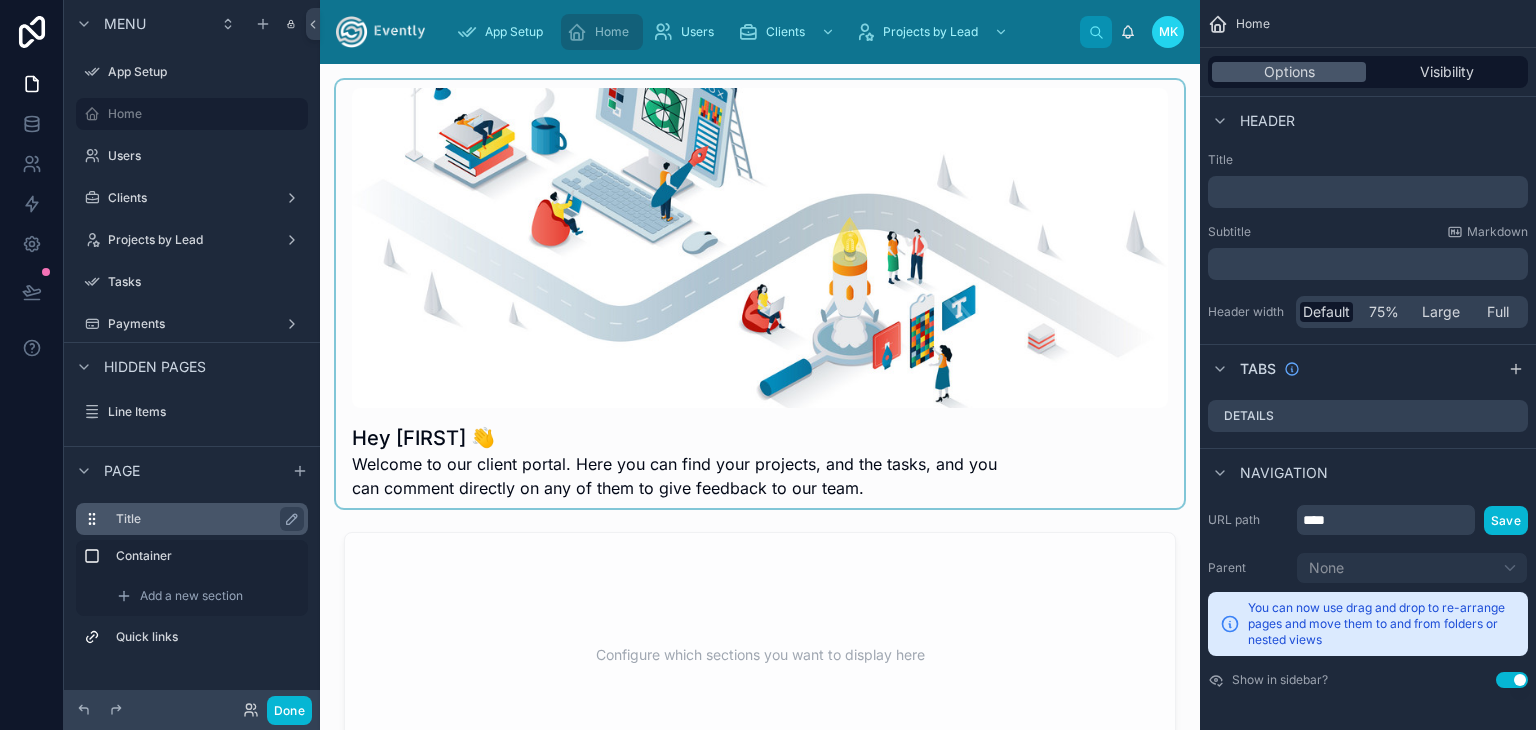 click on "Title" at bounding box center (208, 519) 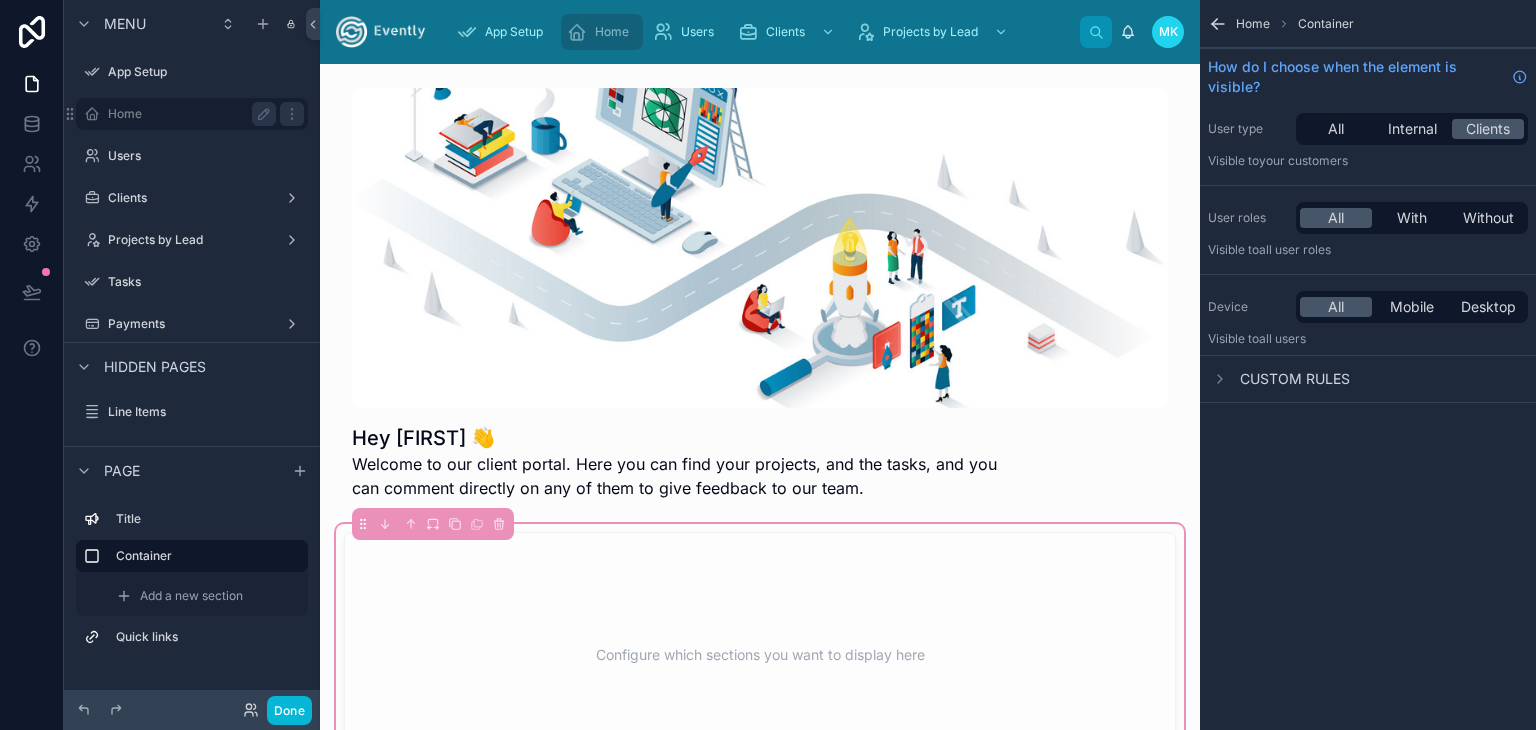click on "Home" at bounding box center [188, 114] 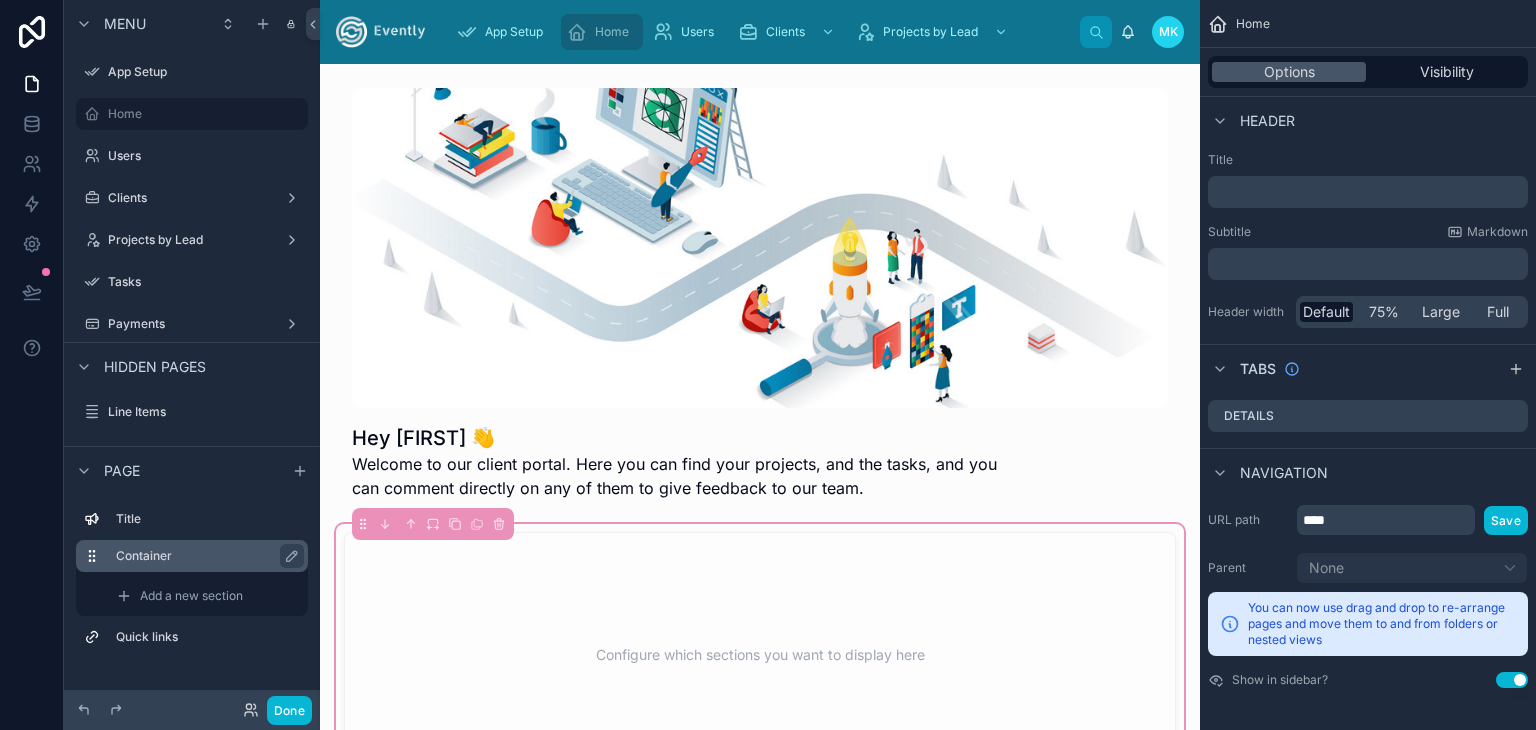 click on "Container" at bounding box center [204, 556] 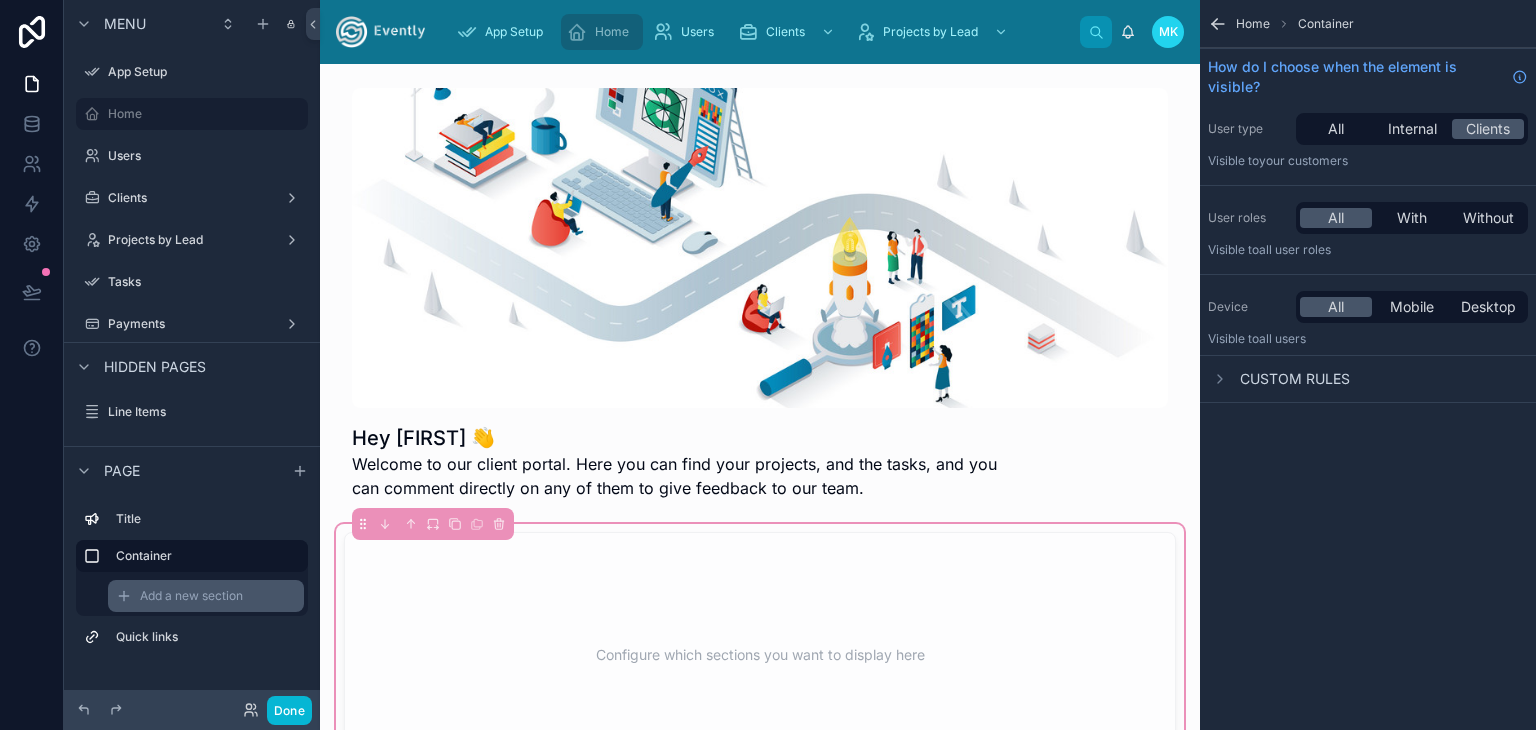 click on "Add a new section" at bounding box center [206, 596] 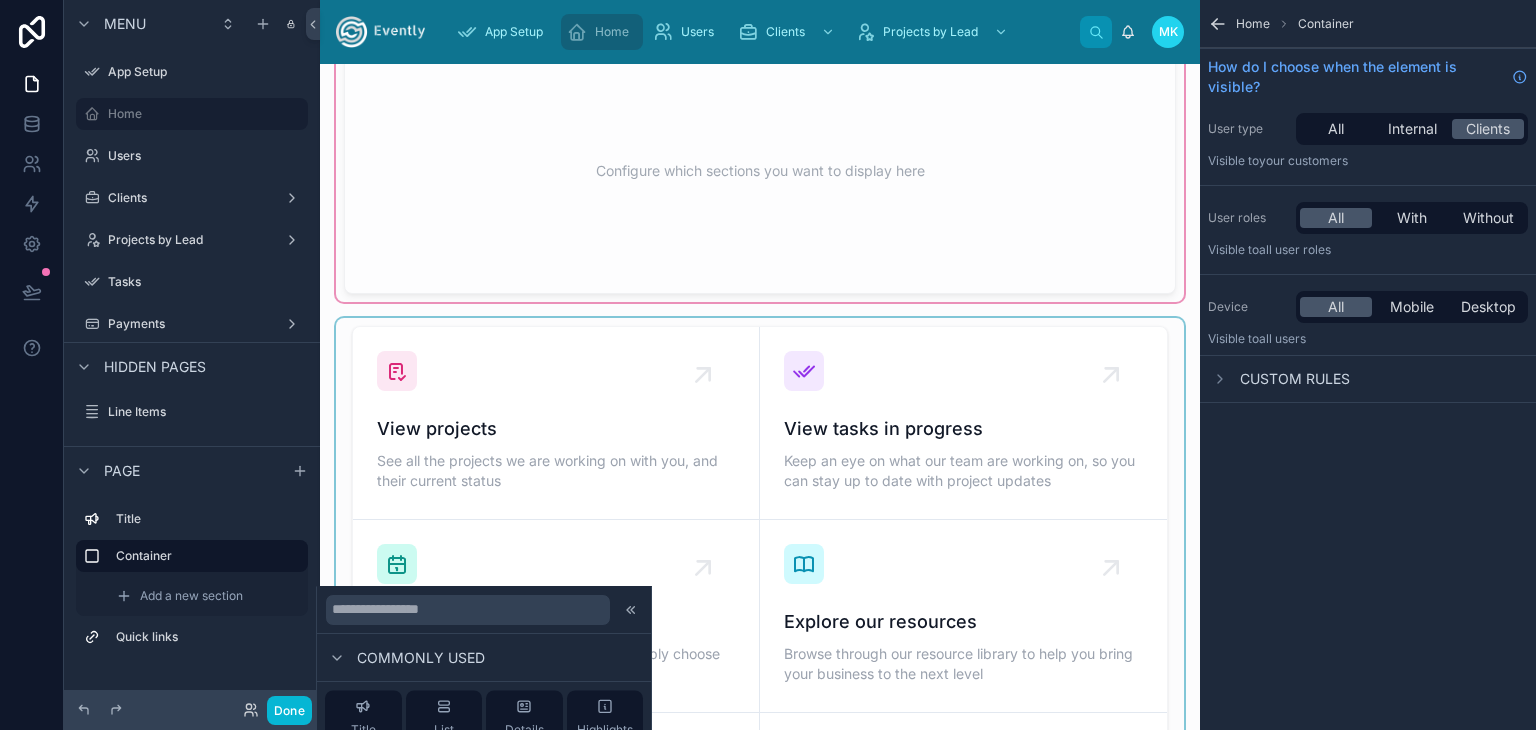 scroll, scrollTop: 500, scrollLeft: 0, axis: vertical 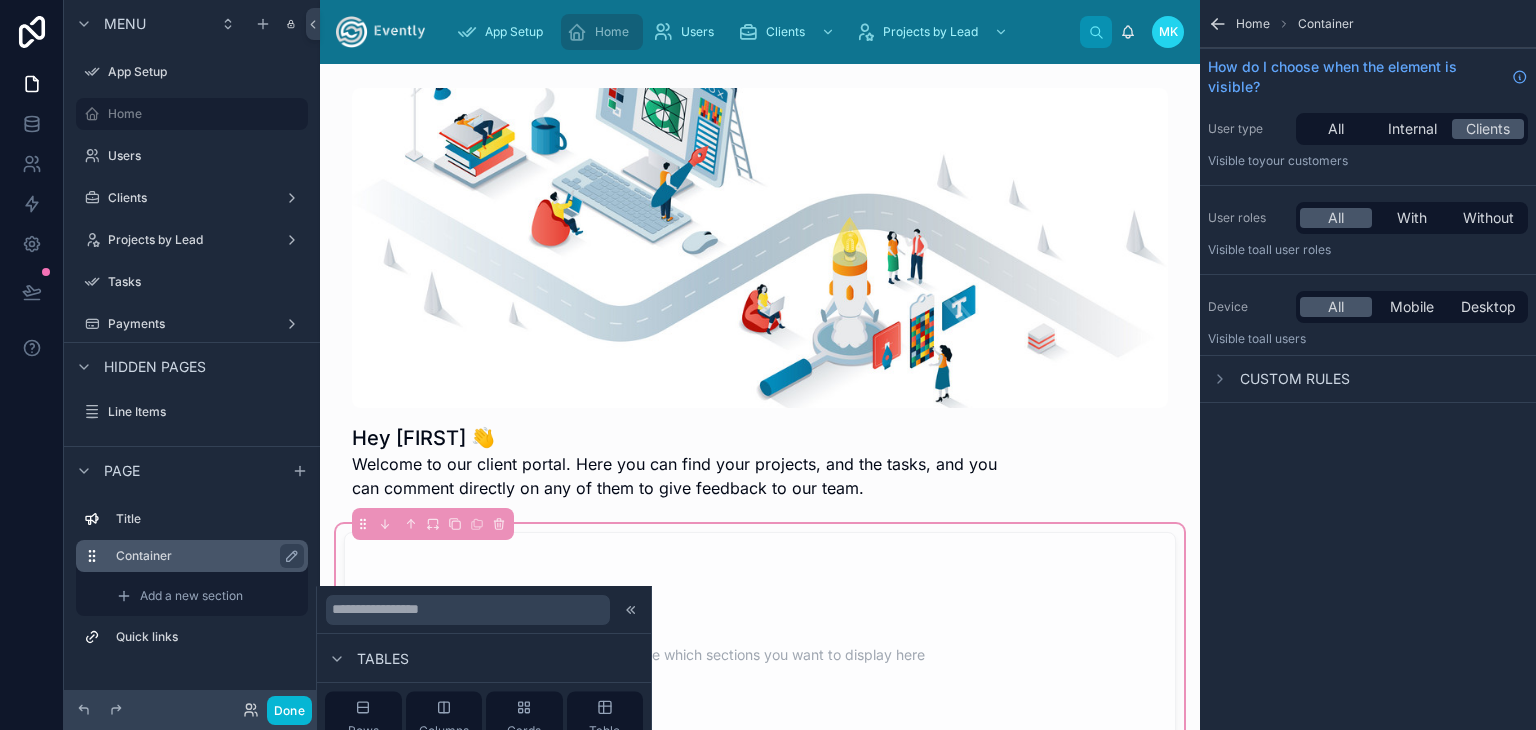 click on "Container" at bounding box center [204, 556] 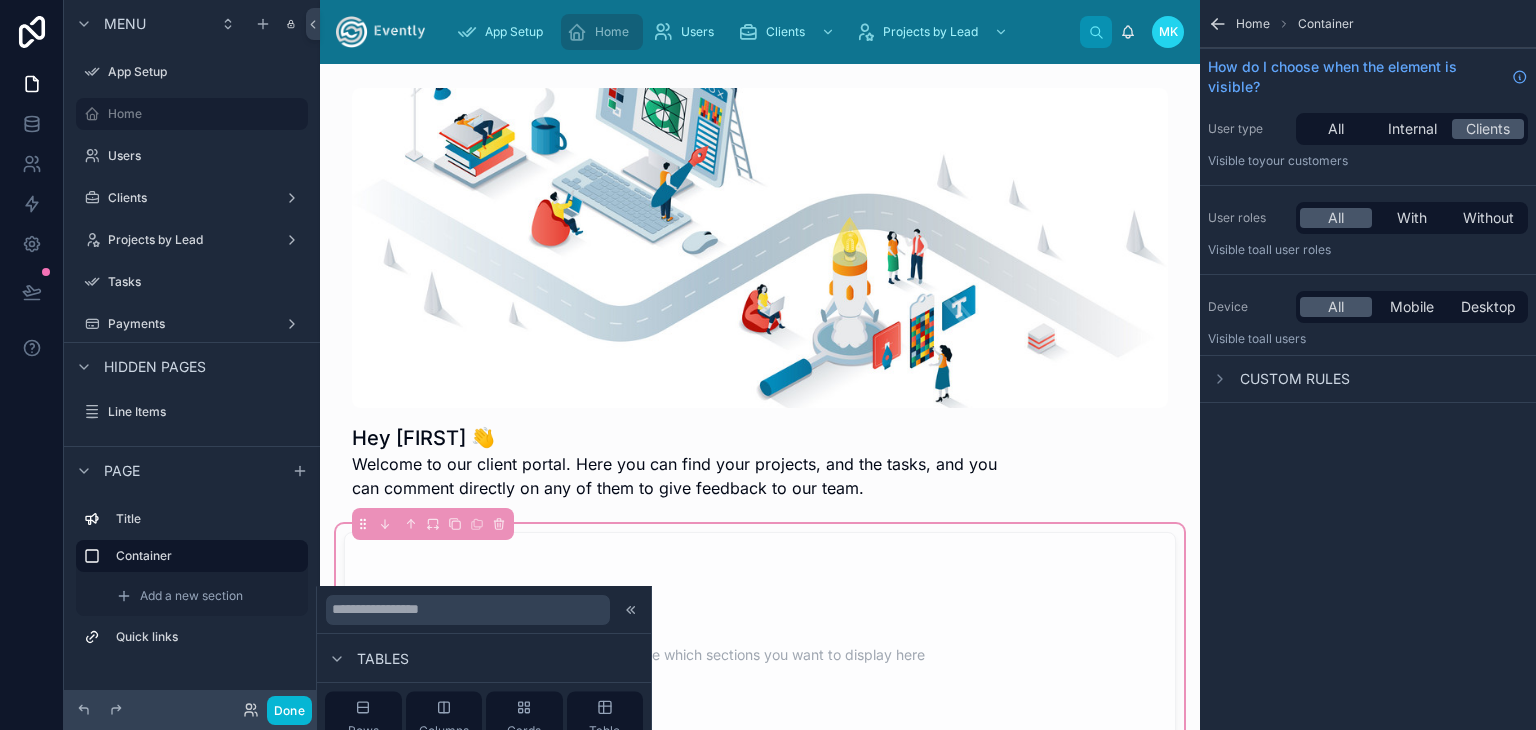 click on "Title Container Add a new section Quick links" at bounding box center (192, 583) 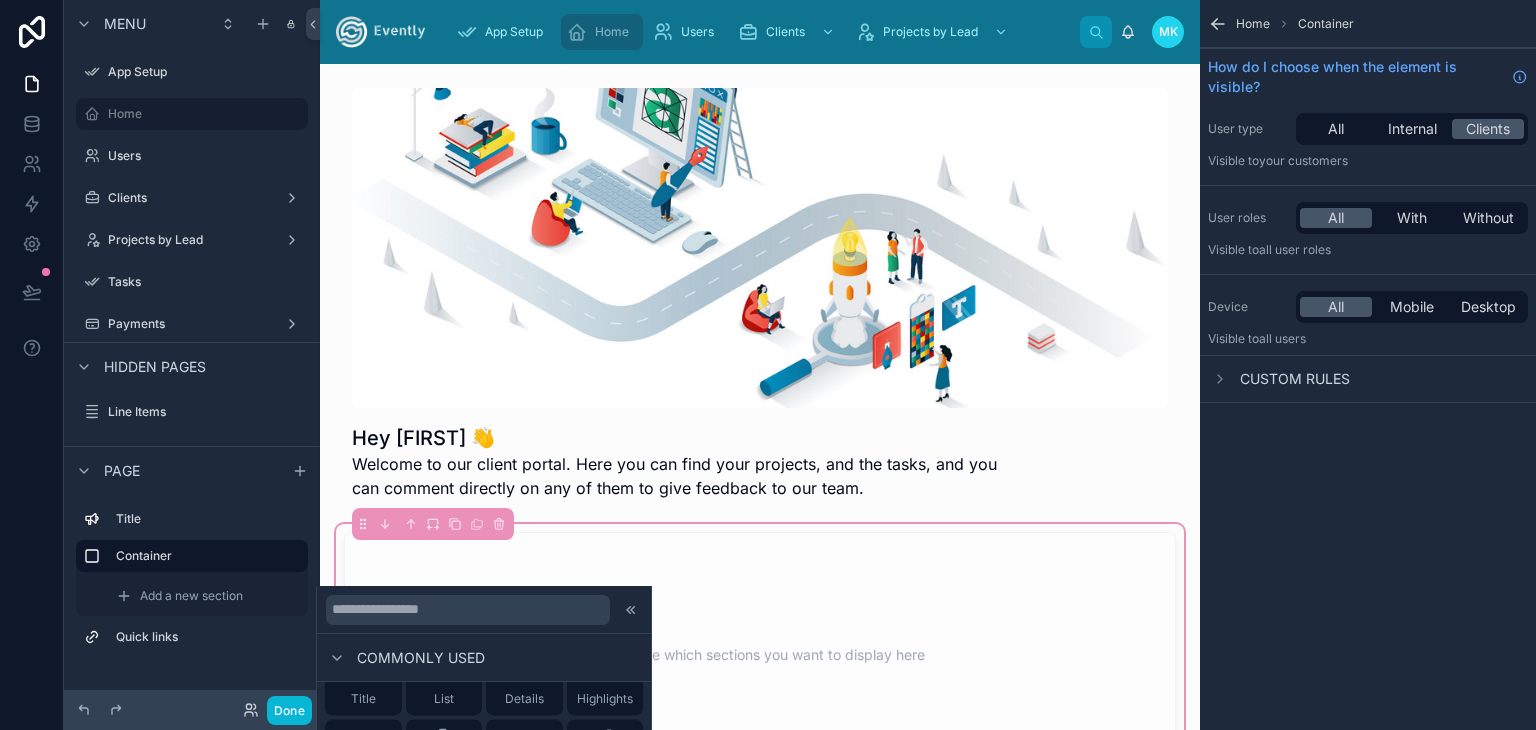 scroll, scrollTop: 0, scrollLeft: 0, axis: both 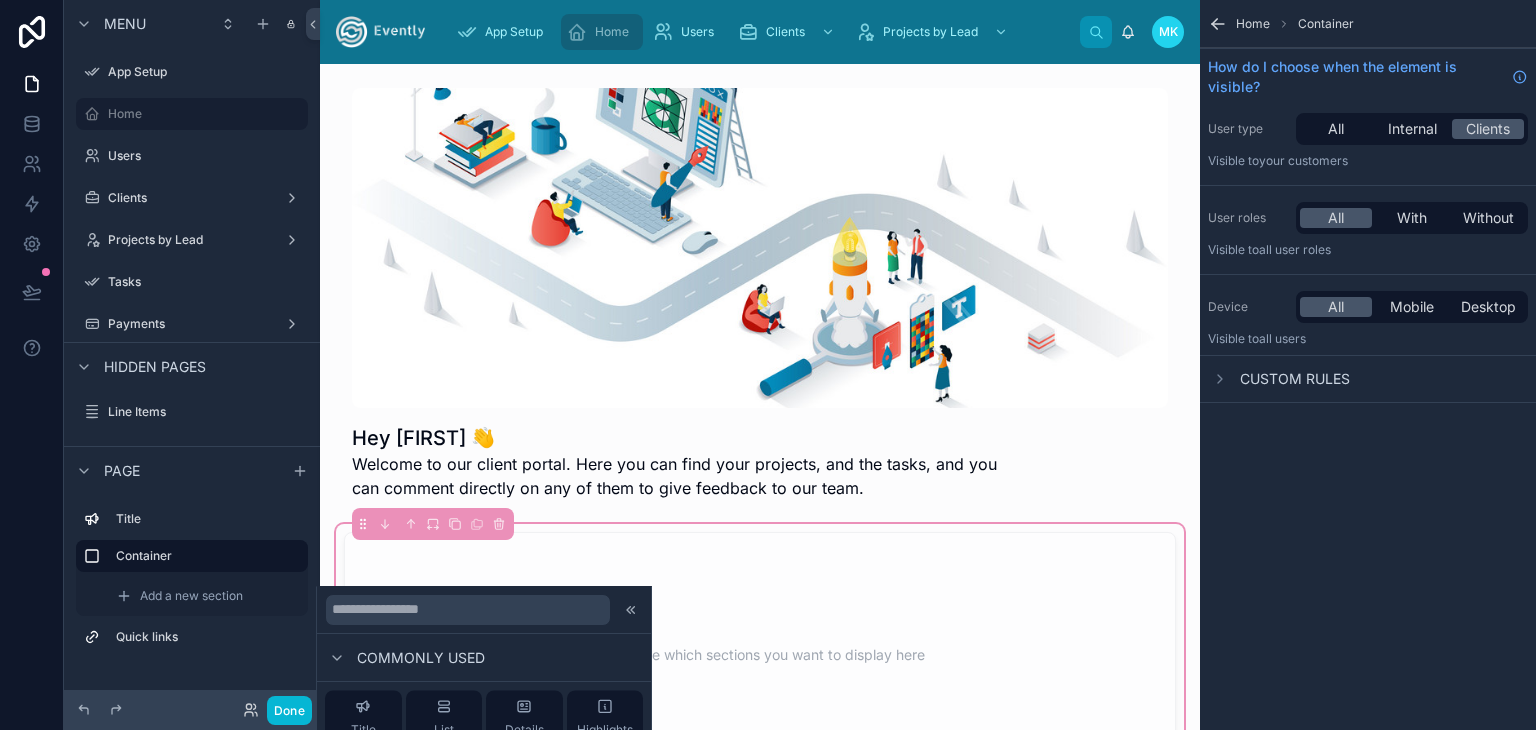 click on "Commonly used" at bounding box center (421, 658) 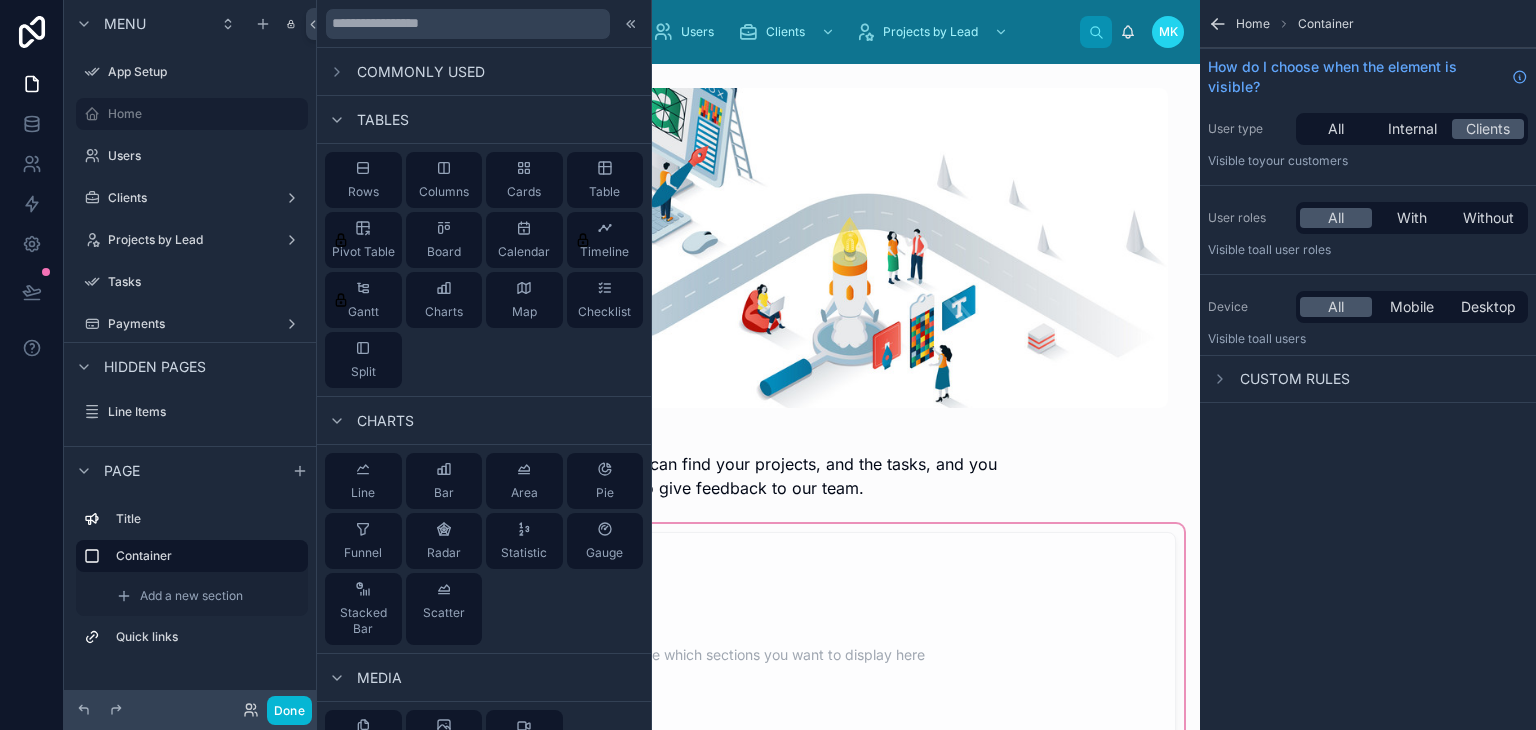 click at bounding box center [337, 72] 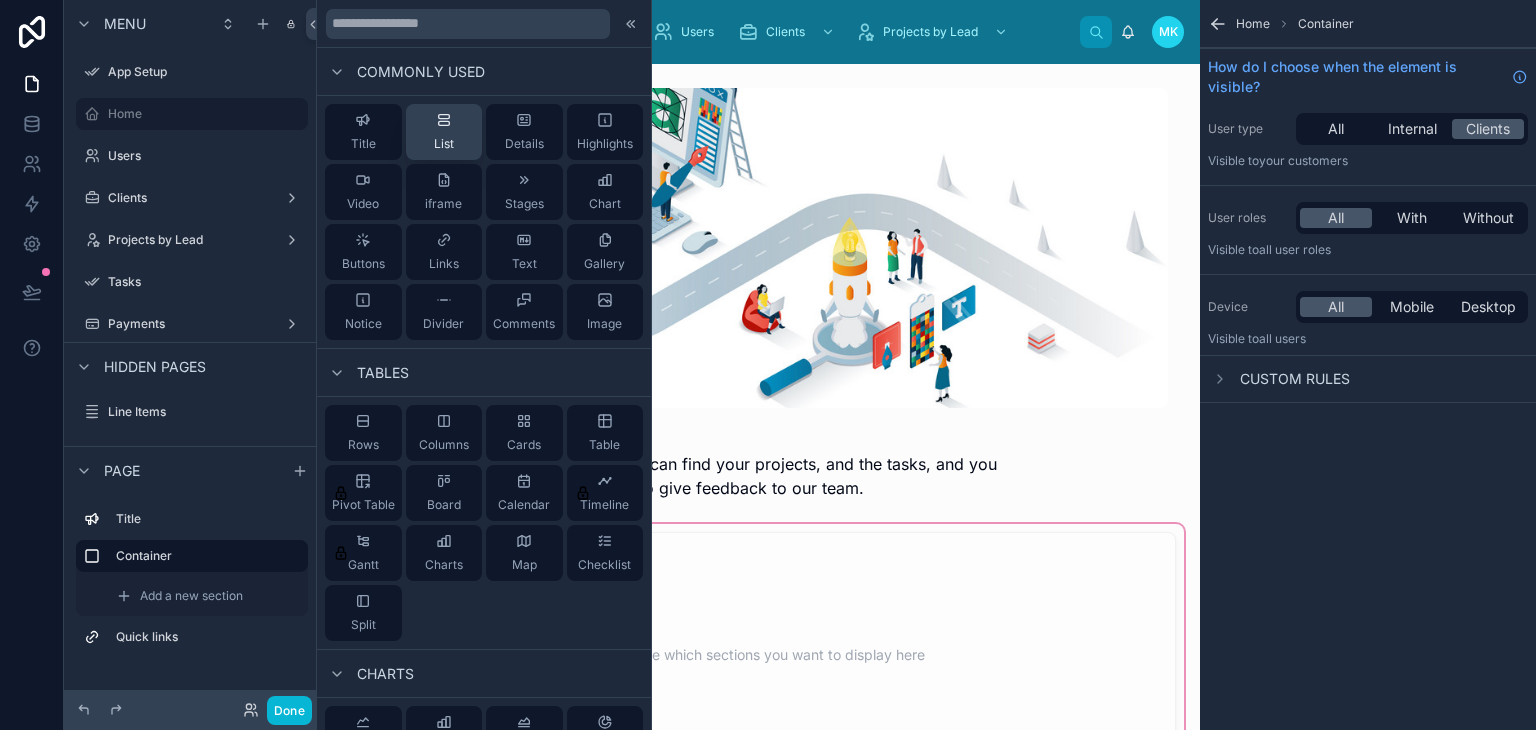 click on "List" at bounding box center [444, 132] 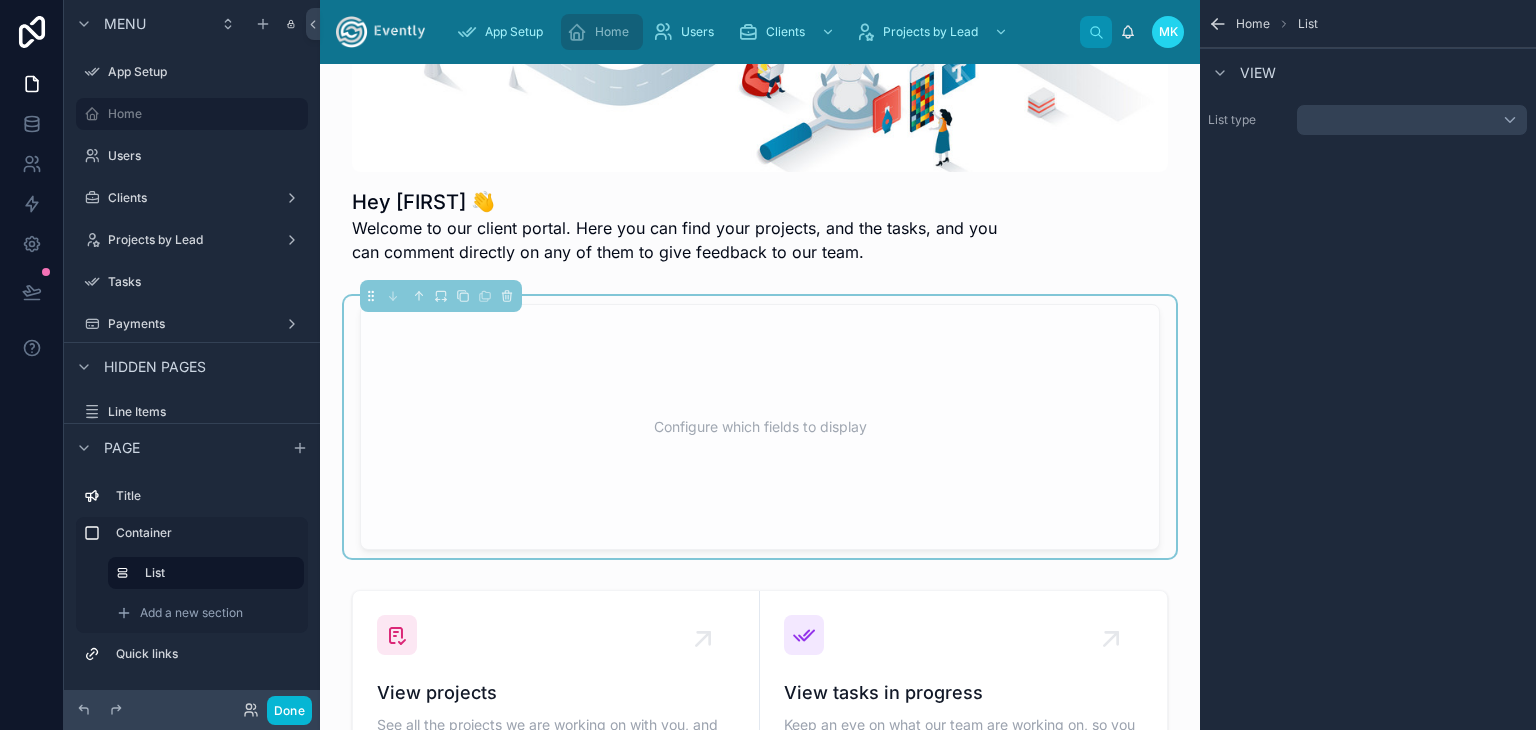 scroll, scrollTop: 266, scrollLeft: 0, axis: vertical 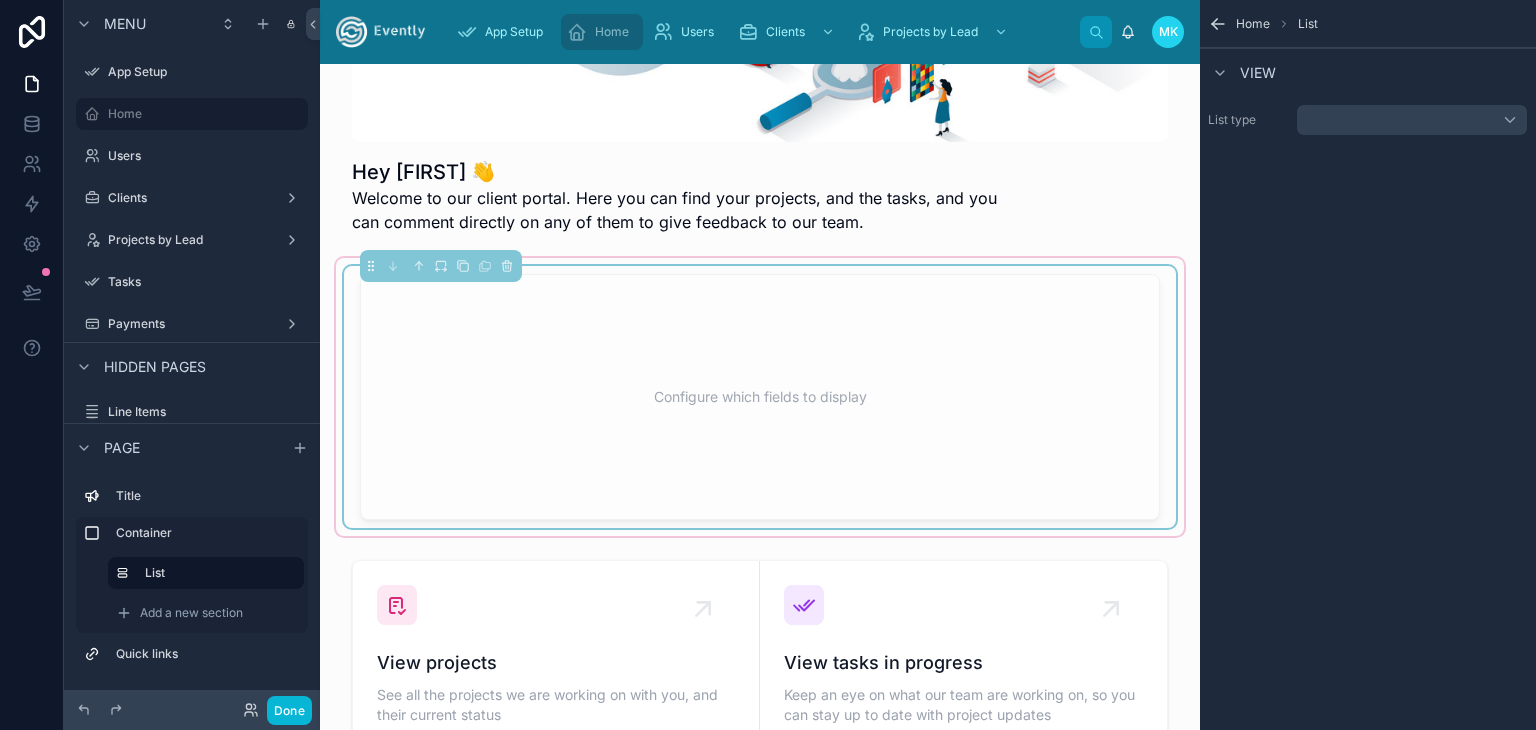 click on "Configure which fields to display" at bounding box center (760, 397) 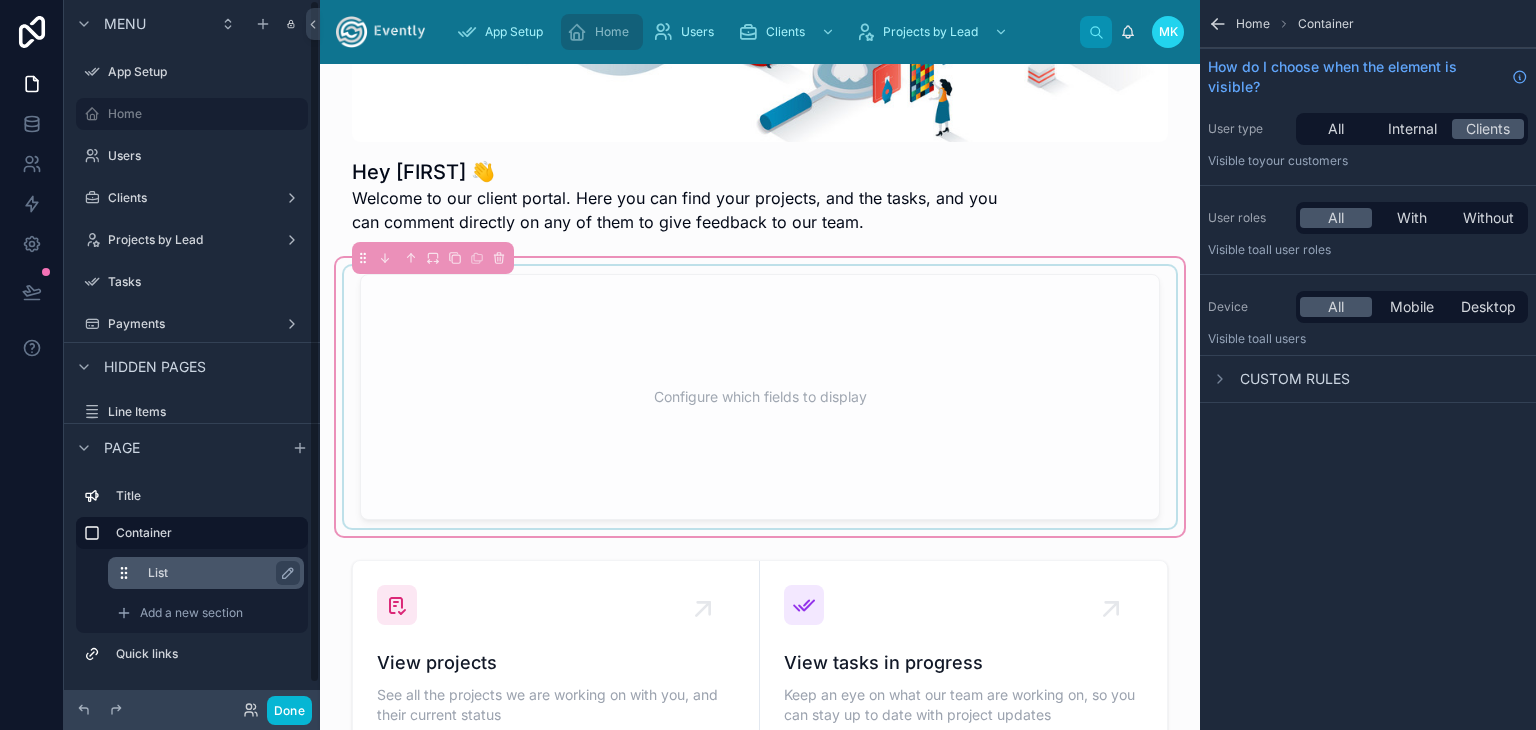 click on "List" at bounding box center (218, 573) 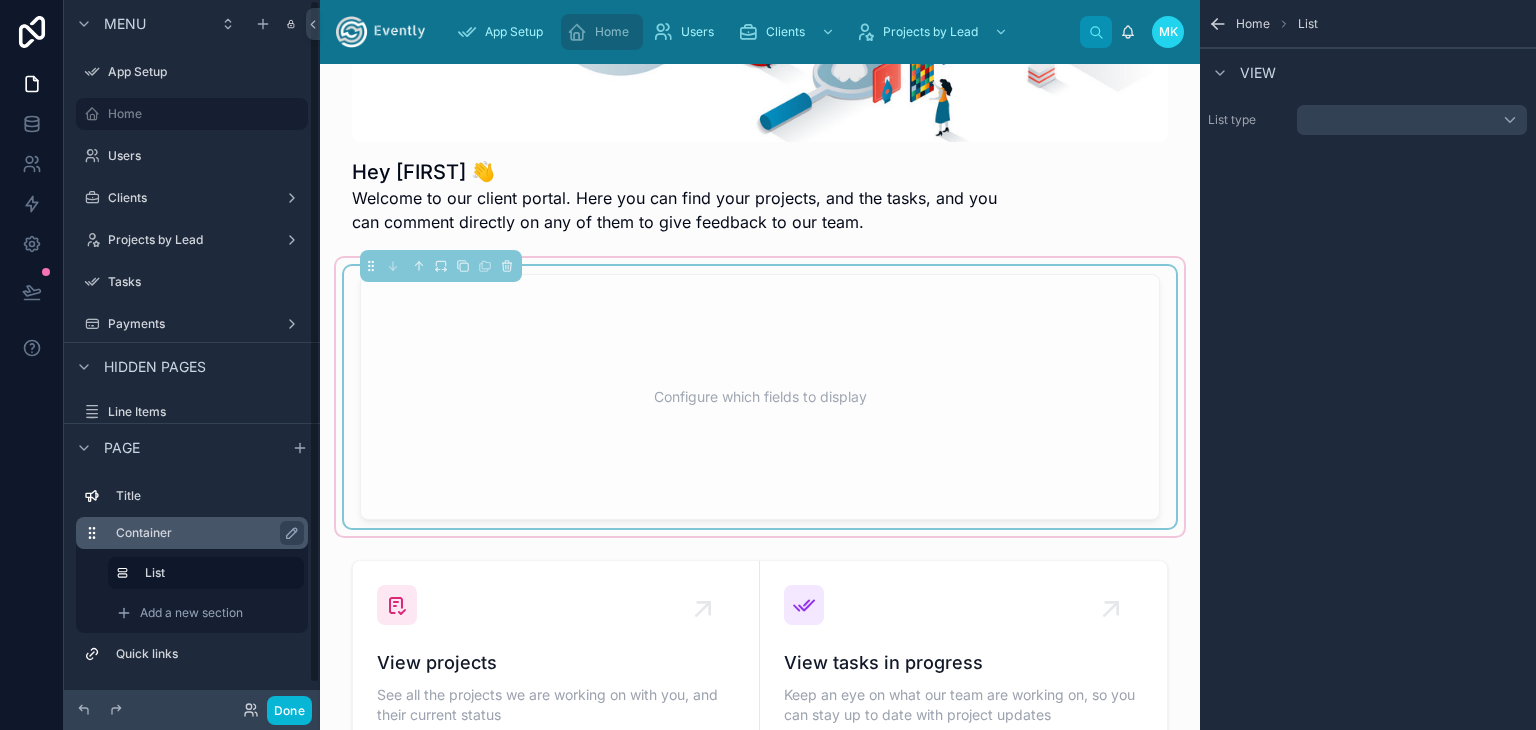 click on "Container" at bounding box center (204, 533) 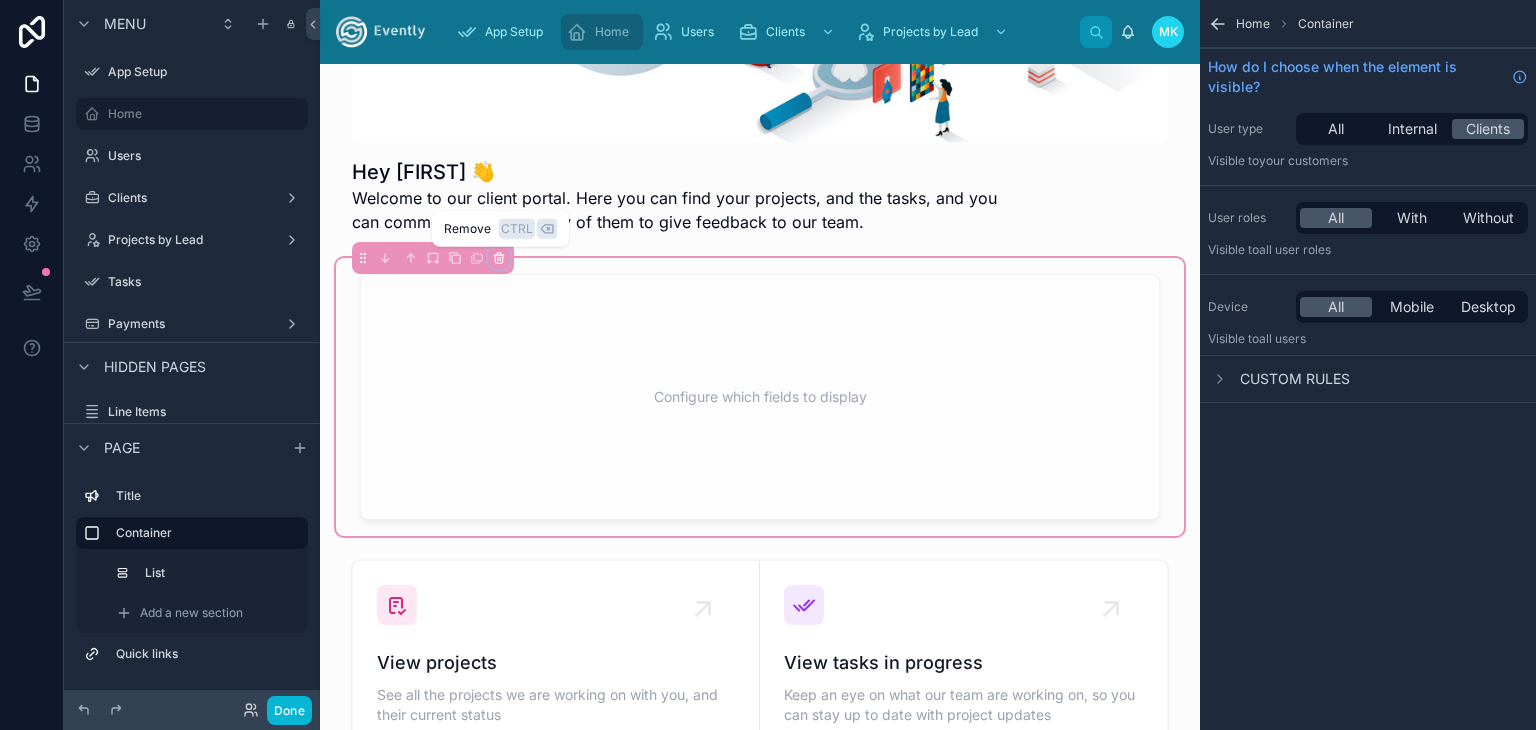 click 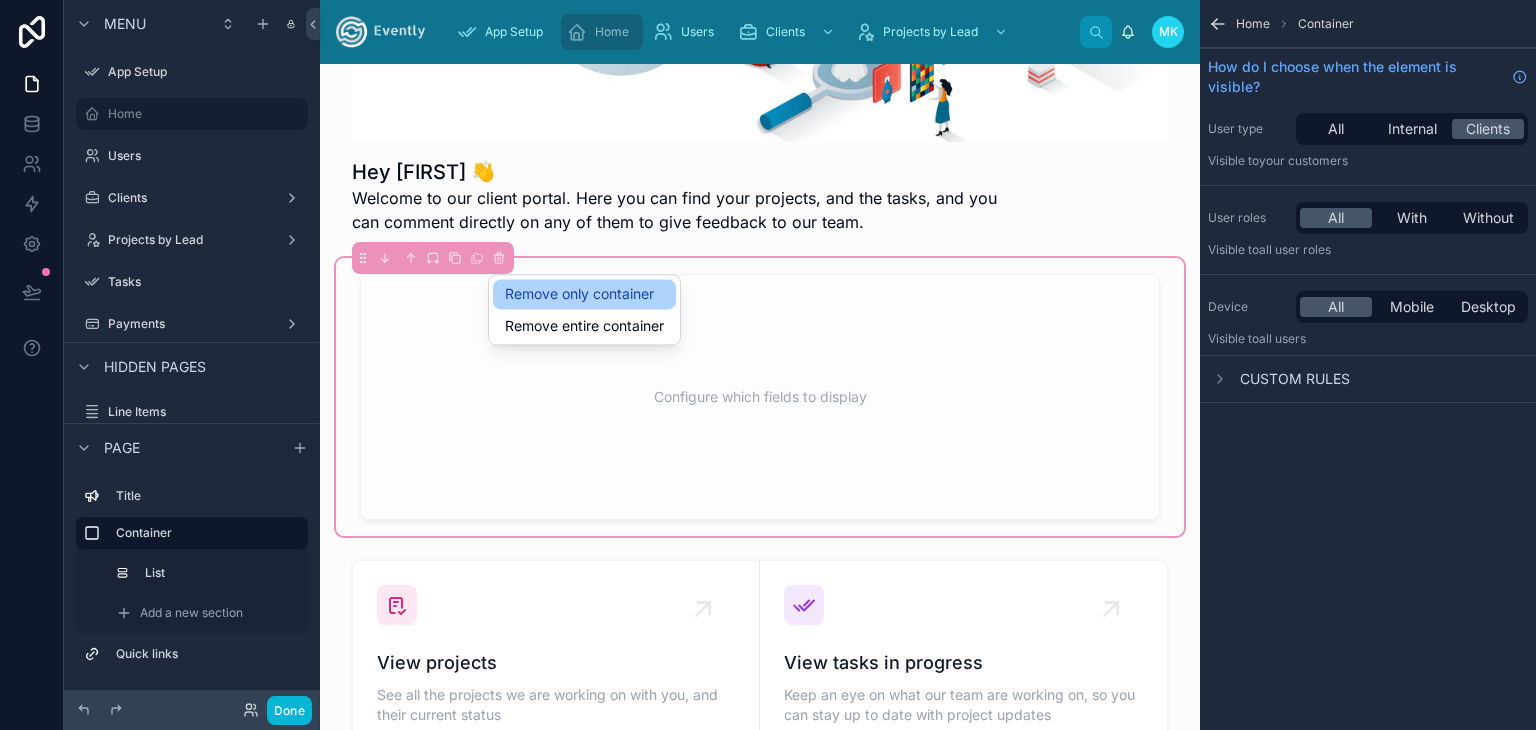 click on "Remove only container" at bounding box center (579, 294) 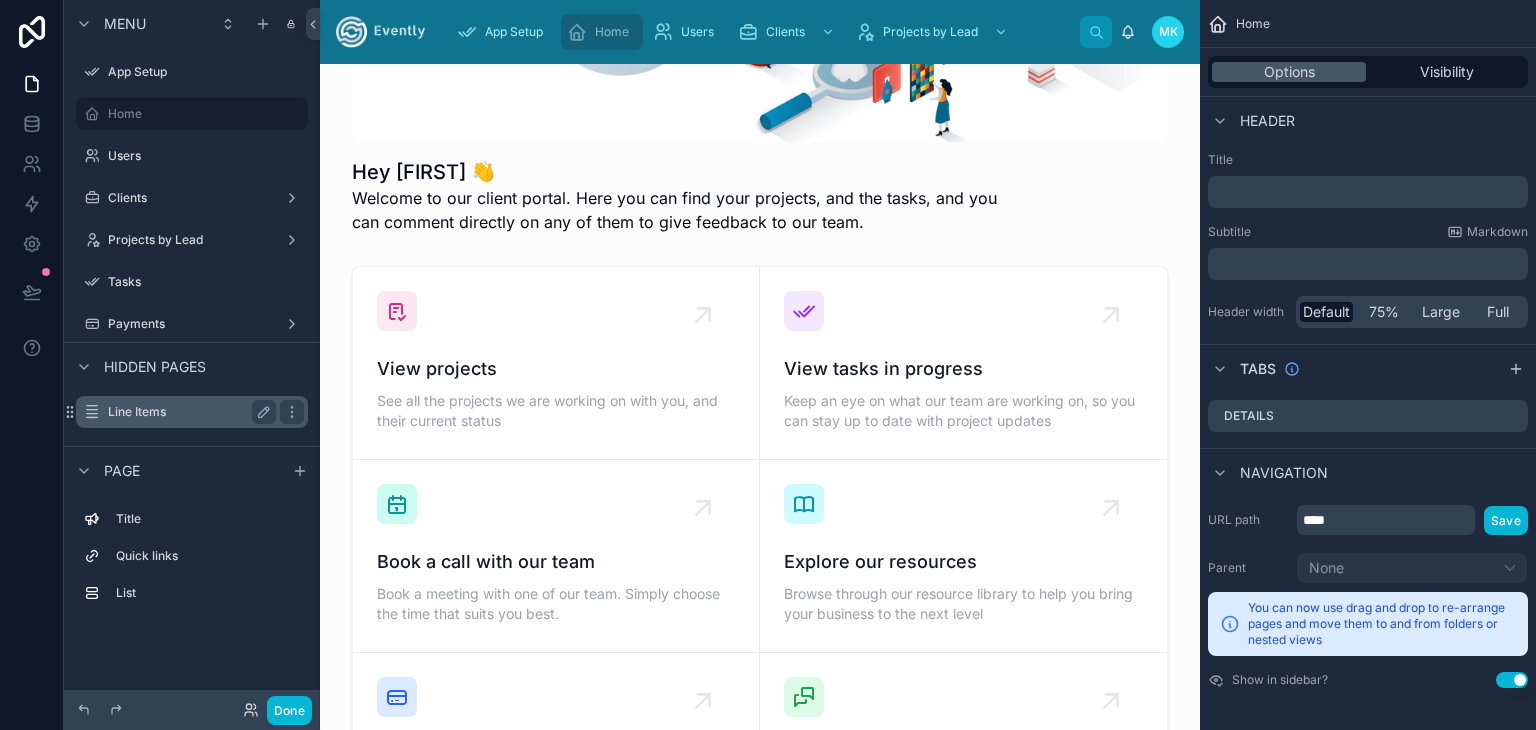 click on "Line Items" at bounding box center [188, 412] 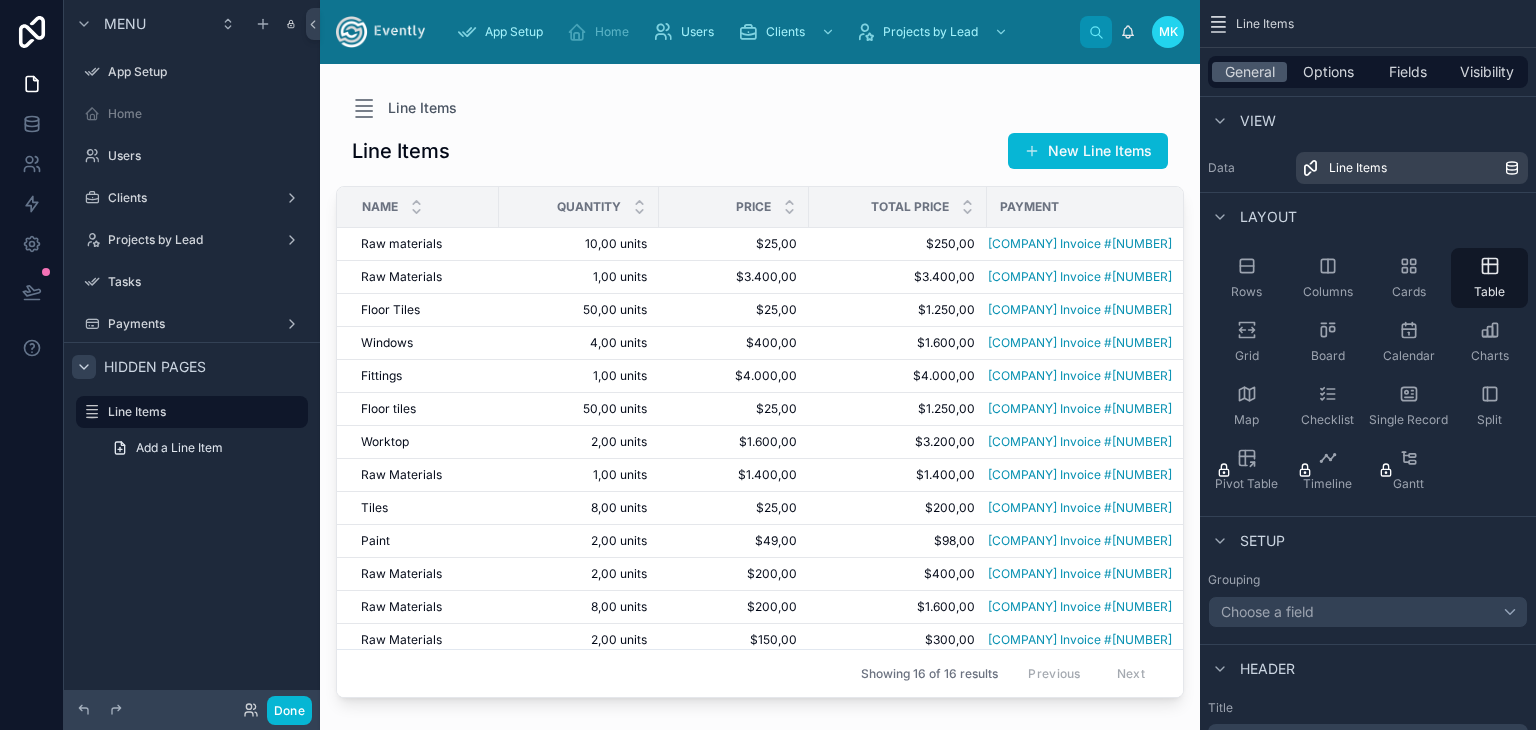 click 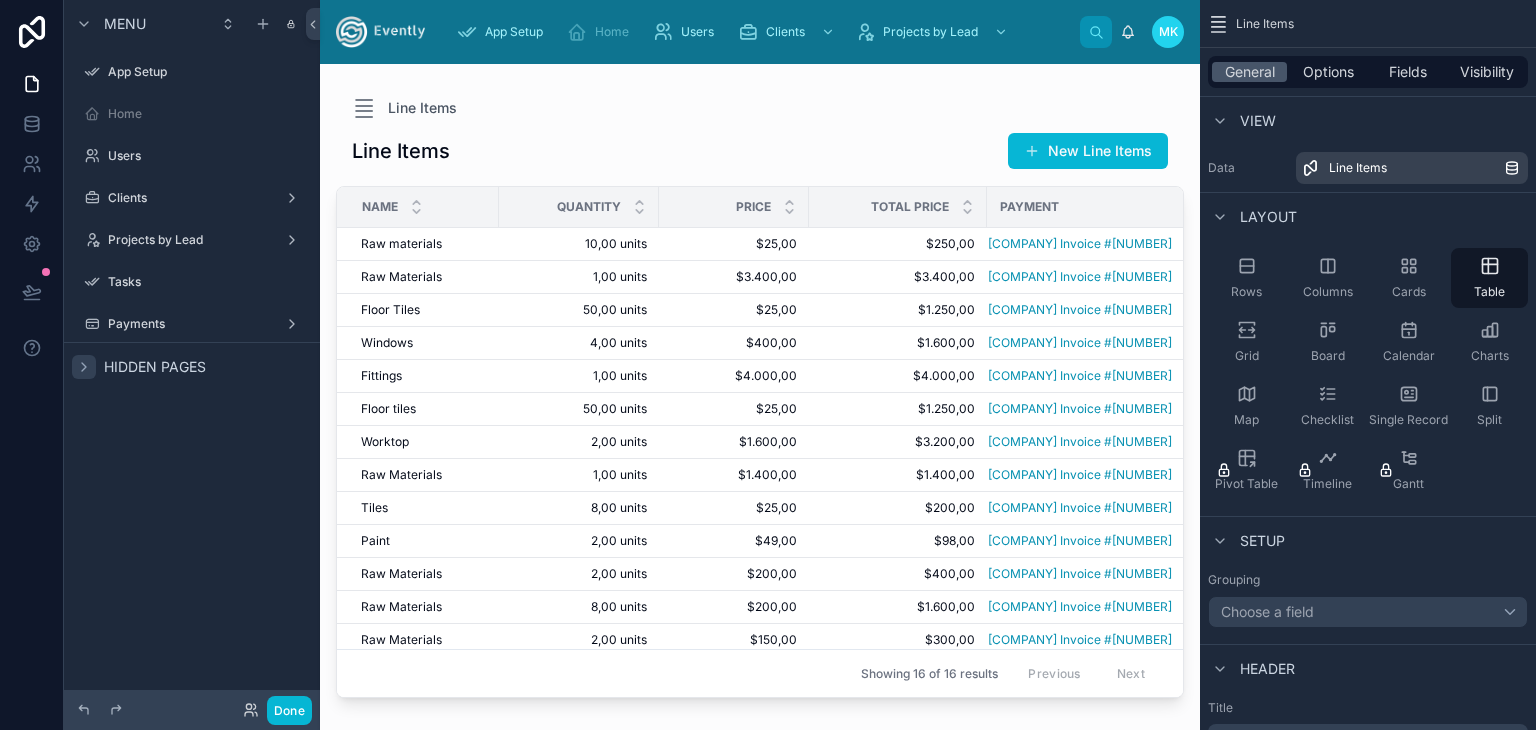 click on "Hidden pages" at bounding box center (139, 367) 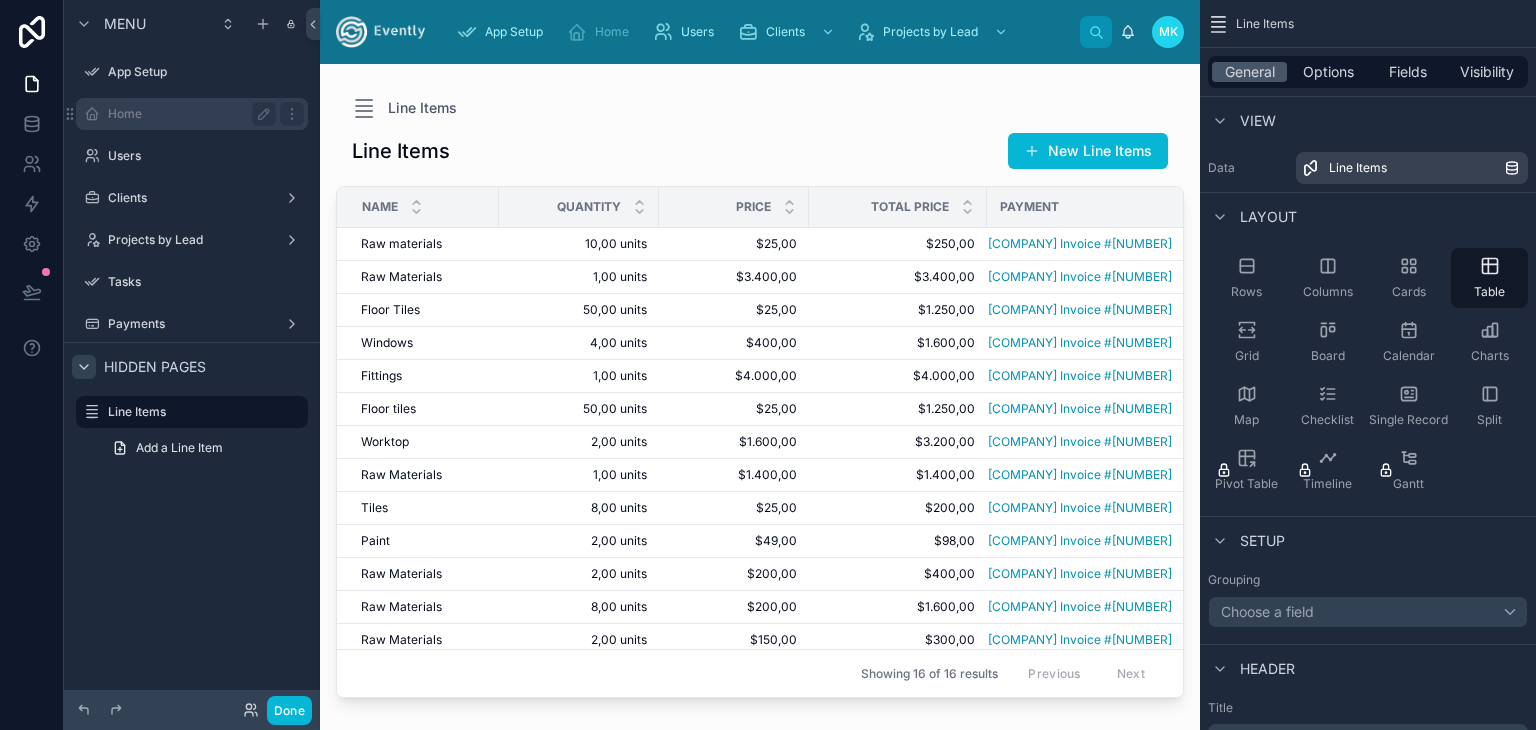 click on "Home" at bounding box center (188, 114) 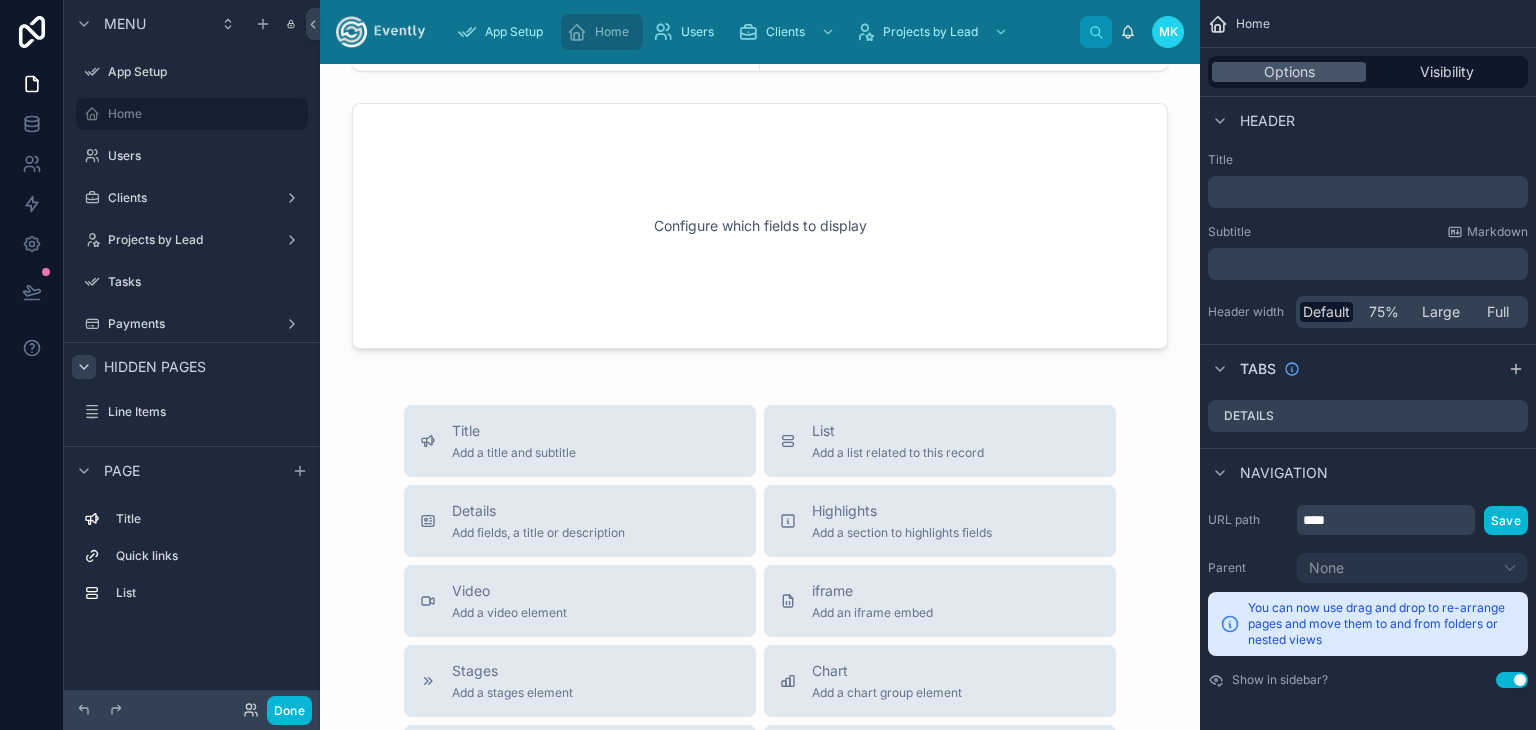 scroll, scrollTop: 1100, scrollLeft: 0, axis: vertical 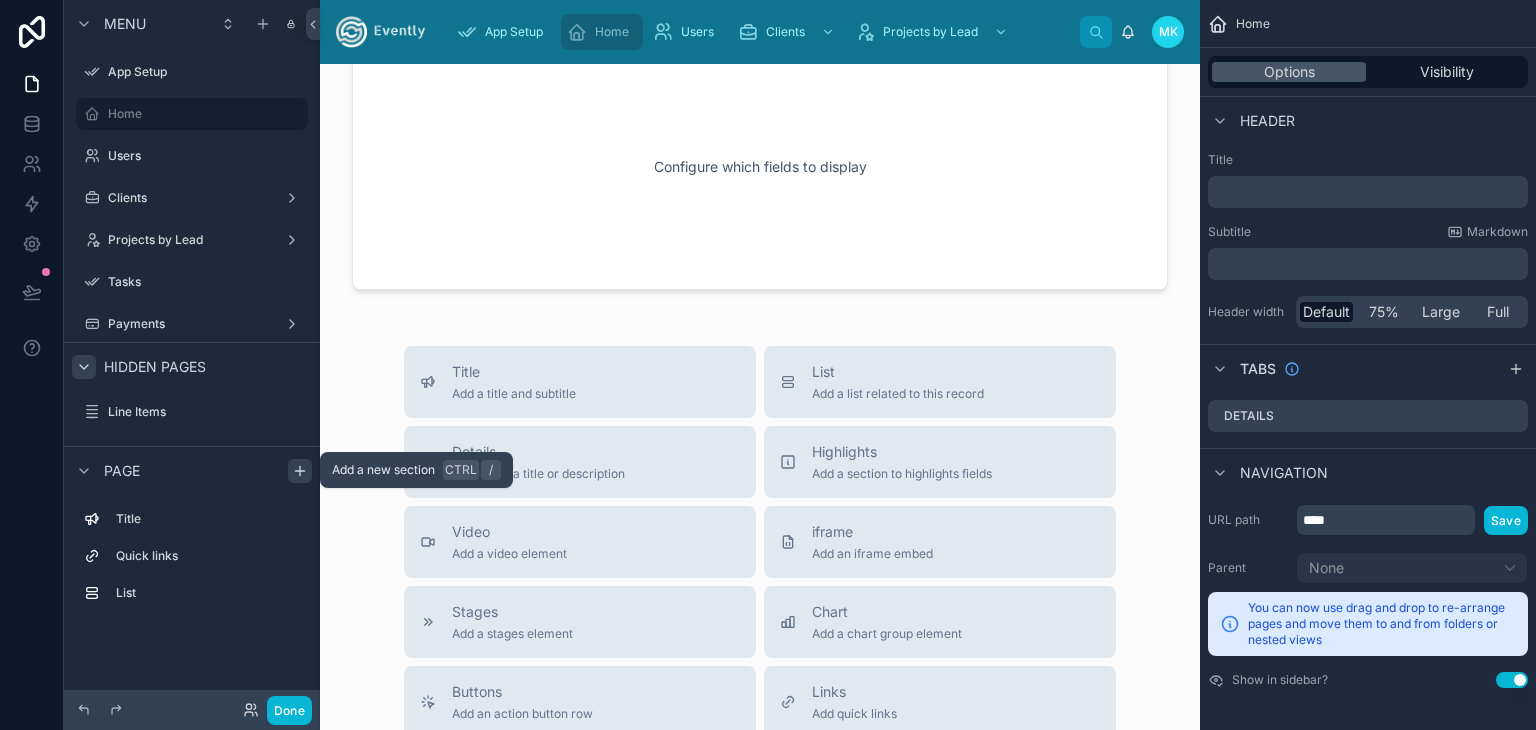 click 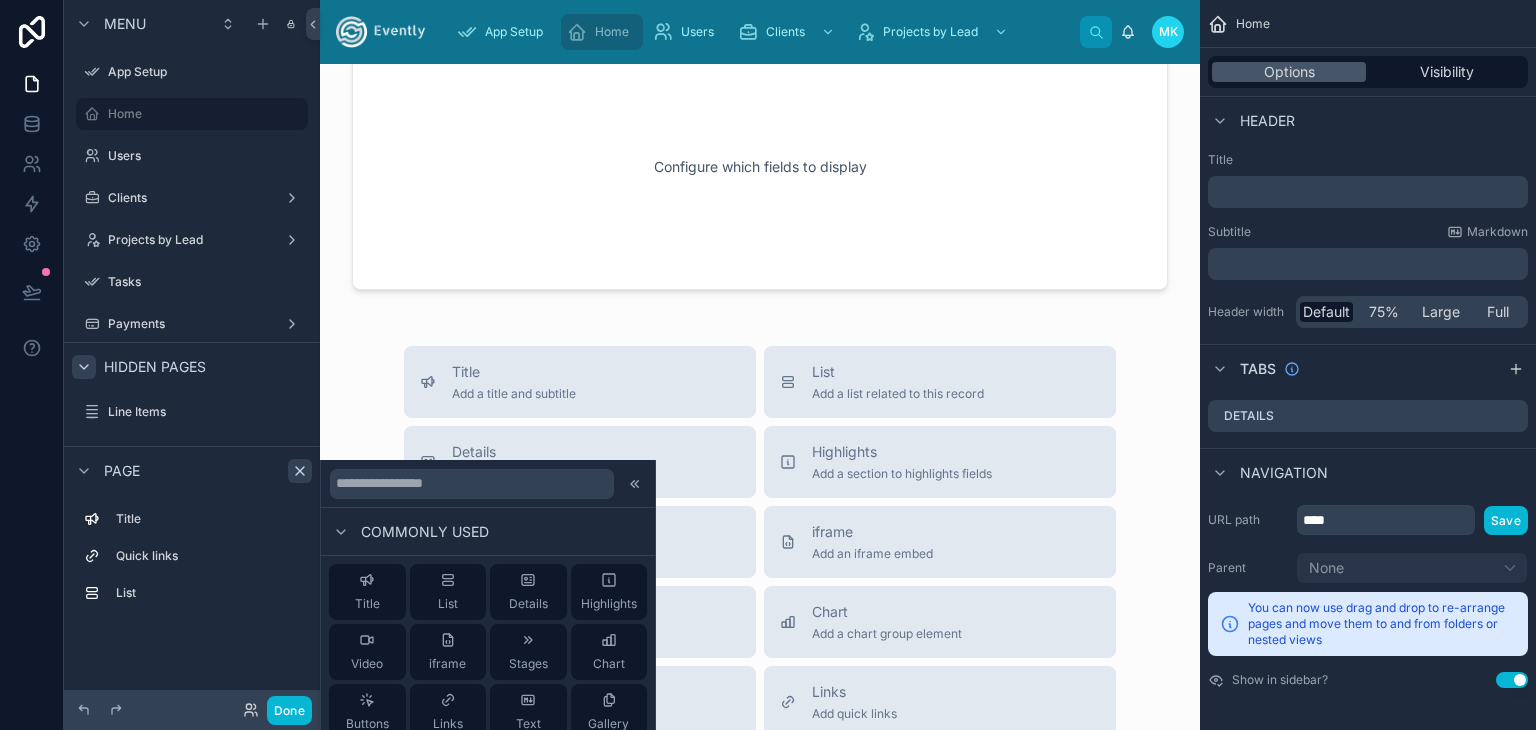 click on "Commonly used" at bounding box center [488, 532] 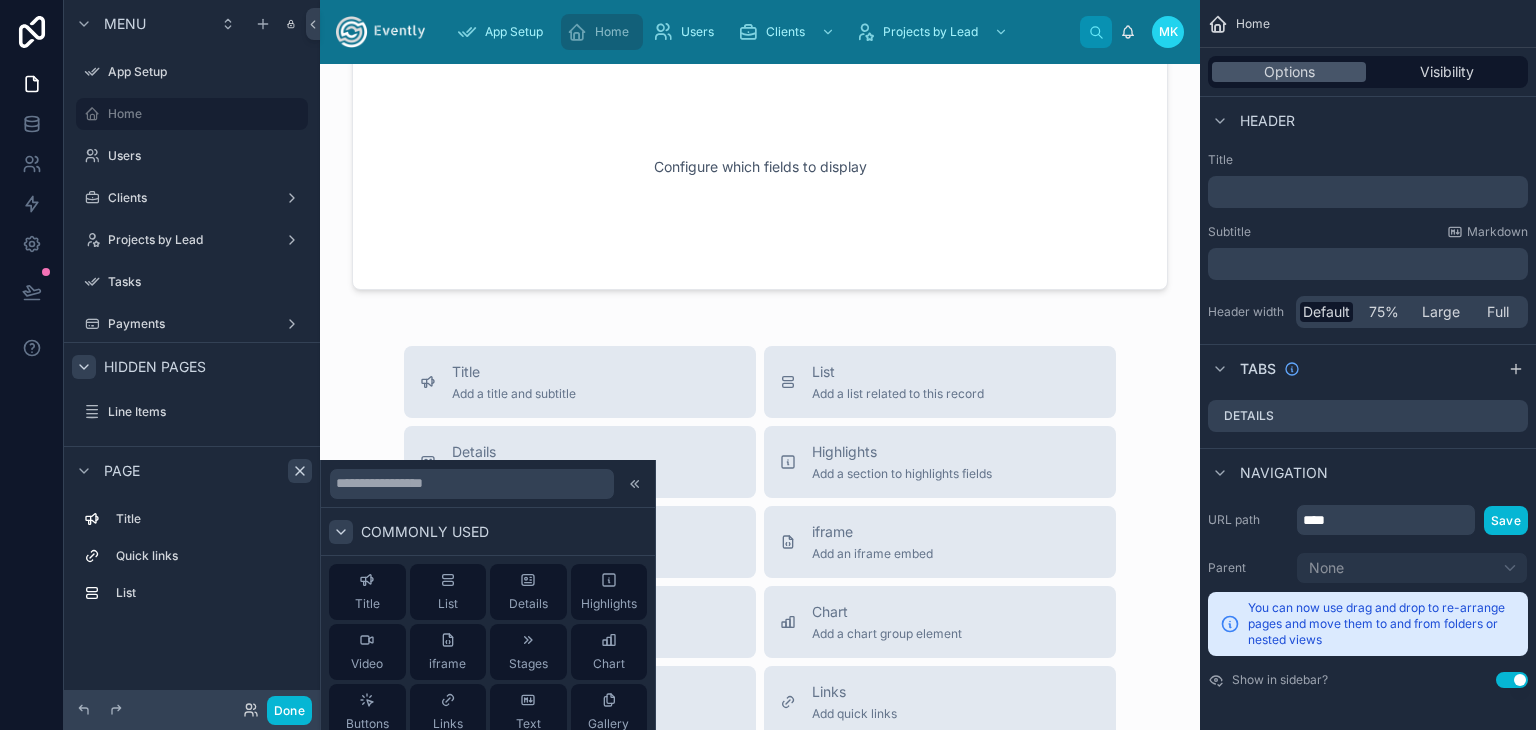 click at bounding box center [341, 532] 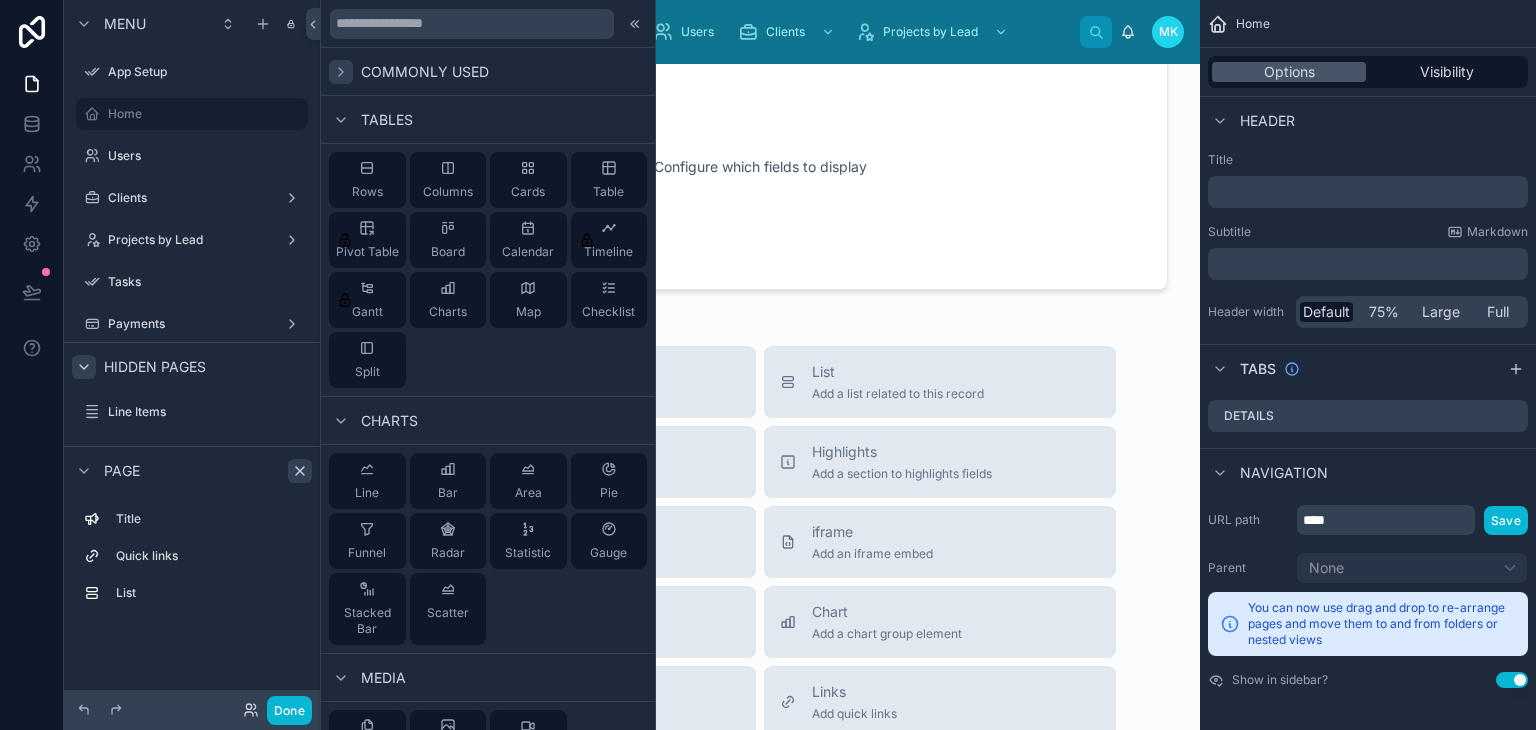 click on "Commonly used" at bounding box center (425, 72) 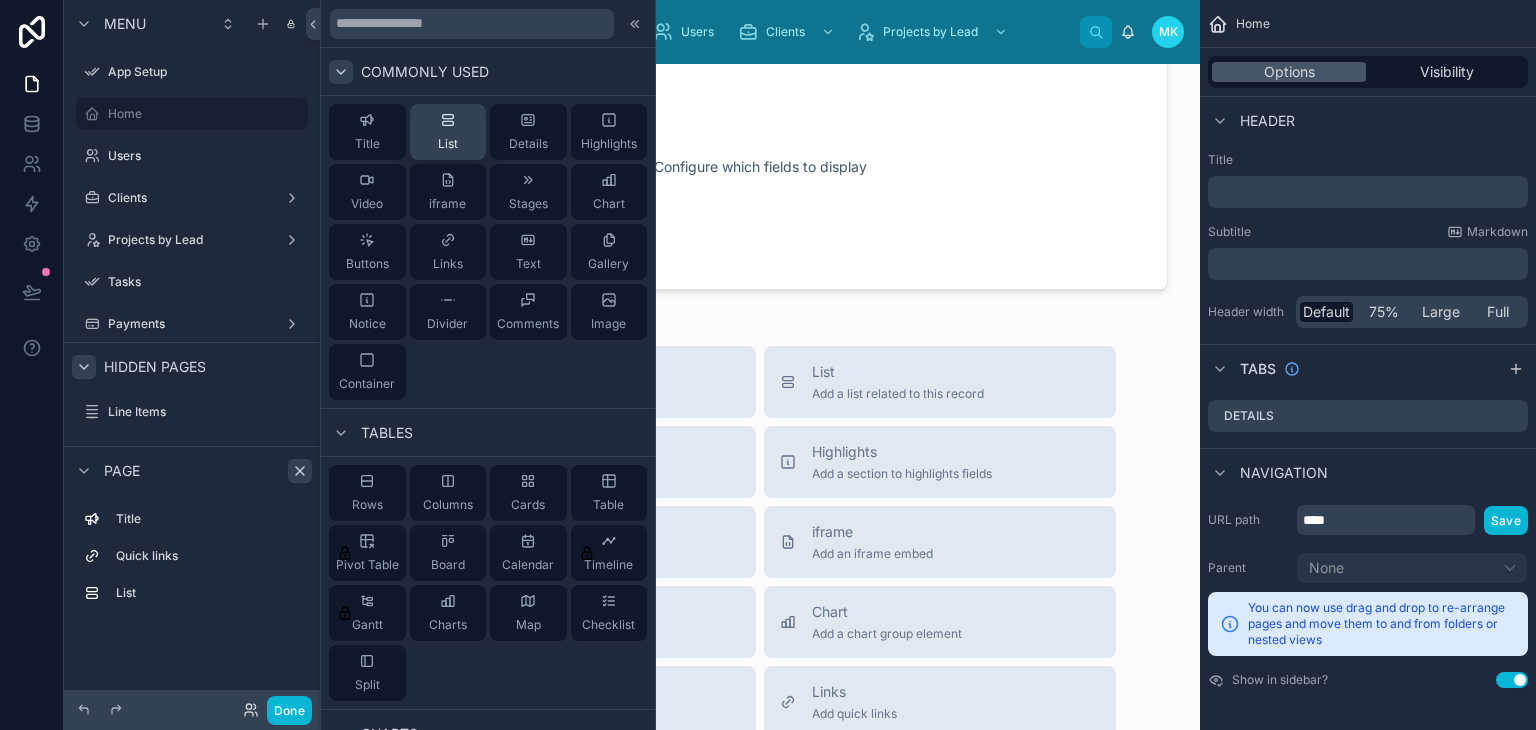 click on "List" at bounding box center (448, 132) 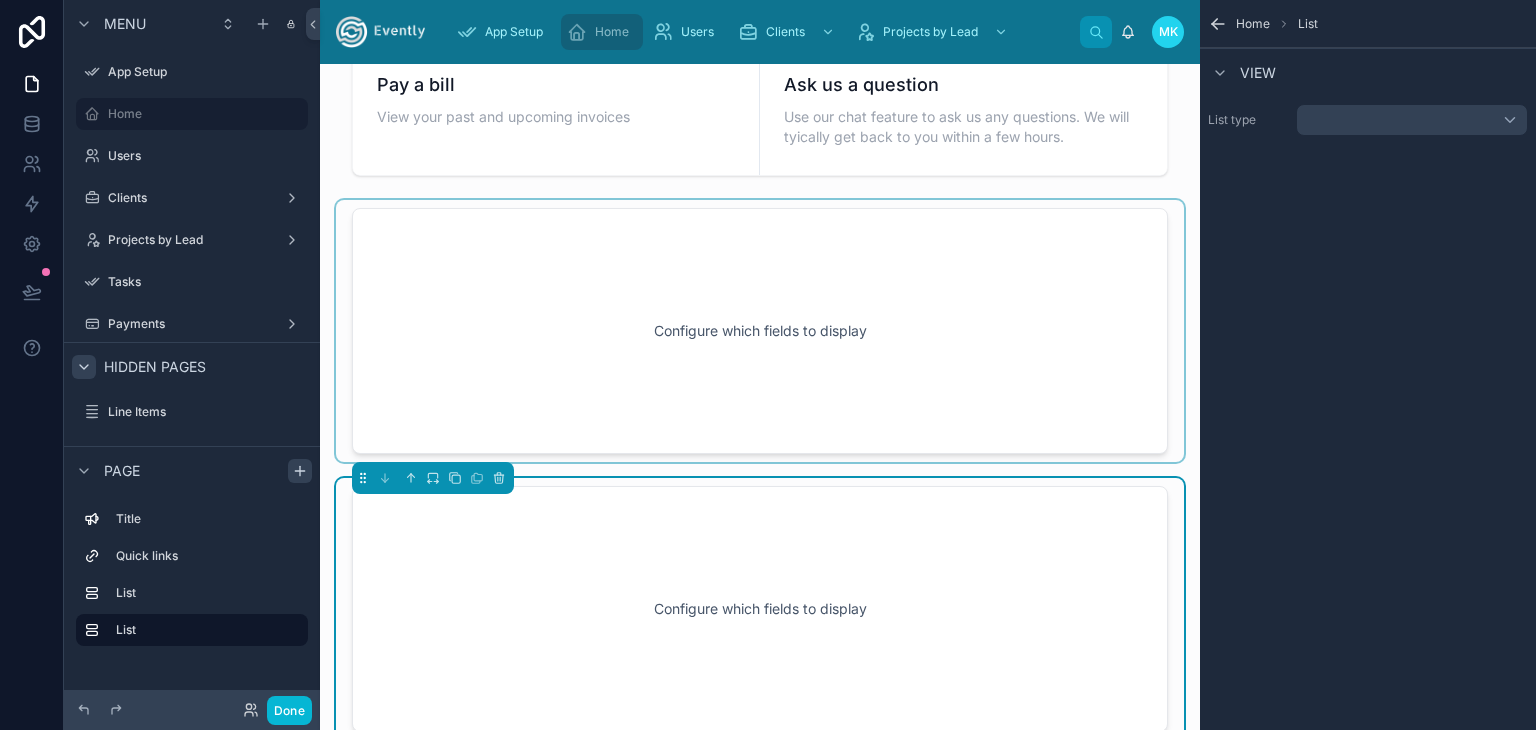 scroll, scrollTop: 947, scrollLeft: 0, axis: vertical 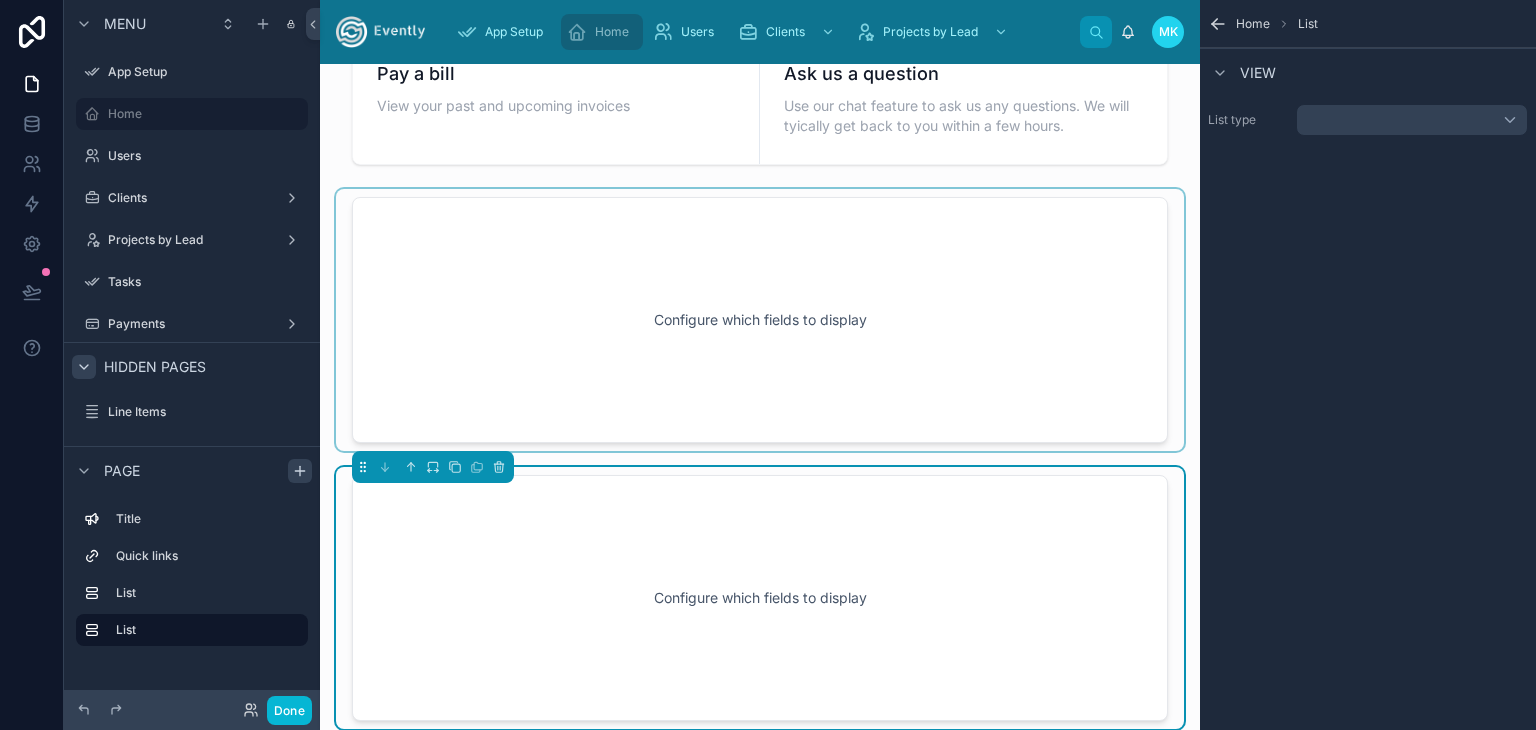 click at bounding box center [760, 320] 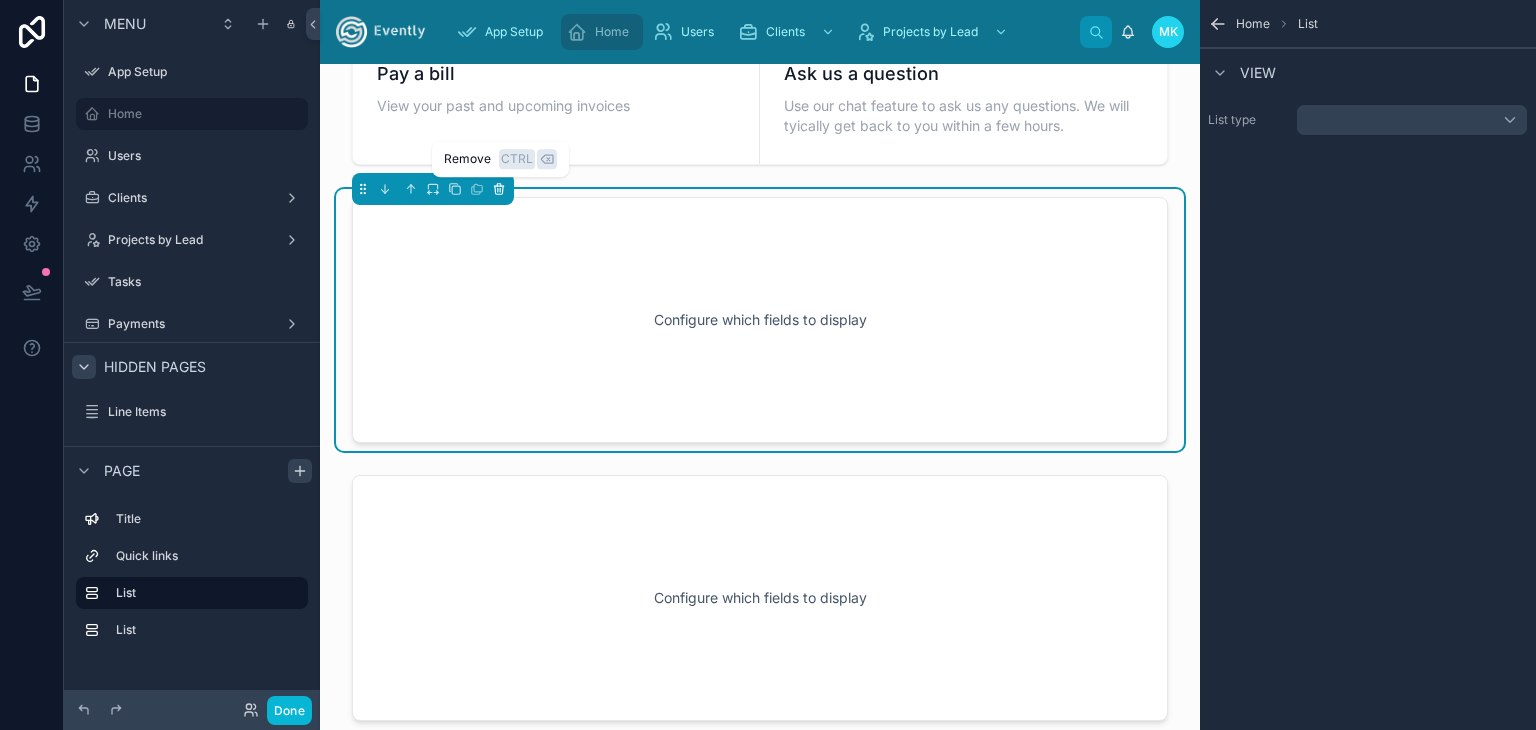 click 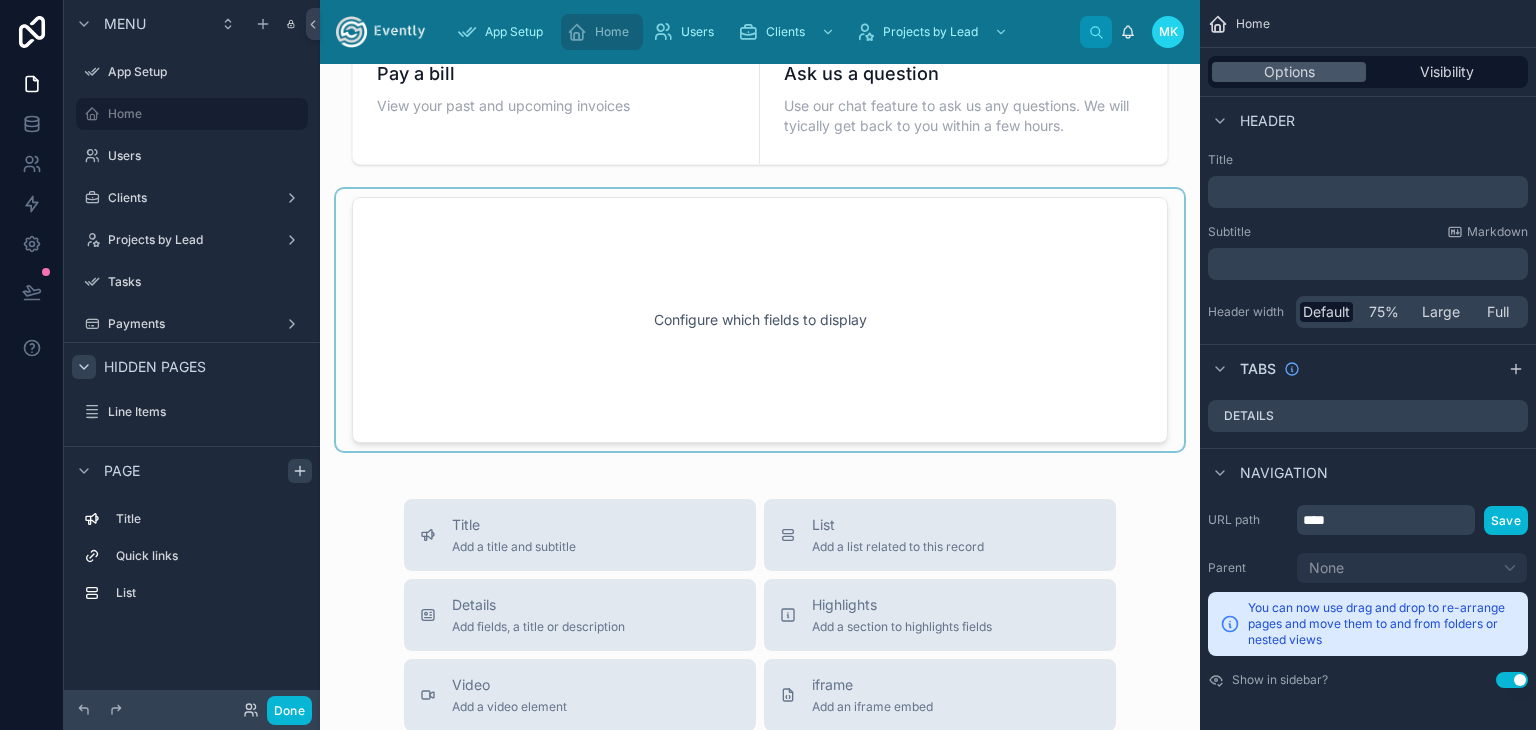 click at bounding box center (760, 320) 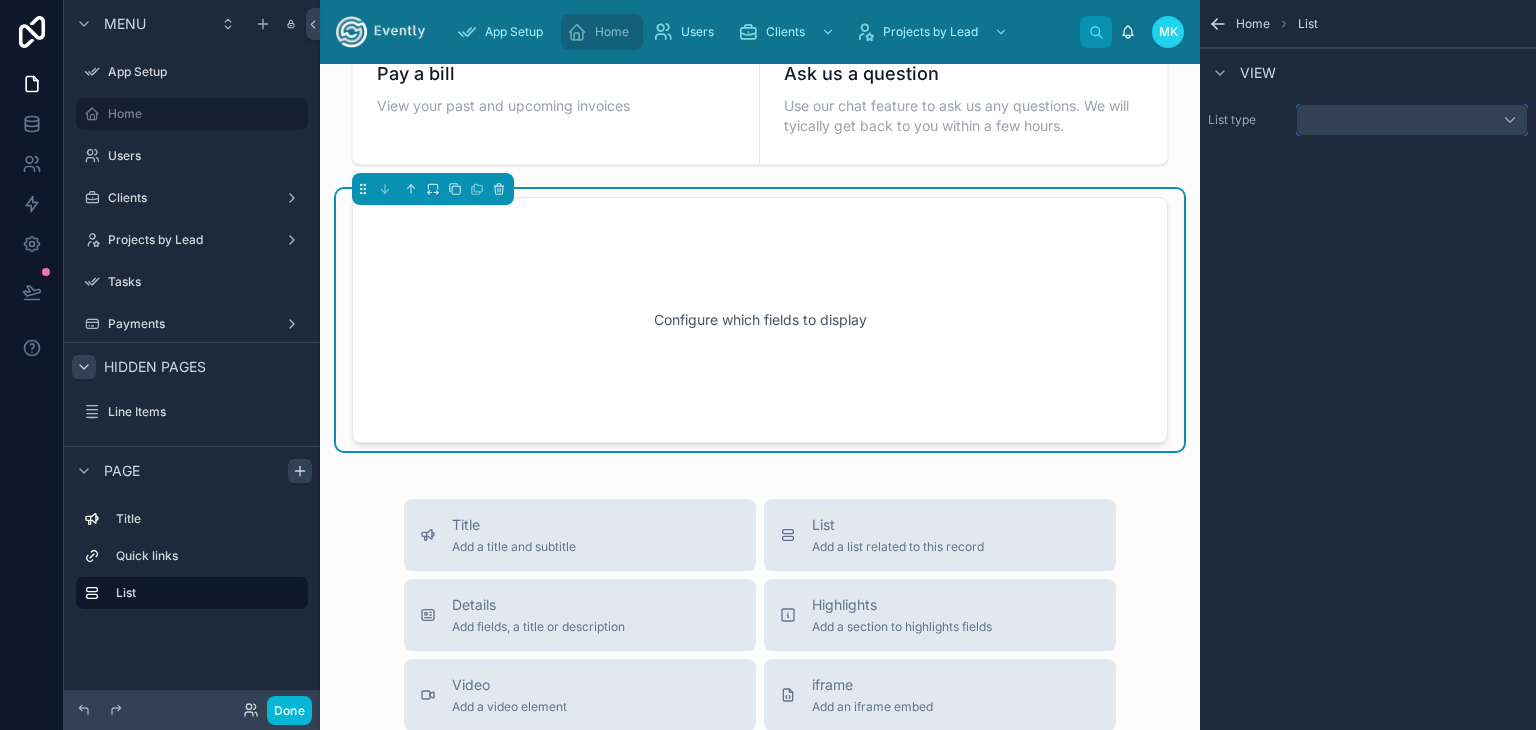 click at bounding box center (1412, 120) 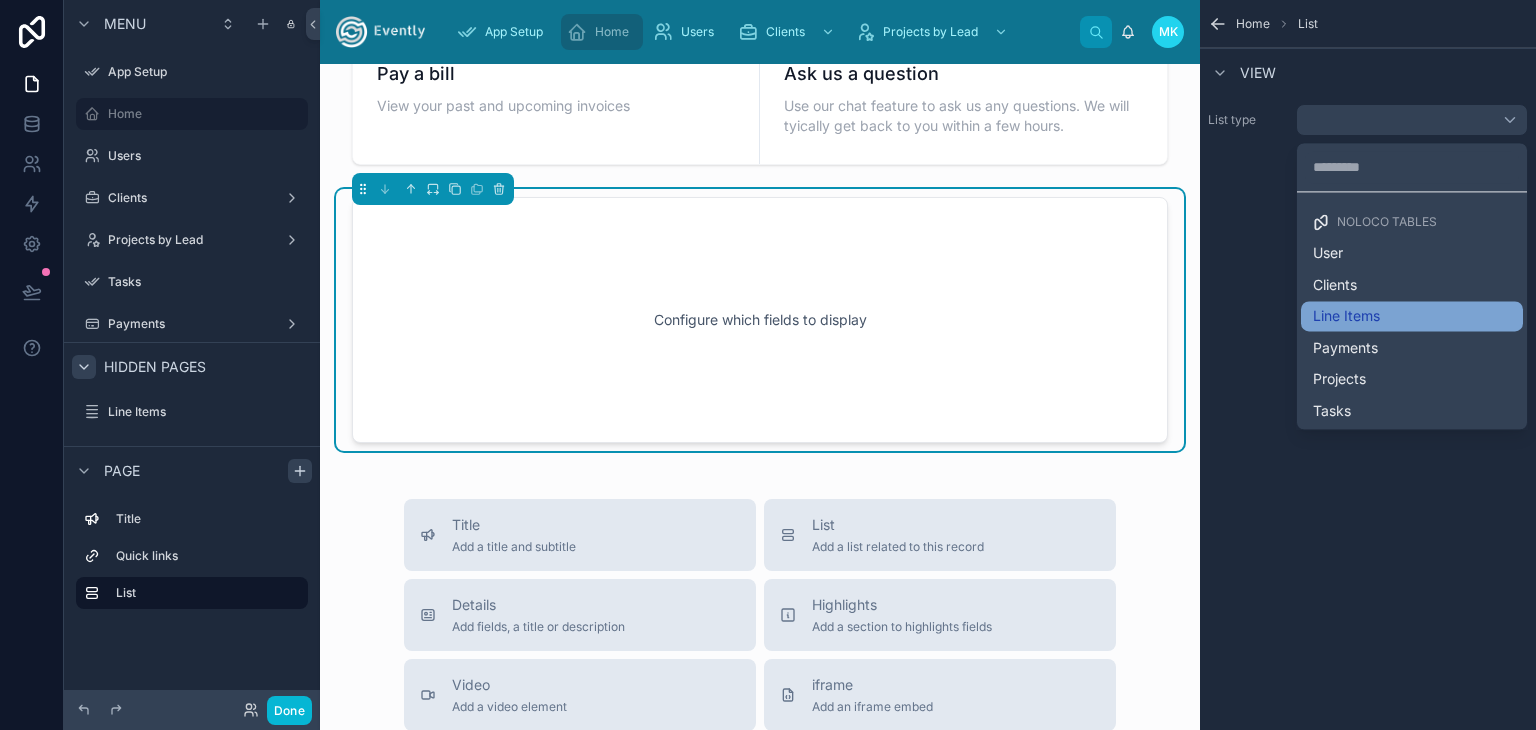 click on "Line Items" at bounding box center (1412, 316) 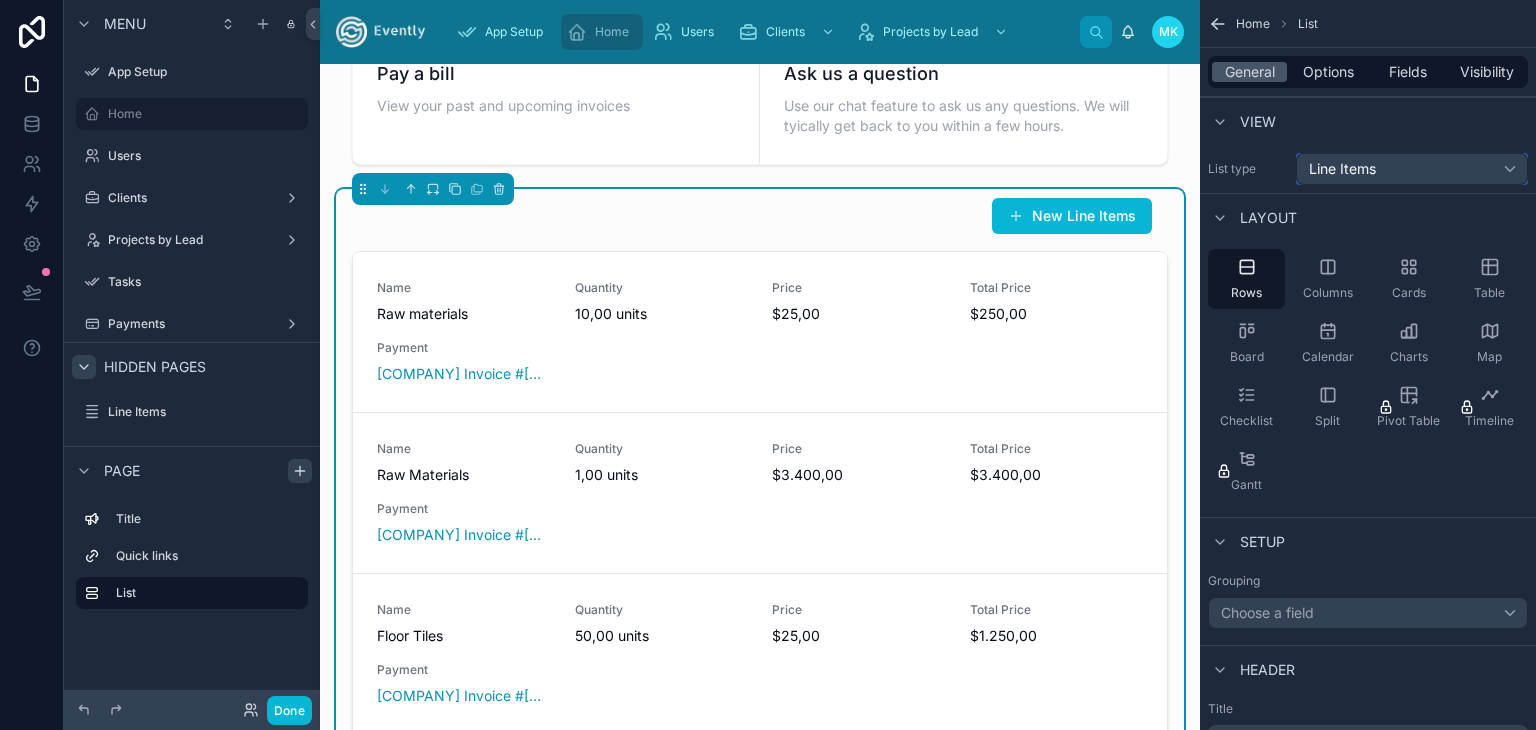 click on "Line Items" at bounding box center [1412, 169] 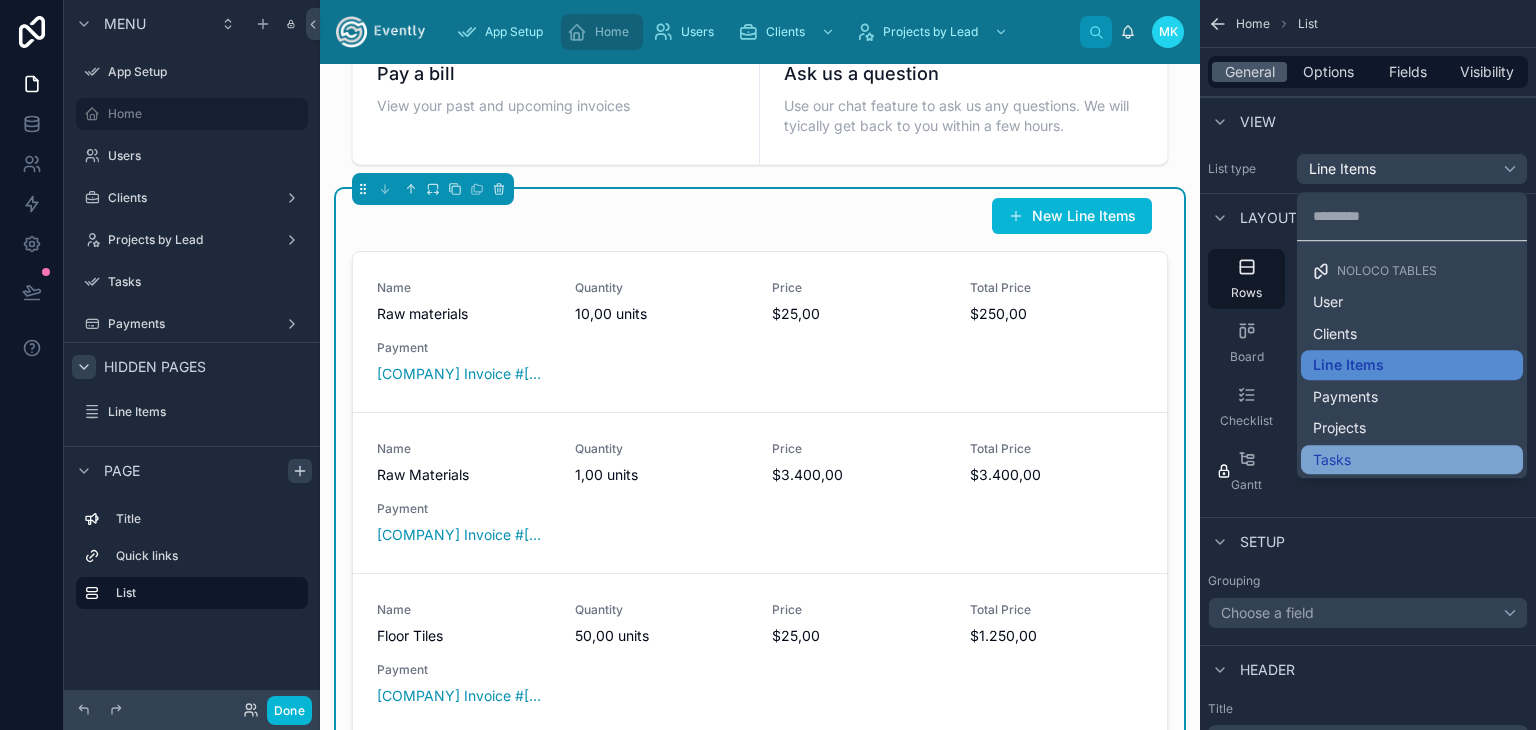 click on "Tasks" at bounding box center (1412, 460) 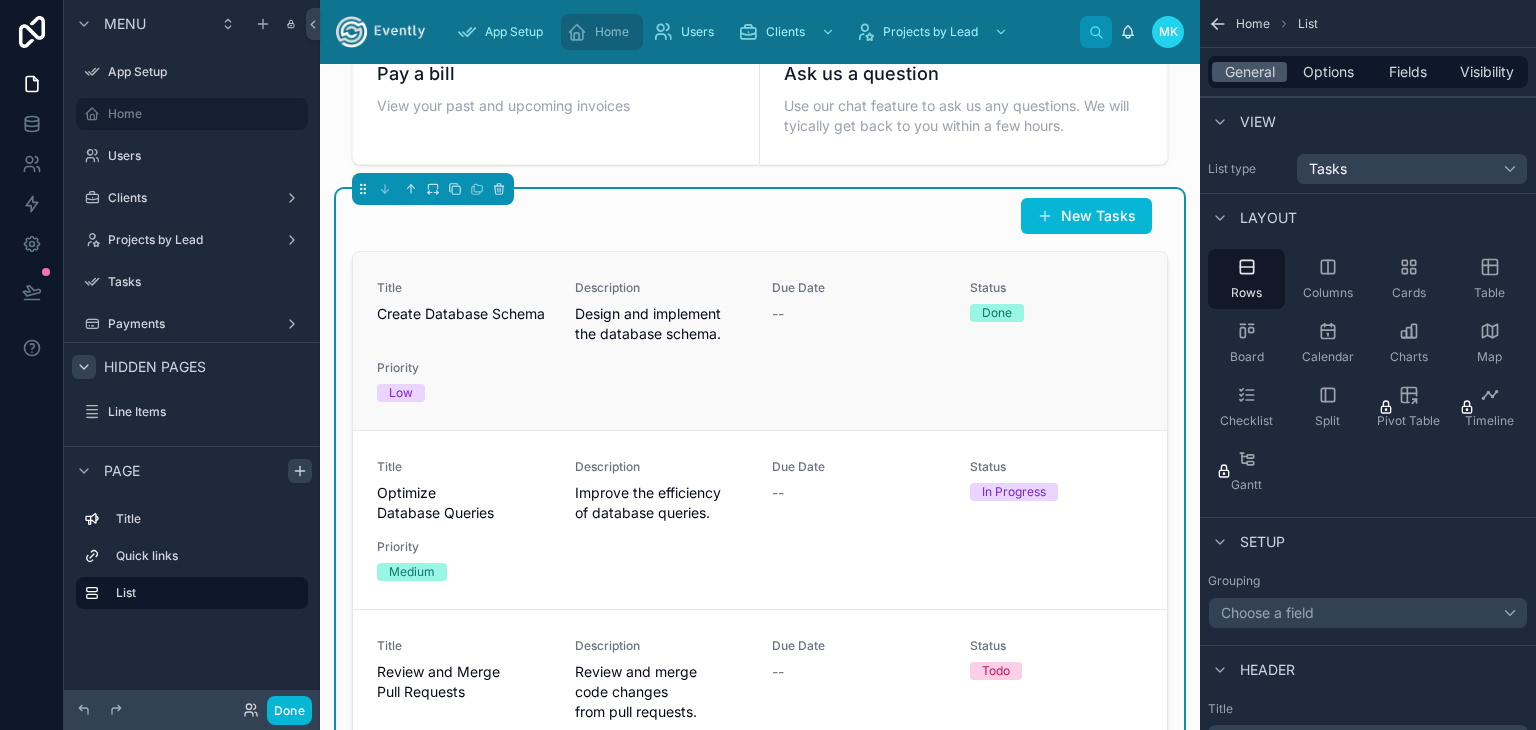 click on "Title Create Database Schema Description Design and implement the database schema. Due Date -- Status Done Priority Low" at bounding box center (760, 341) 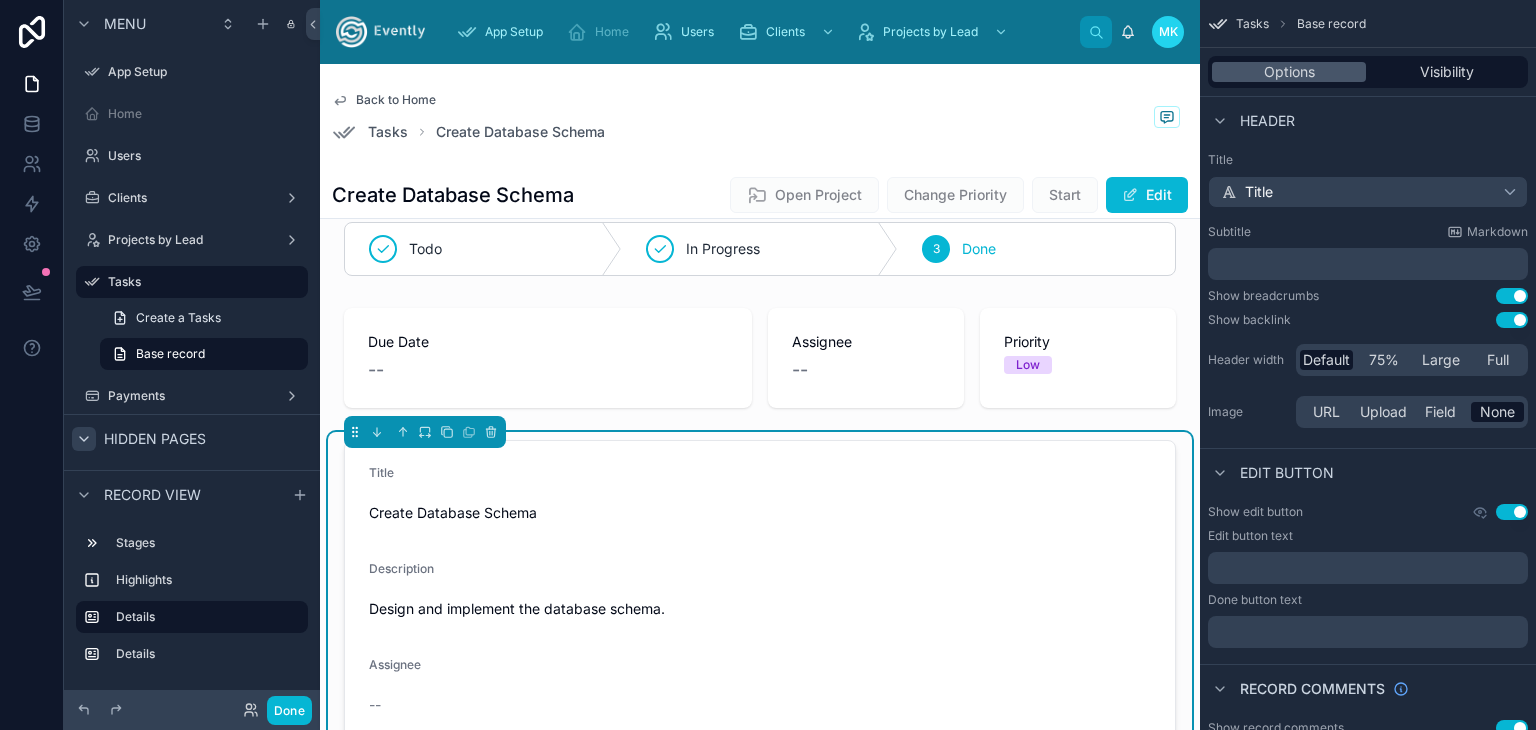 scroll, scrollTop: 0, scrollLeft: 0, axis: both 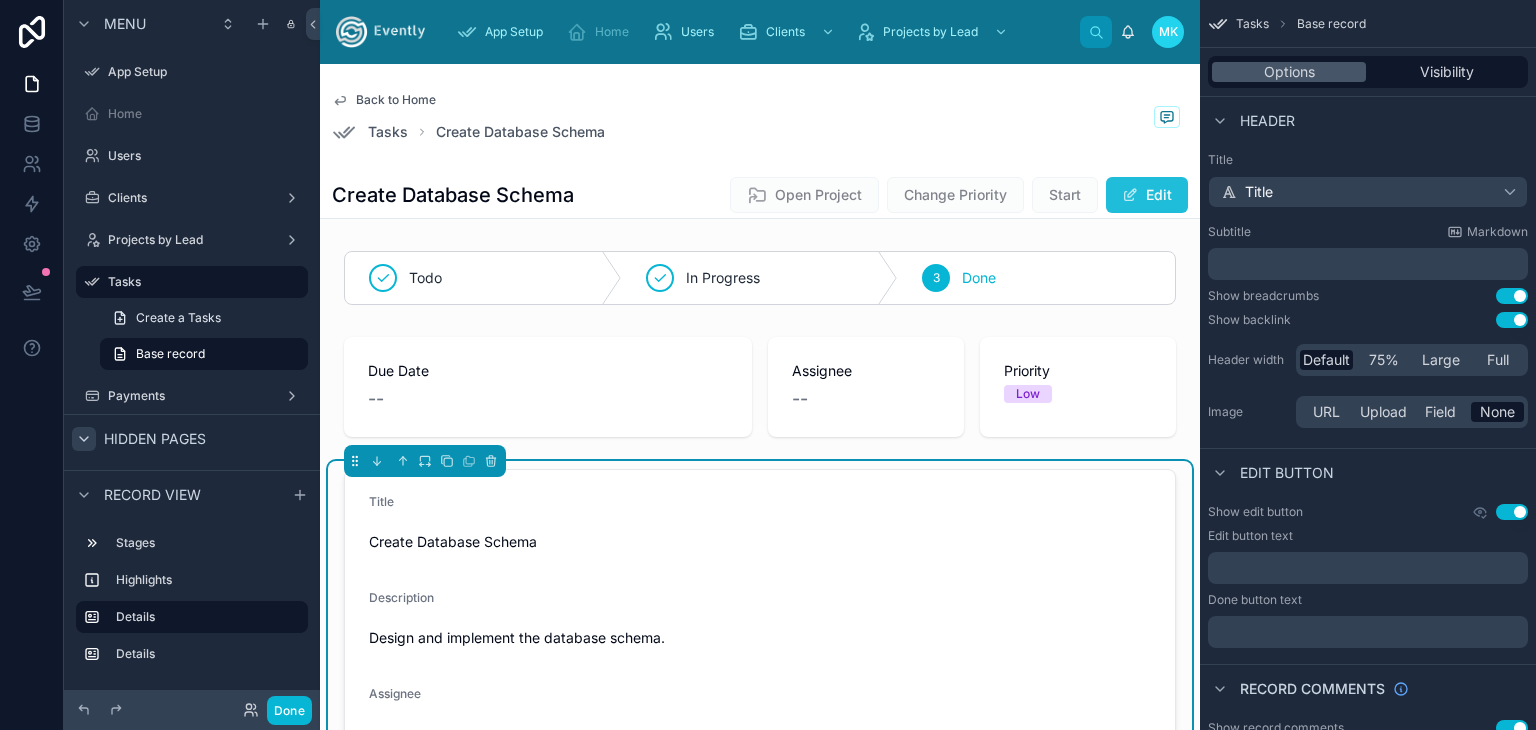 click on "Edit" at bounding box center (1147, 195) 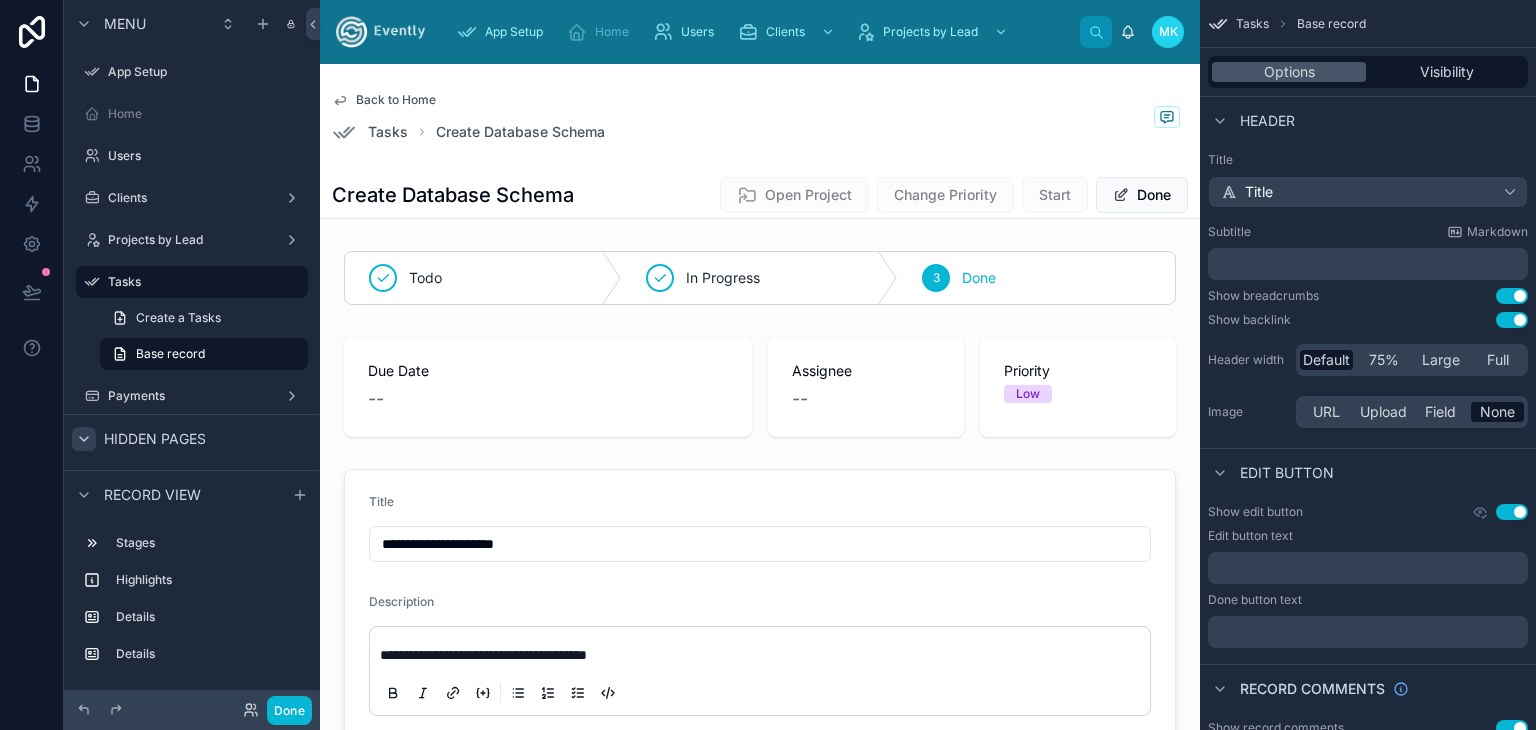 click on "Done" at bounding box center (1142, 195) 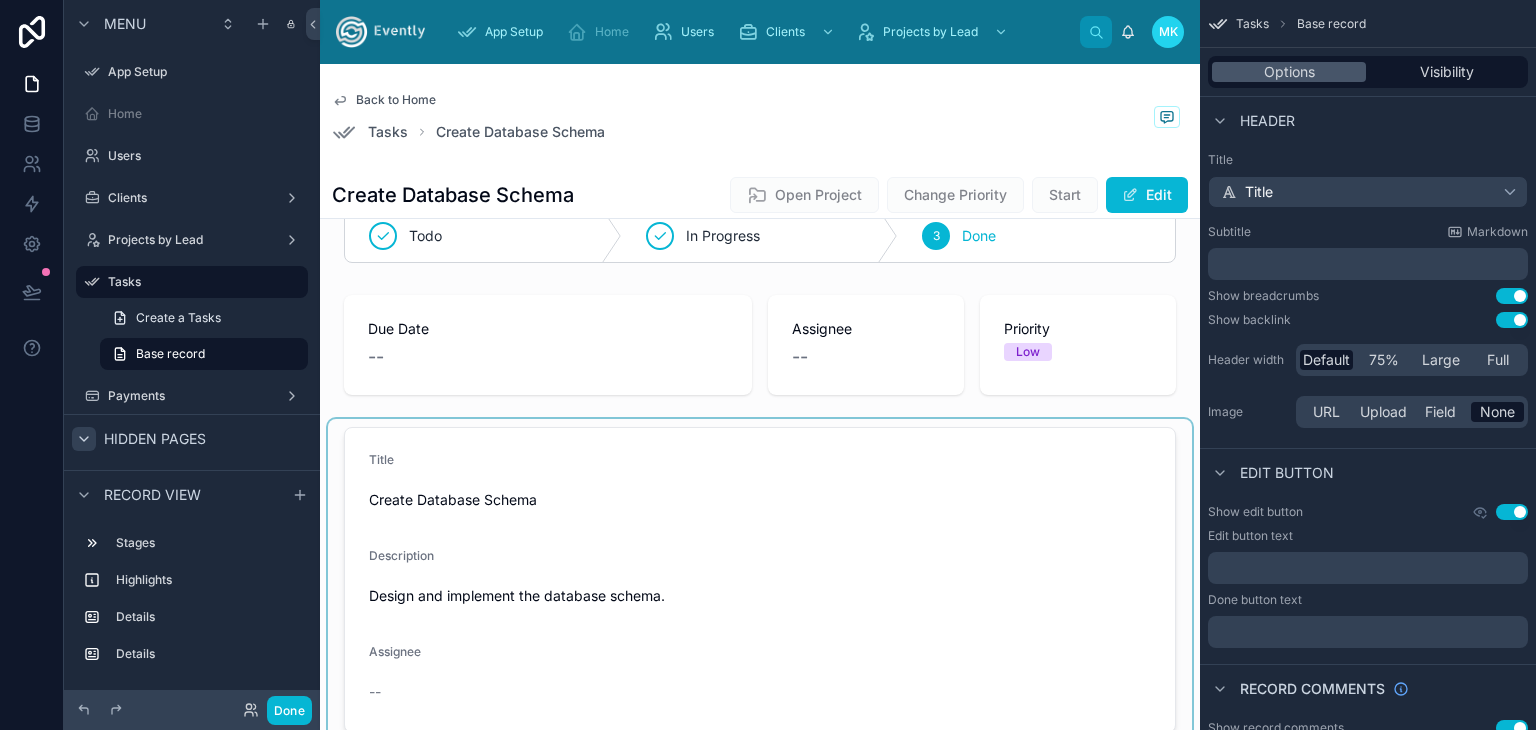 scroll, scrollTop: 0, scrollLeft: 0, axis: both 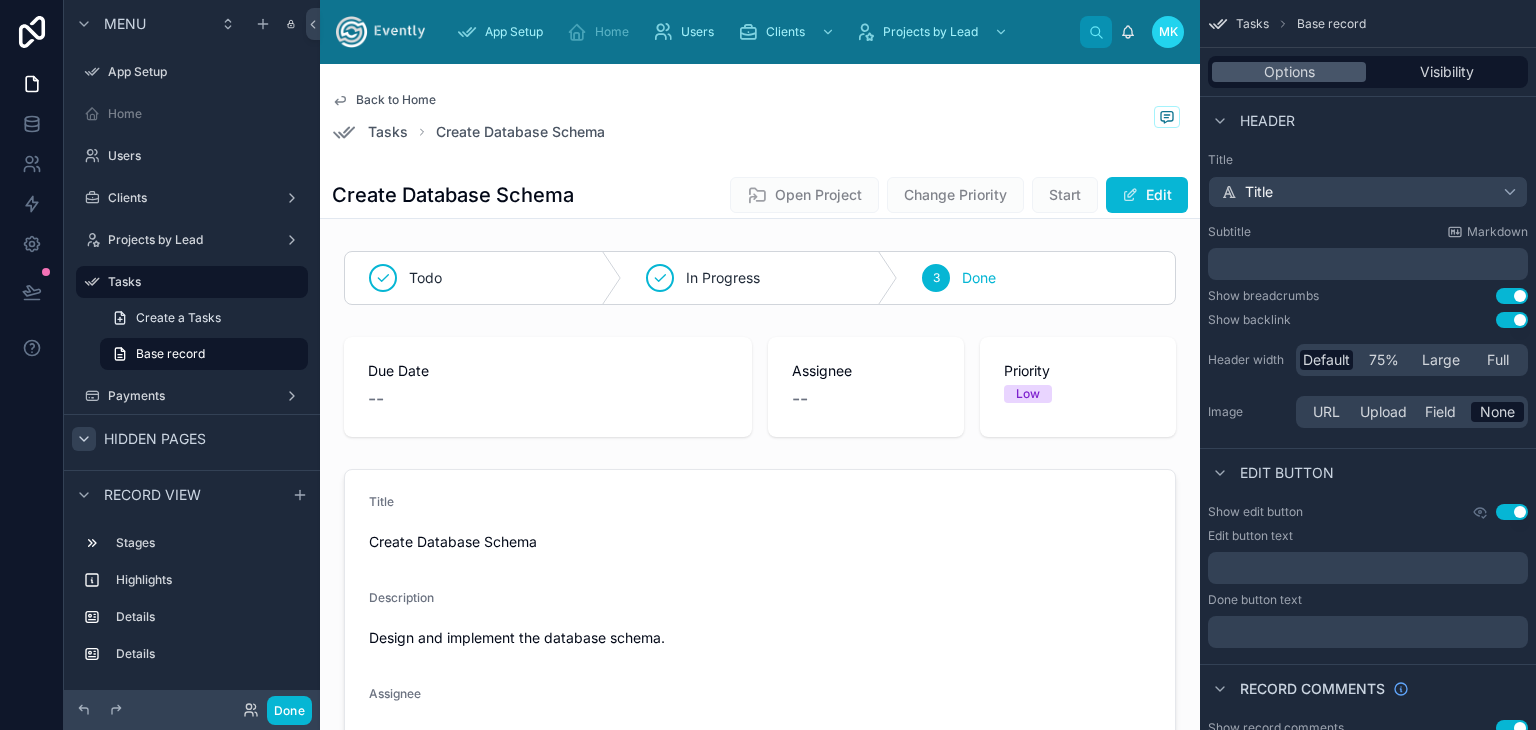 click on "Hidden pages" at bounding box center [155, 439] 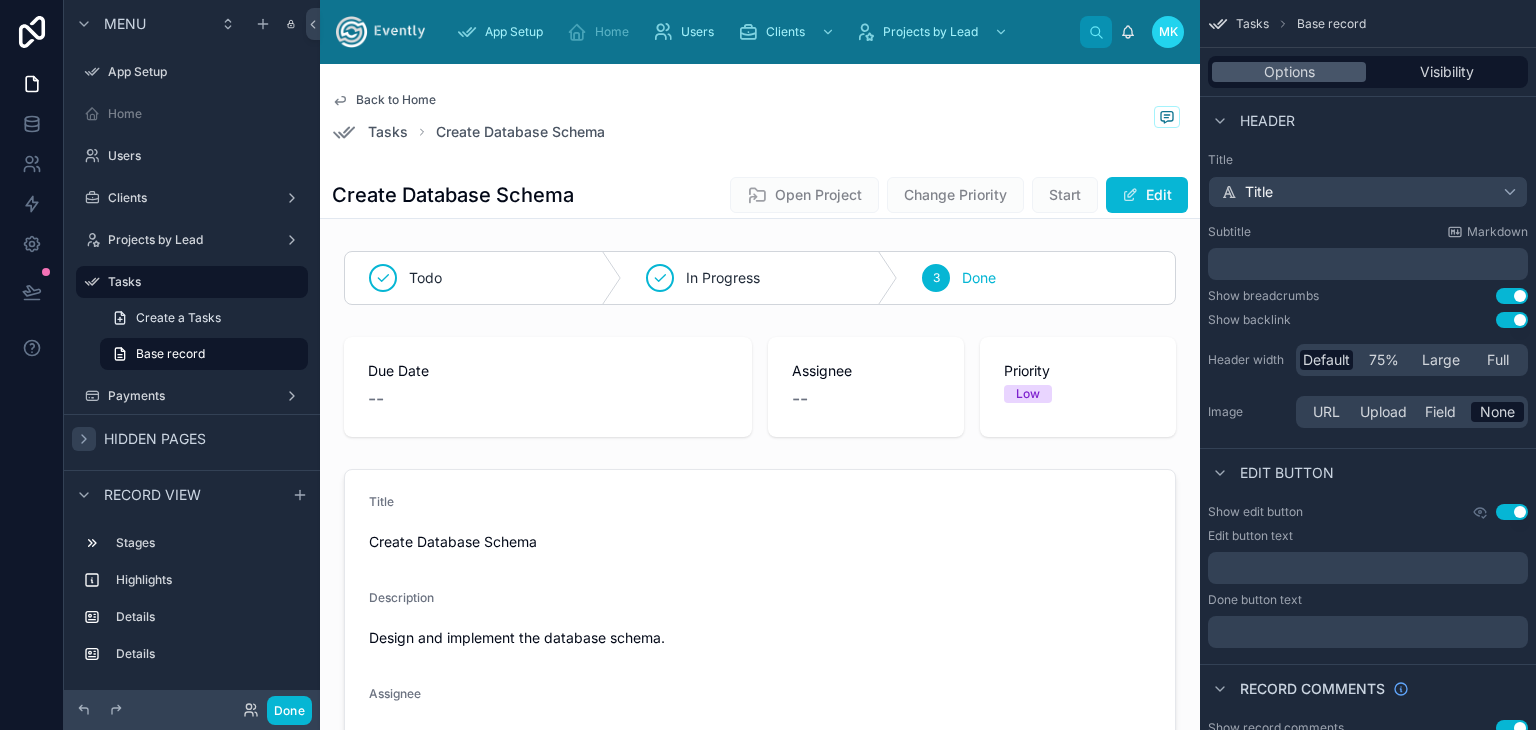 click on "Hidden pages" at bounding box center (155, 439) 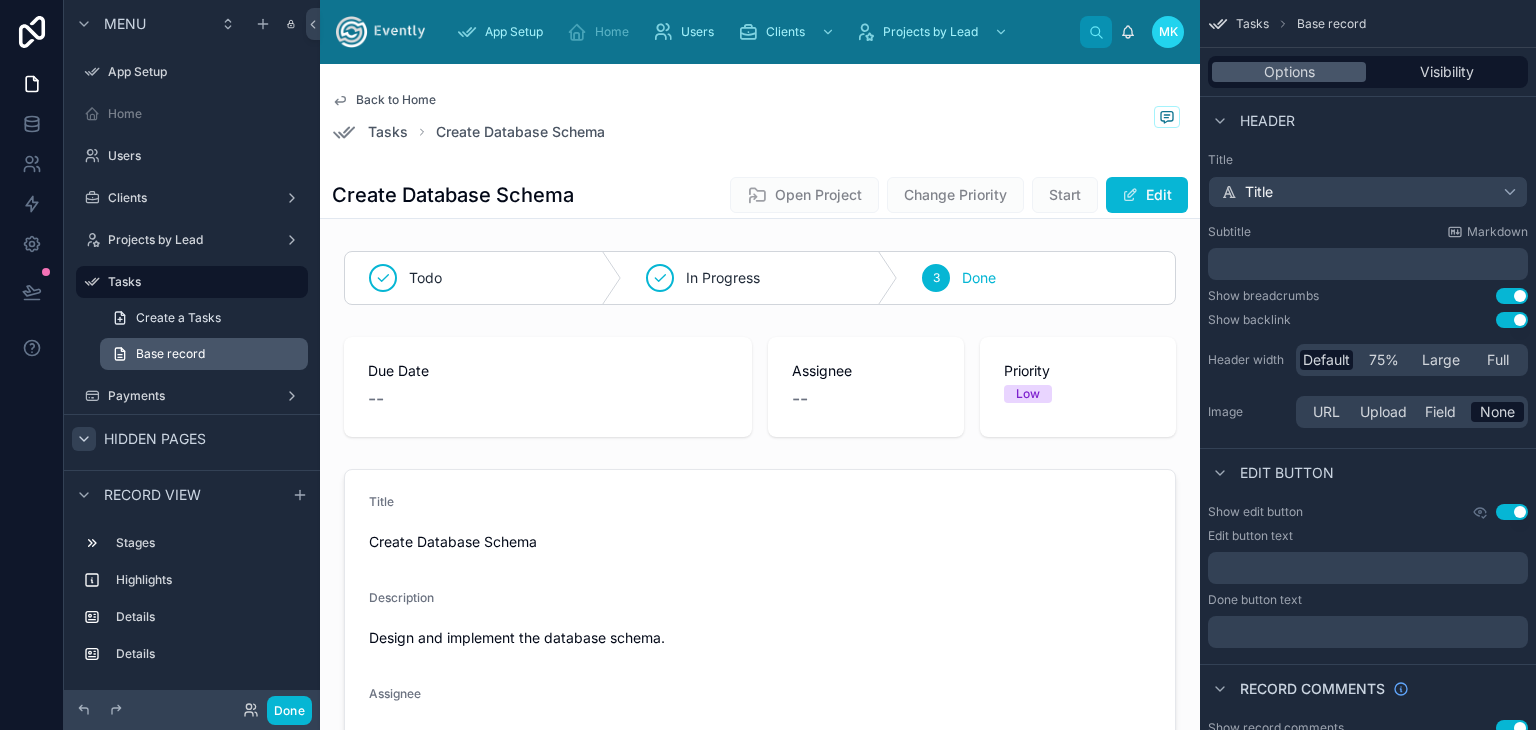 click on "Base record" at bounding box center [170, 354] 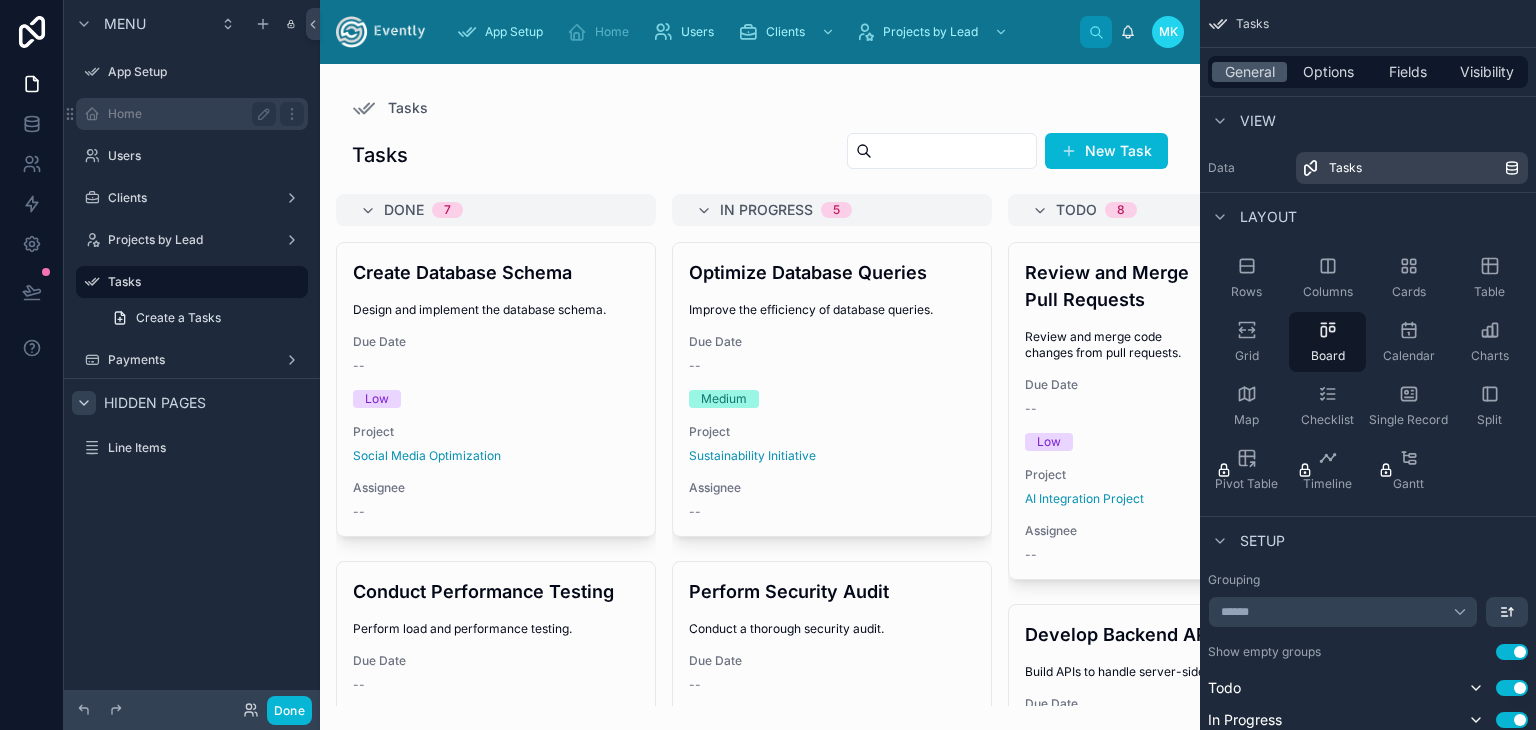 click on "Home" at bounding box center [192, 114] 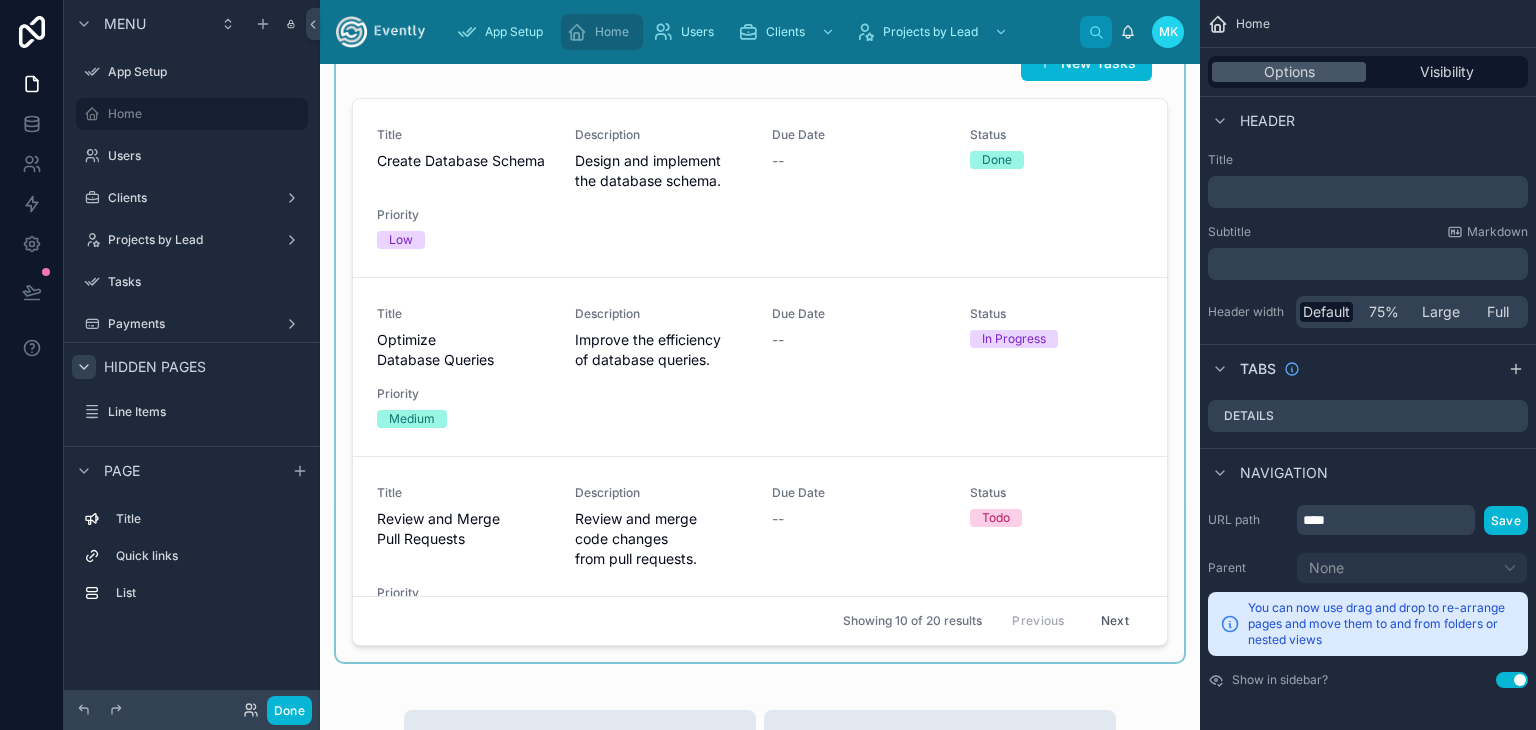 scroll, scrollTop: 900, scrollLeft: 0, axis: vertical 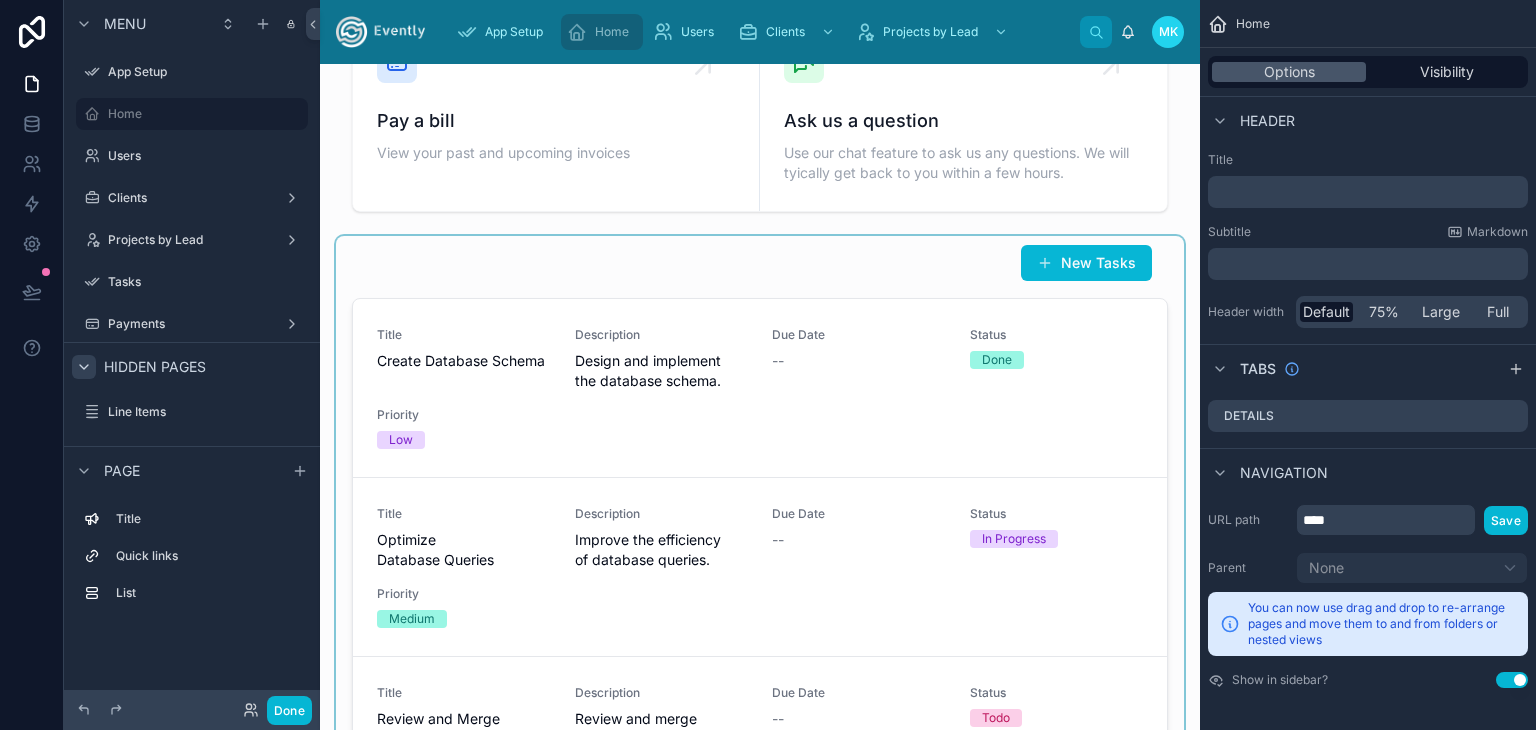 click at bounding box center [760, 549] 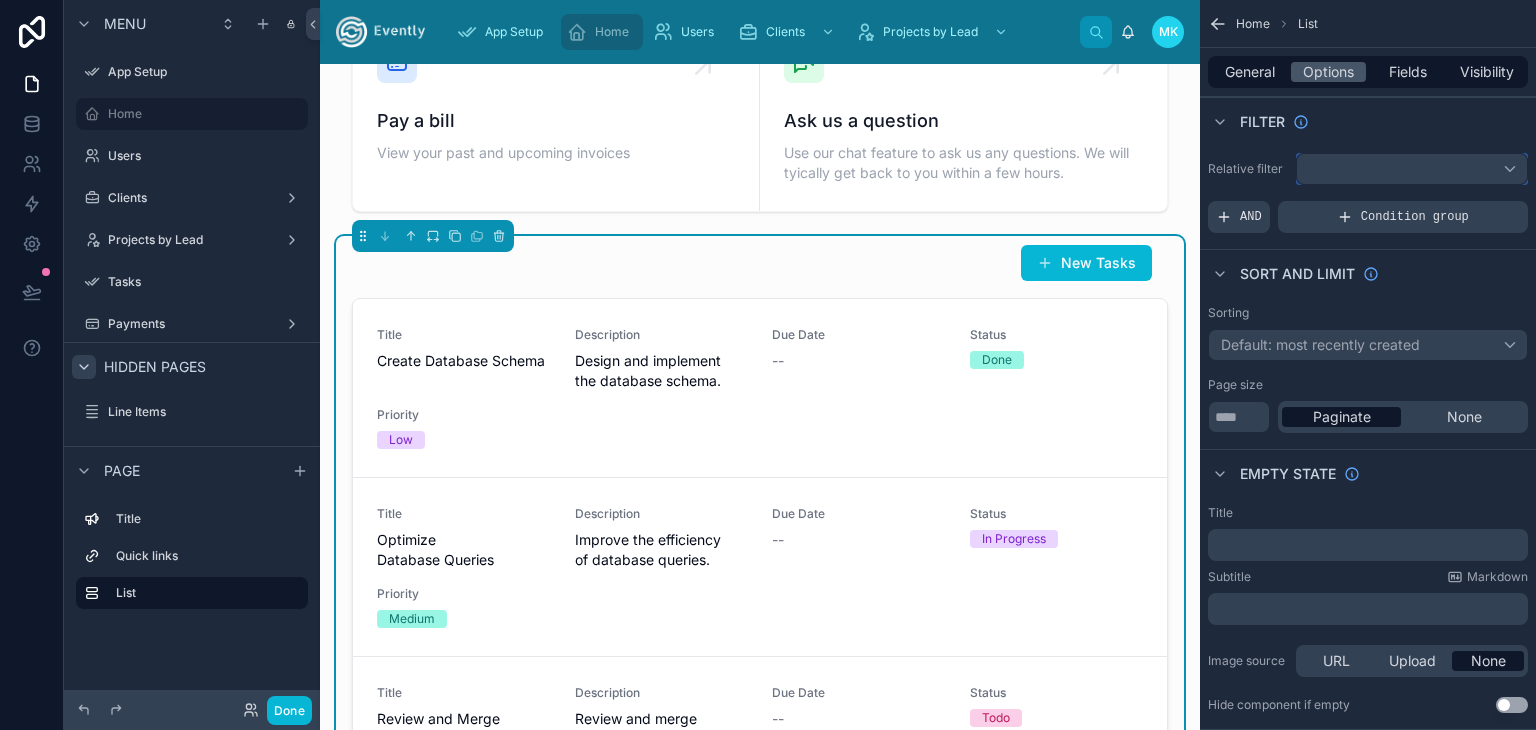 click at bounding box center (1412, 169) 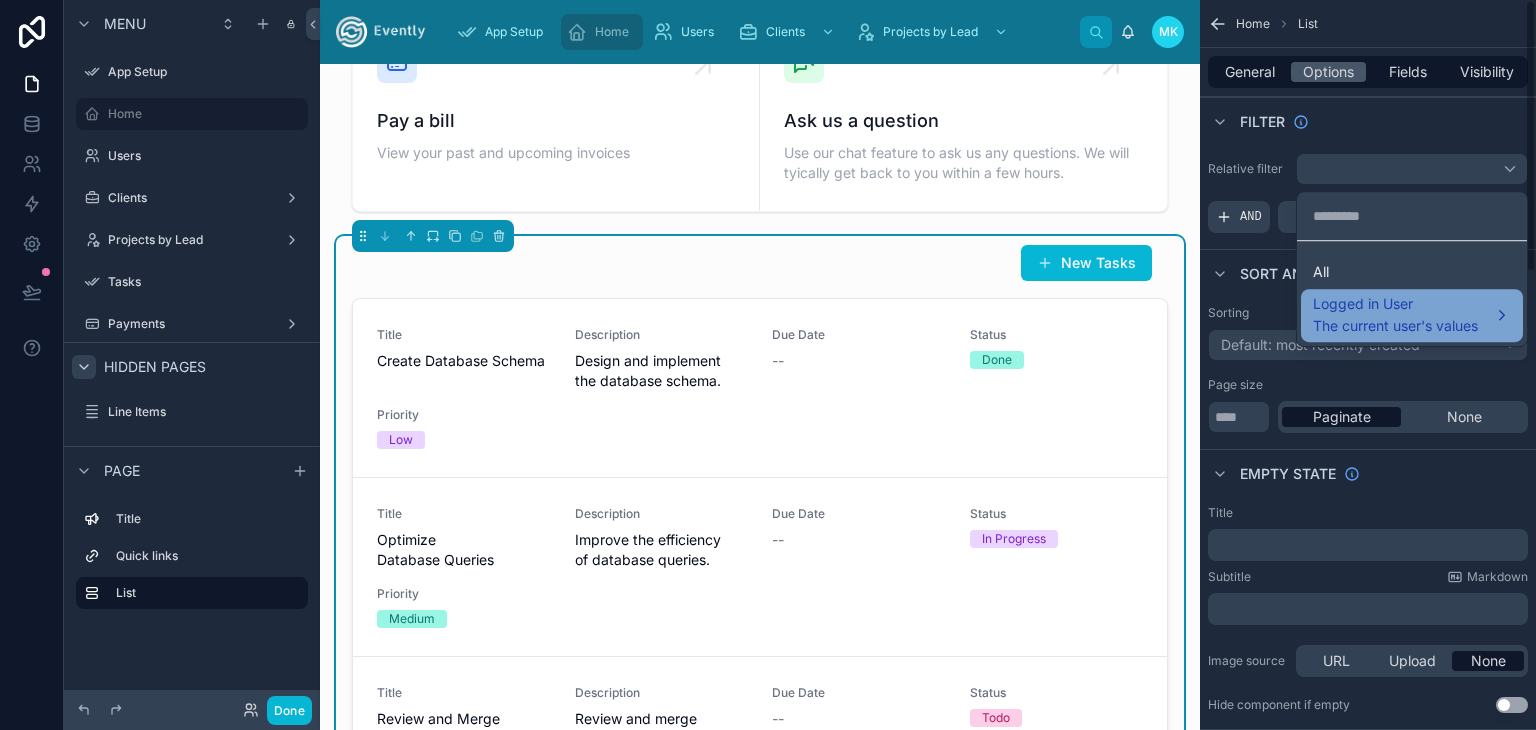 click on "Logged in User The current user's values" at bounding box center [1412, 316] 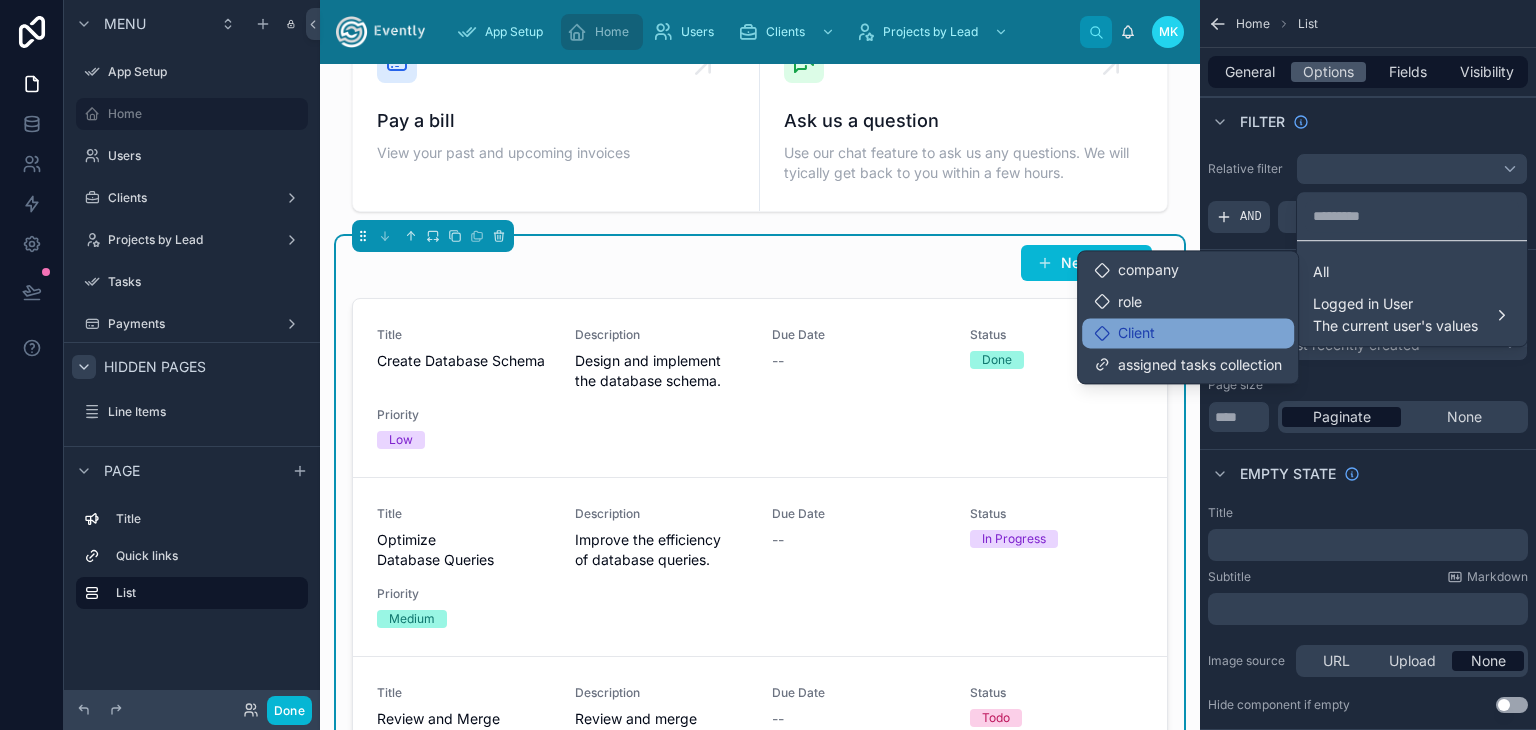 click on "Client" at bounding box center (1188, 333) 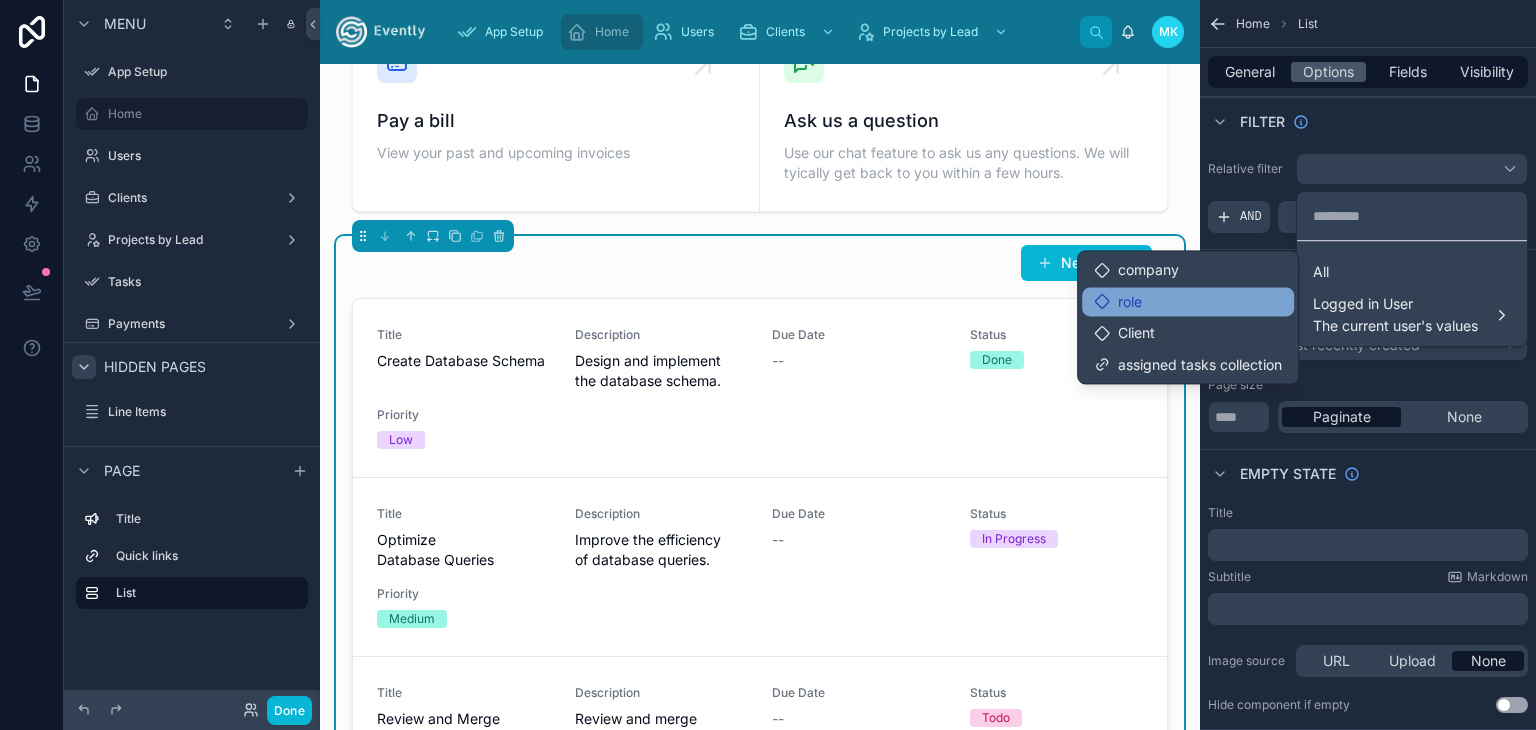 click on "role" at bounding box center (1188, 302) 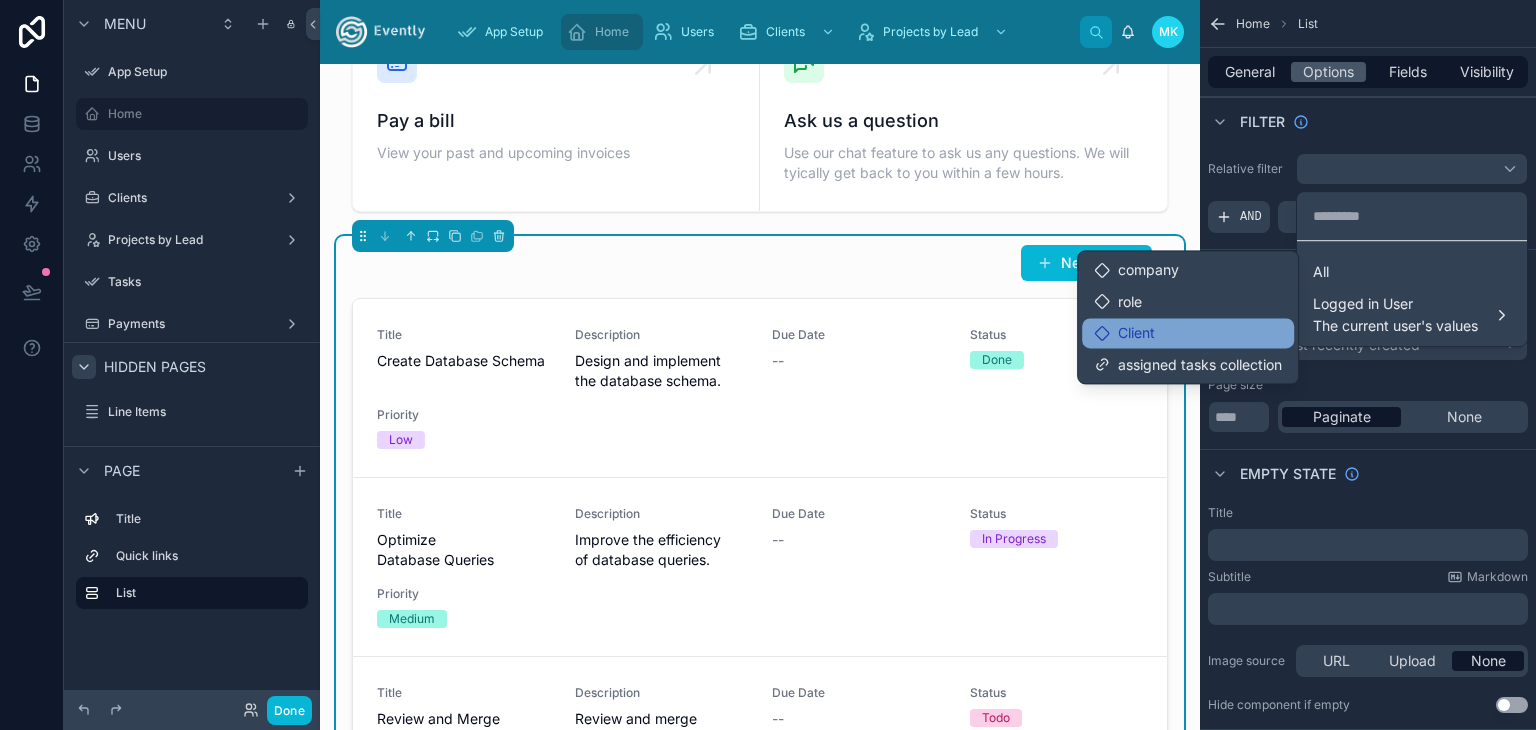 click on "Client" at bounding box center [1136, 333] 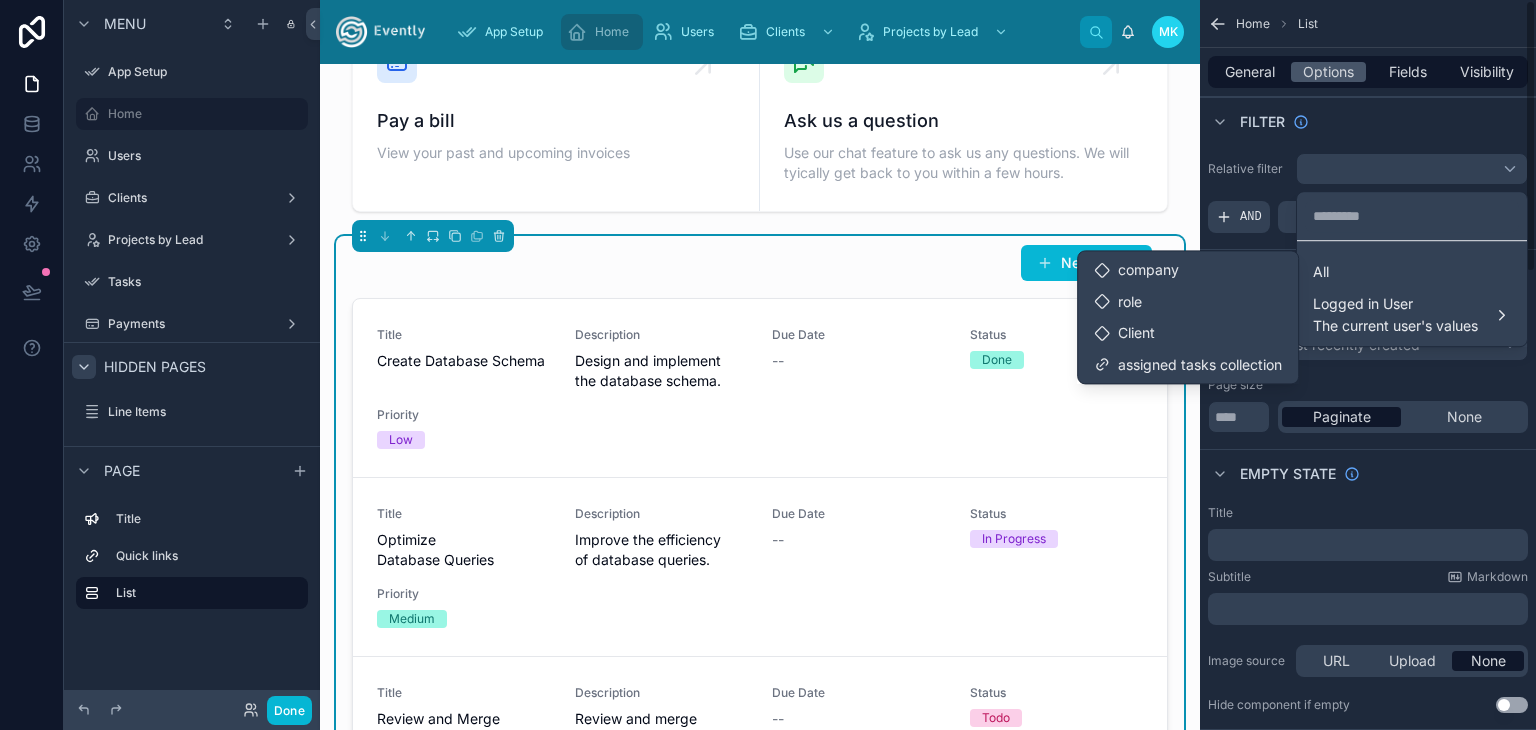 click at bounding box center (768, 365) 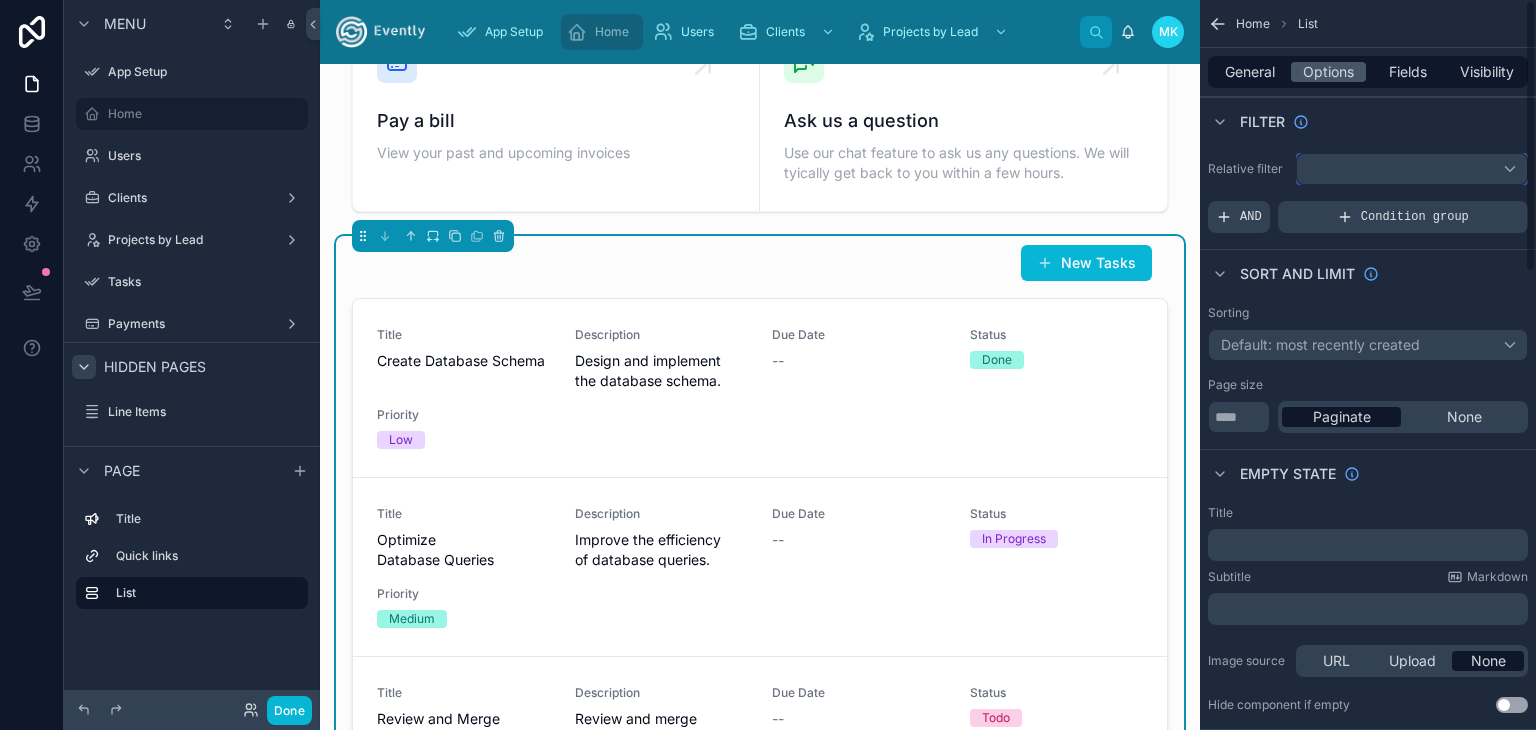 click at bounding box center [1412, 169] 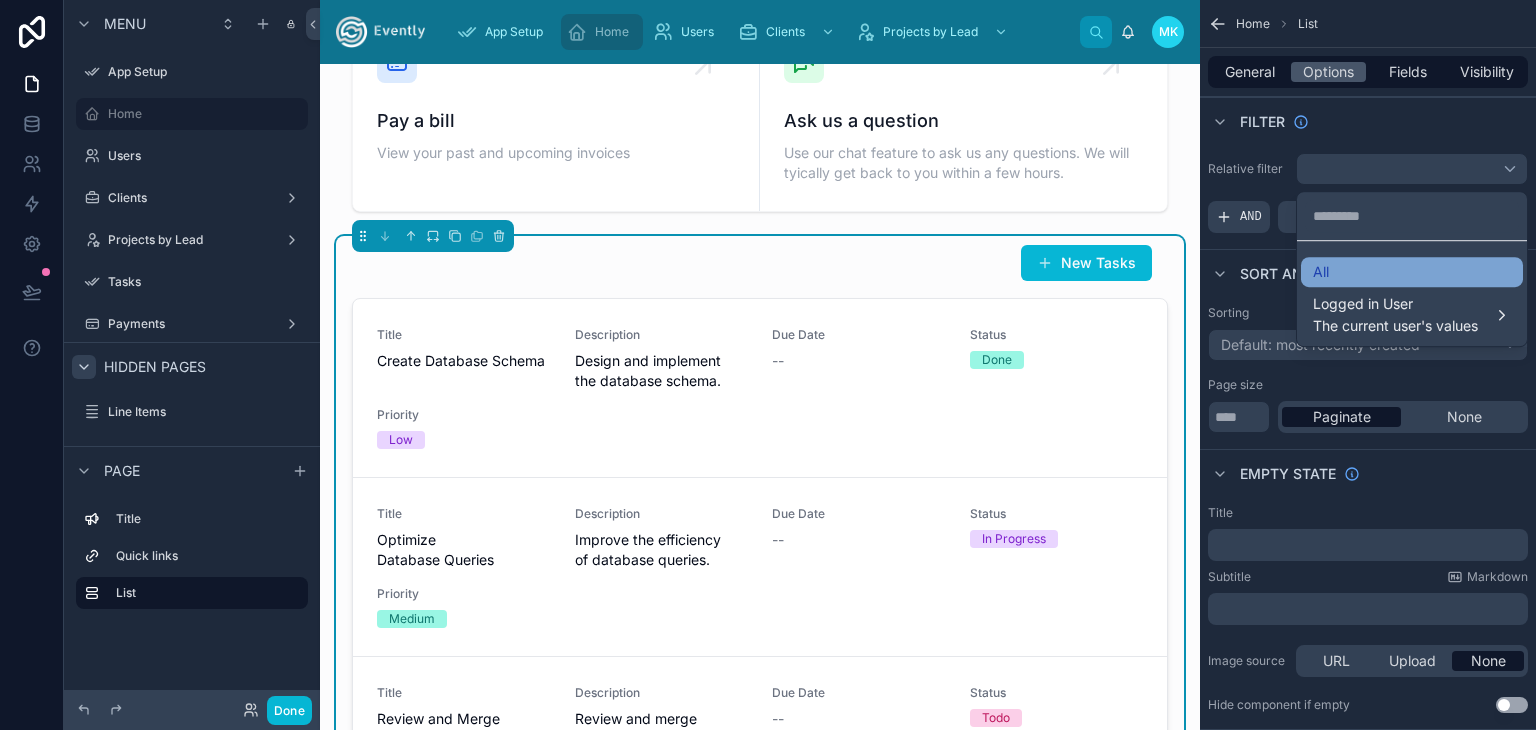 click on "All" at bounding box center [1412, 272] 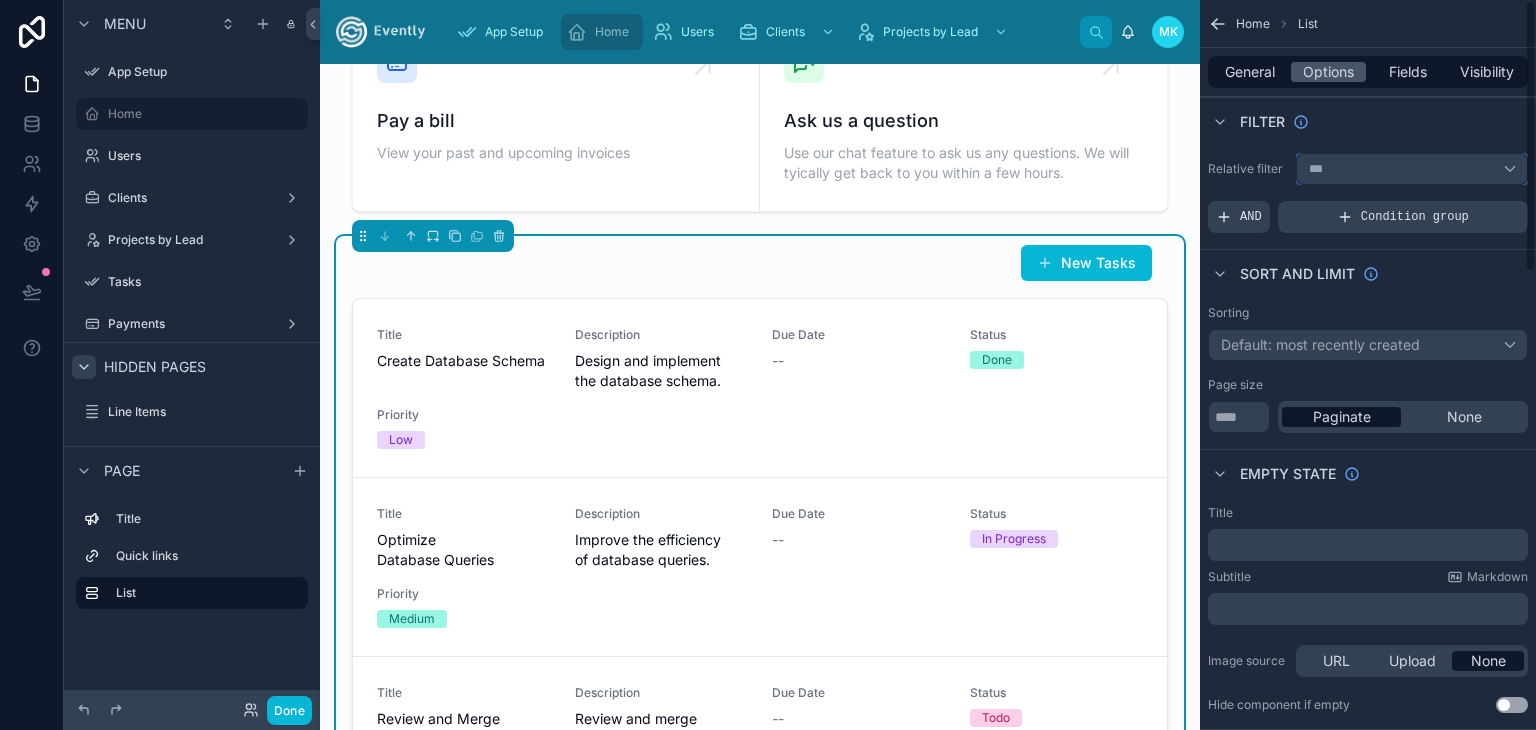 click on "***" at bounding box center [1412, 169] 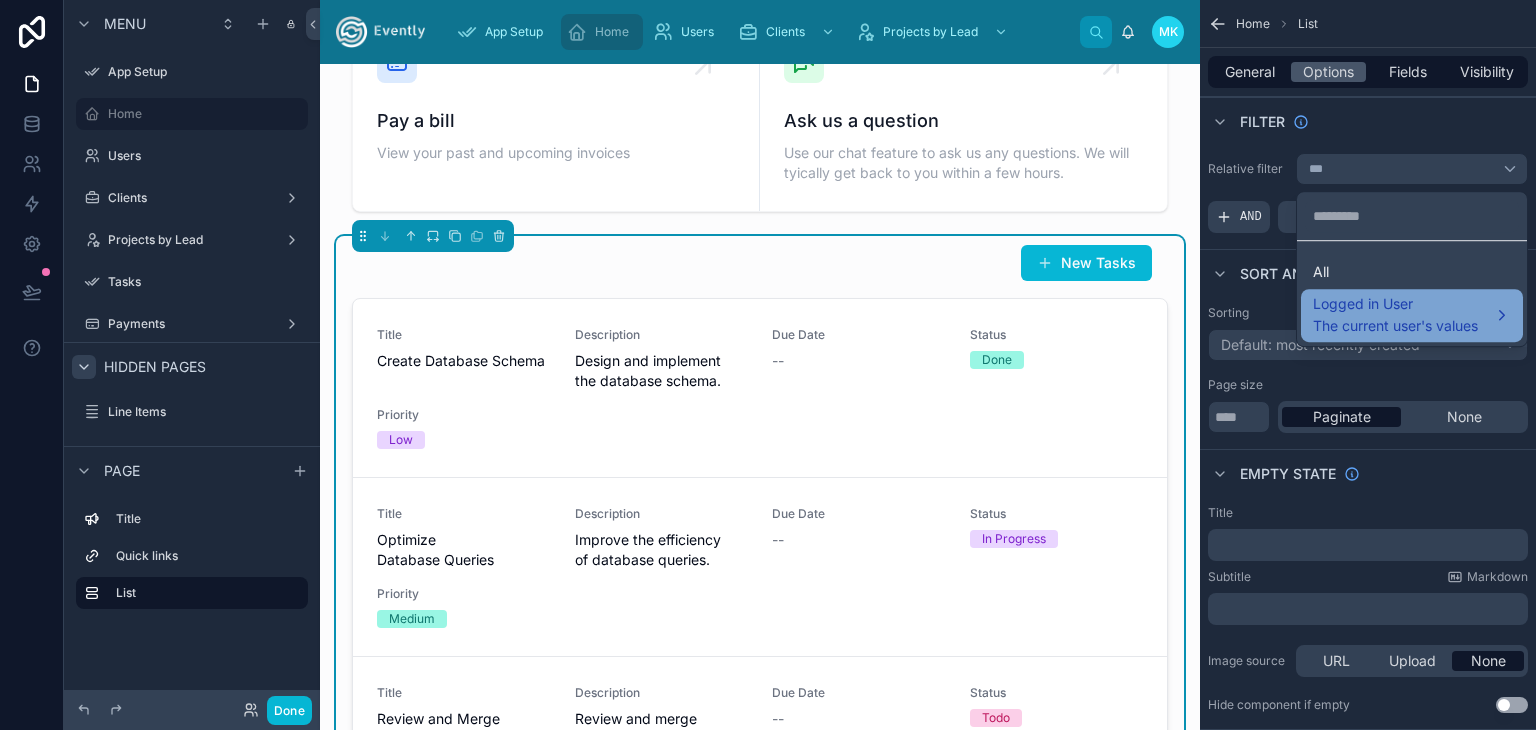 click on "The current user's values" at bounding box center (1395, 326) 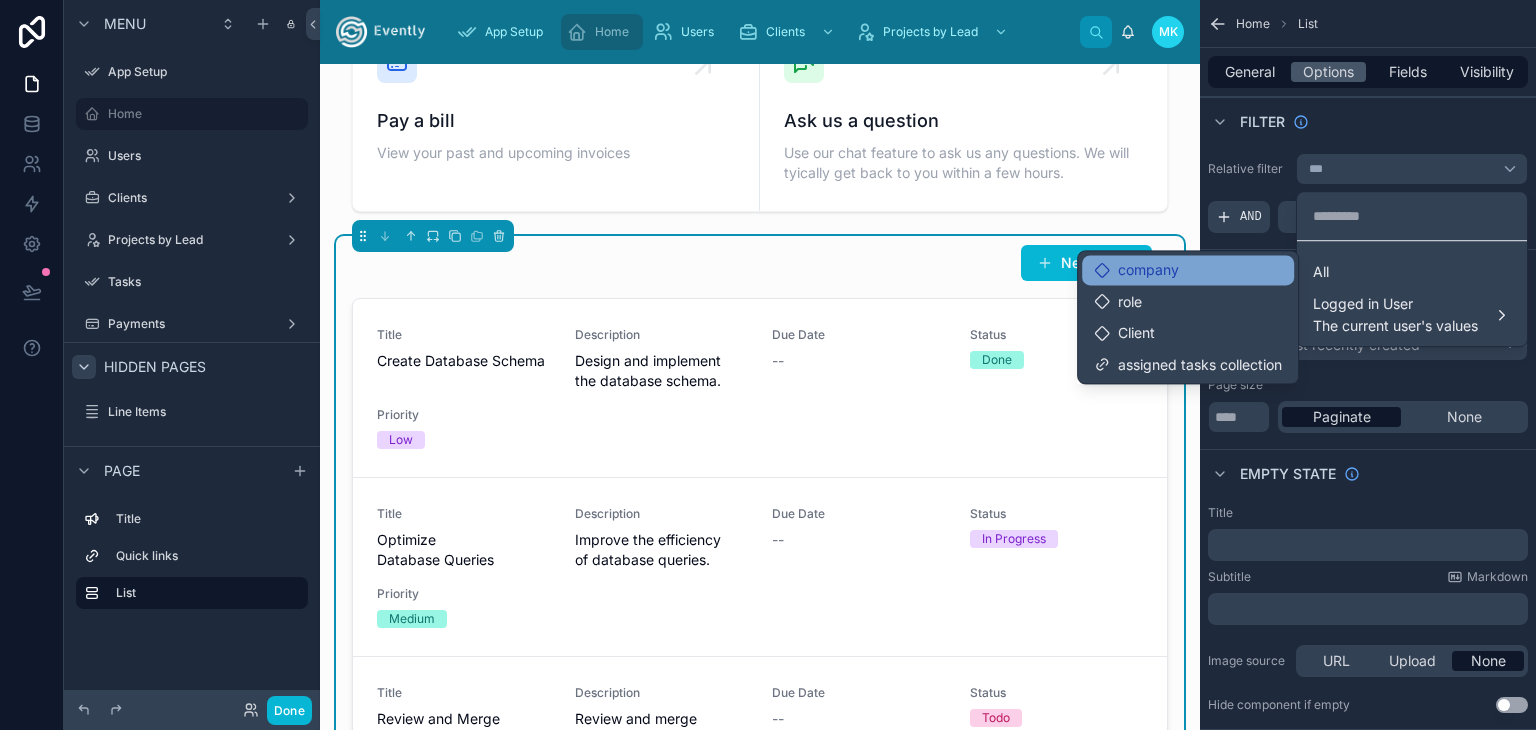 click on "company" at bounding box center [1148, 270] 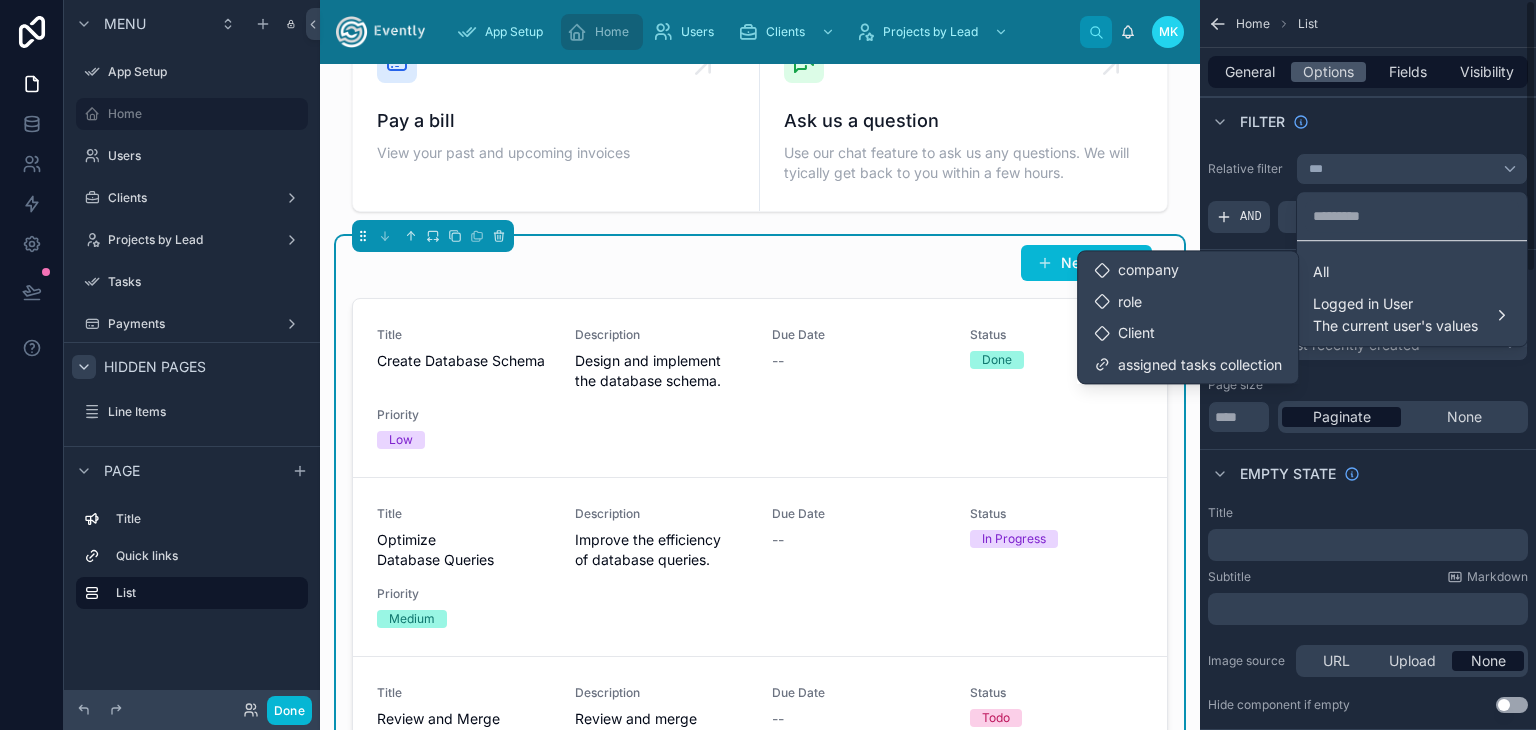 click at bounding box center [768, 365] 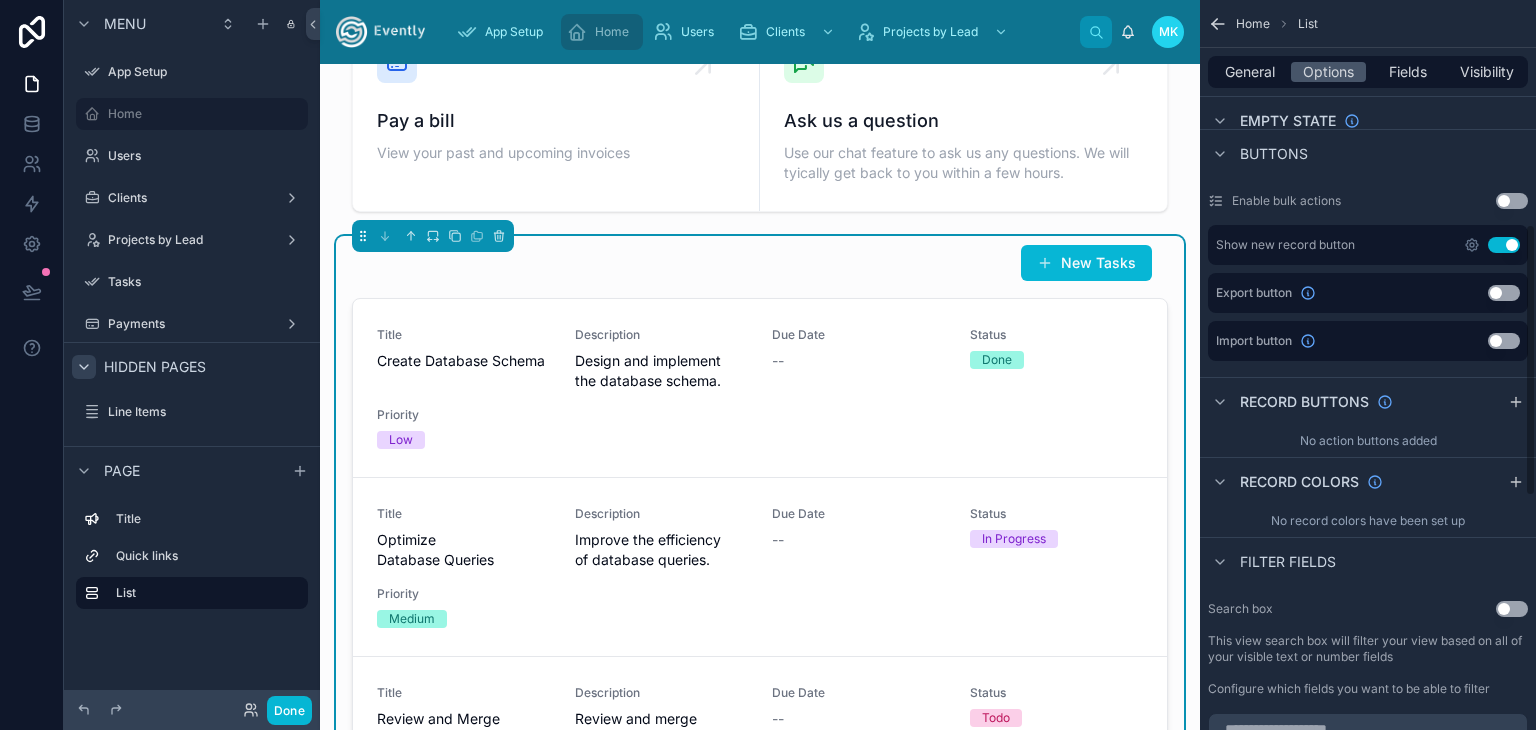 scroll, scrollTop: 700, scrollLeft: 0, axis: vertical 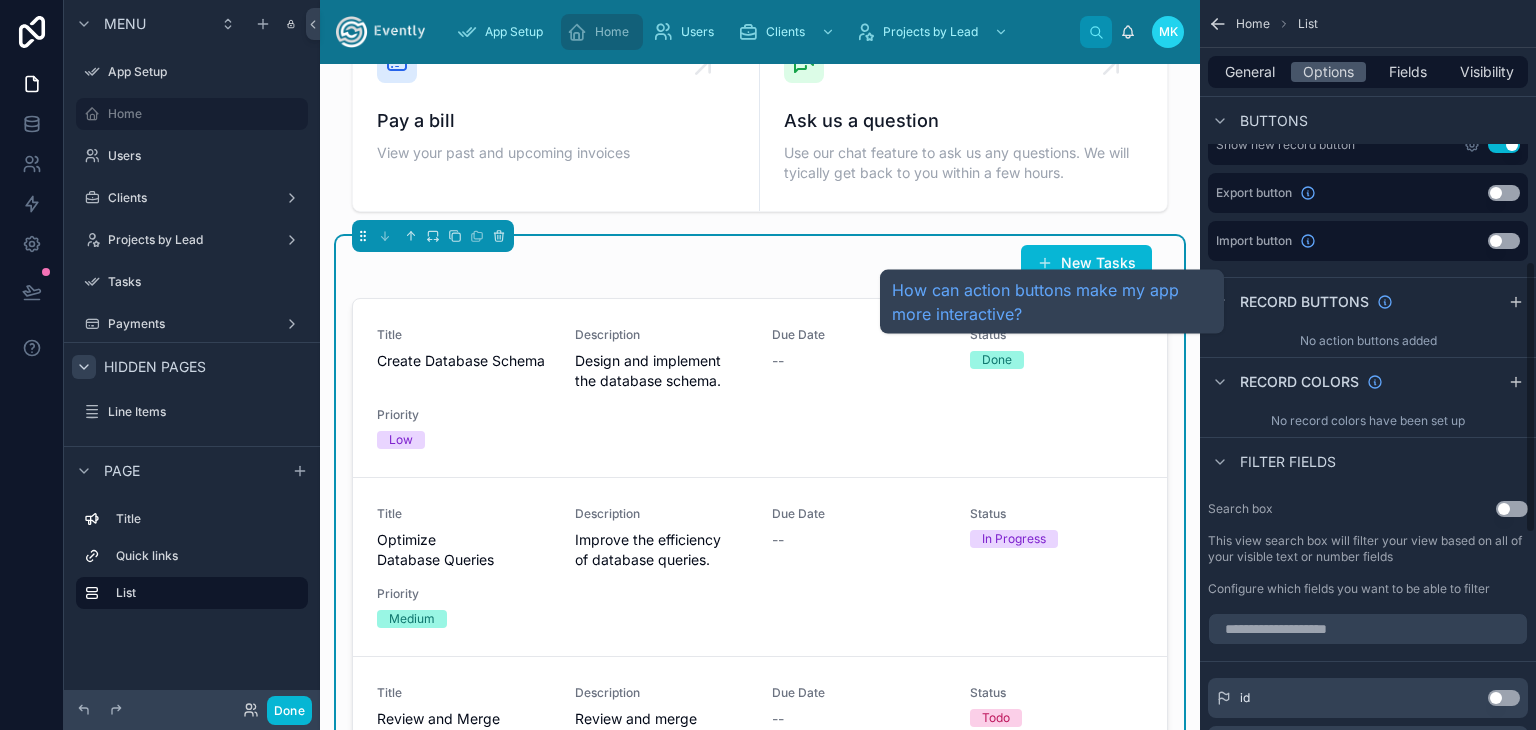 click on "Record buttons" at bounding box center [1304, 302] 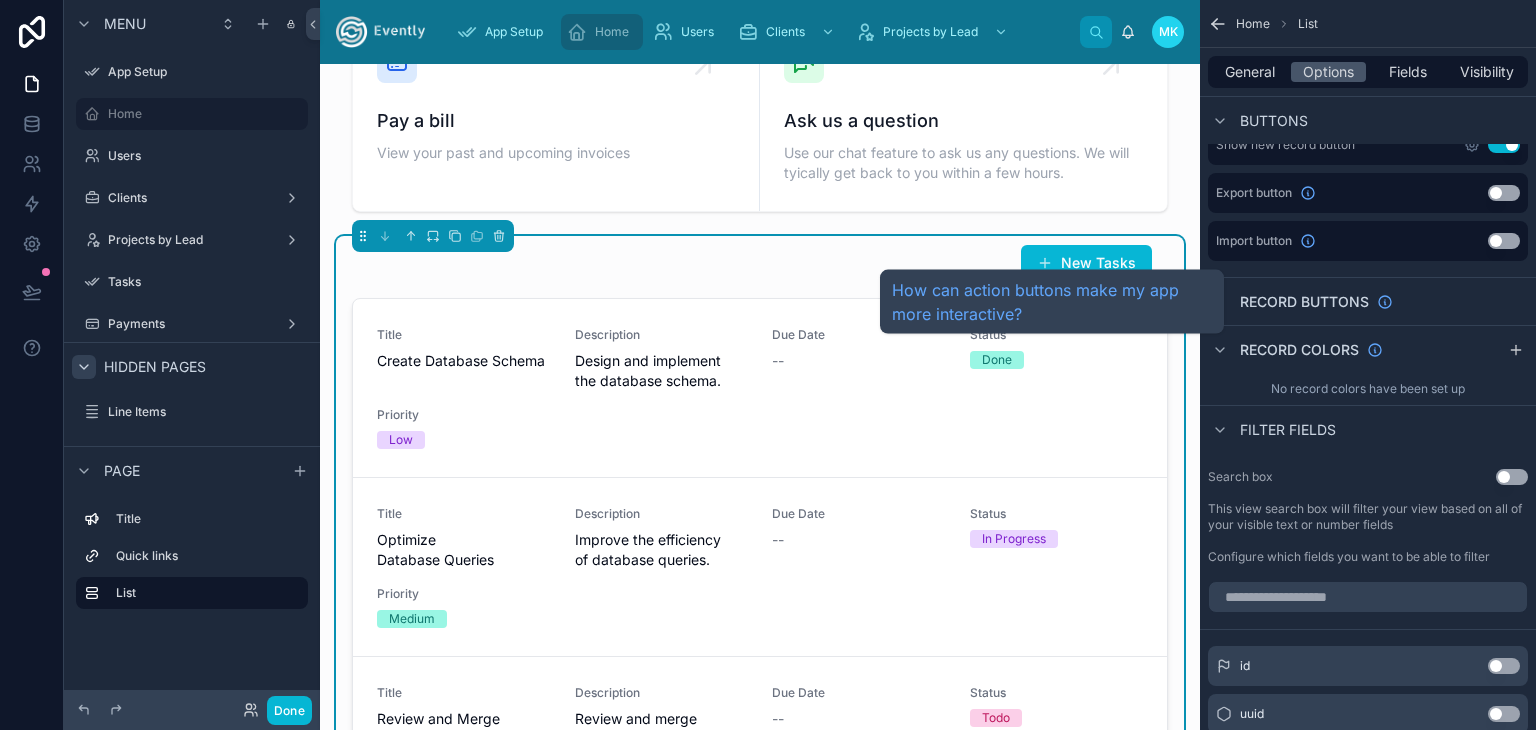 click on "Record buttons" at bounding box center [1304, 302] 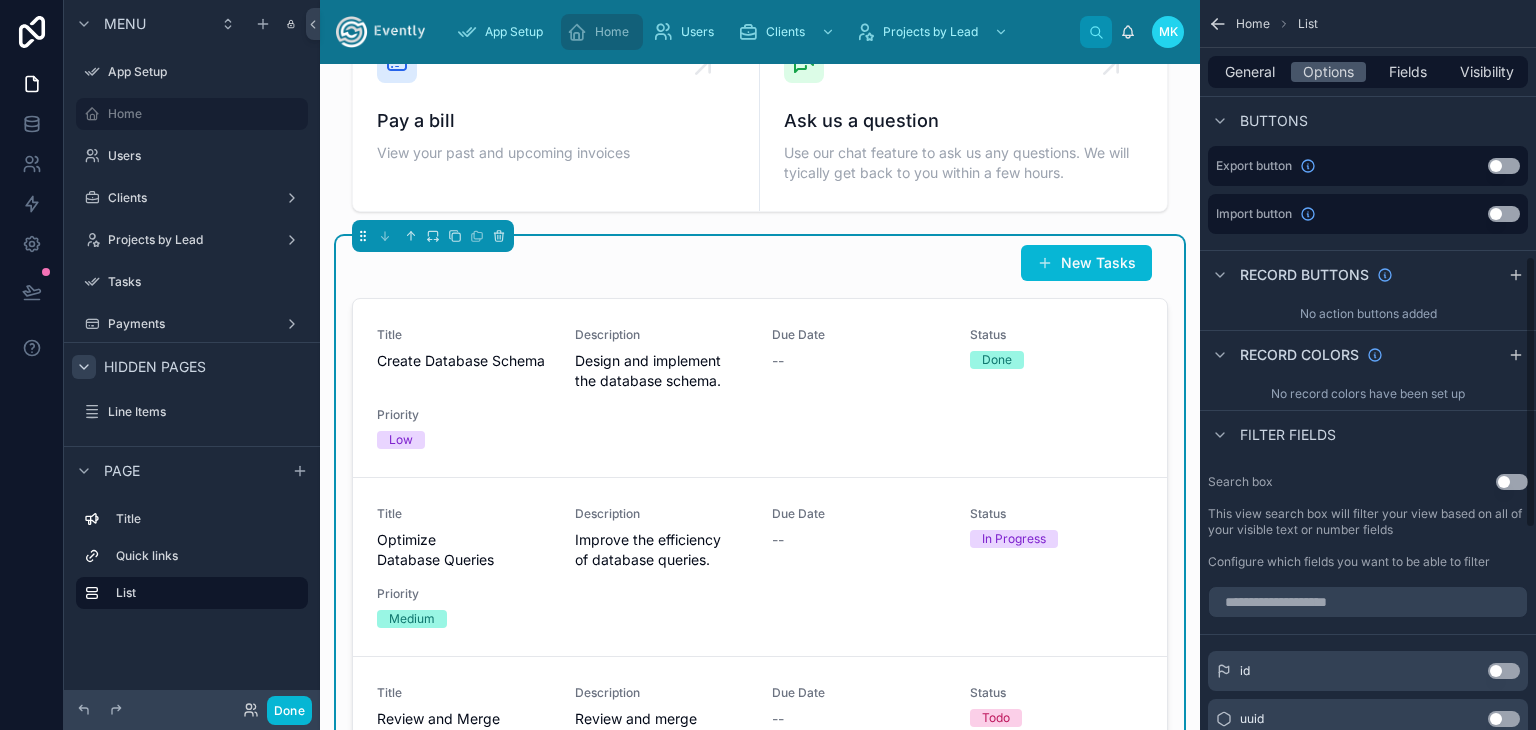 scroll, scrollTop: 627, scrollLeft: 0, axis: vertical 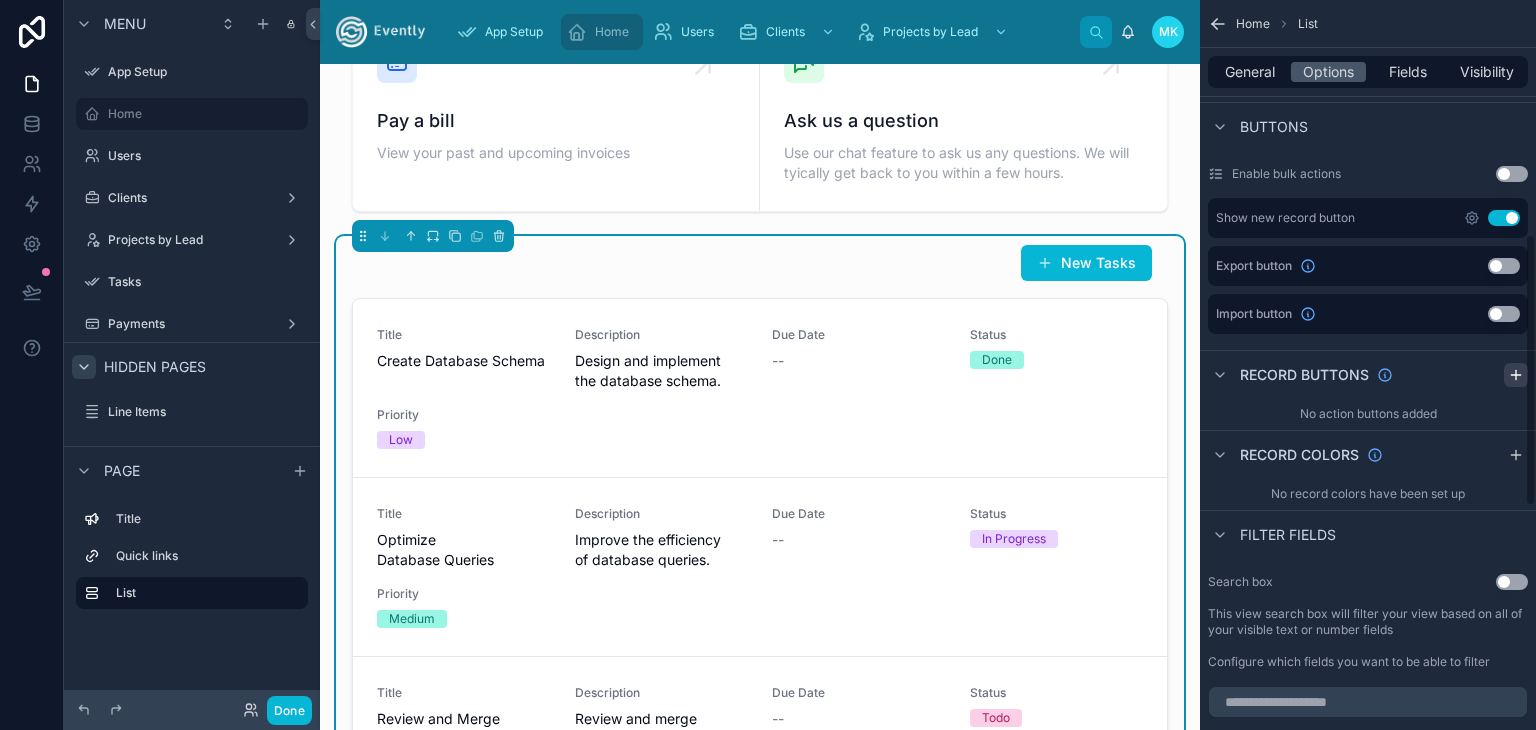 click 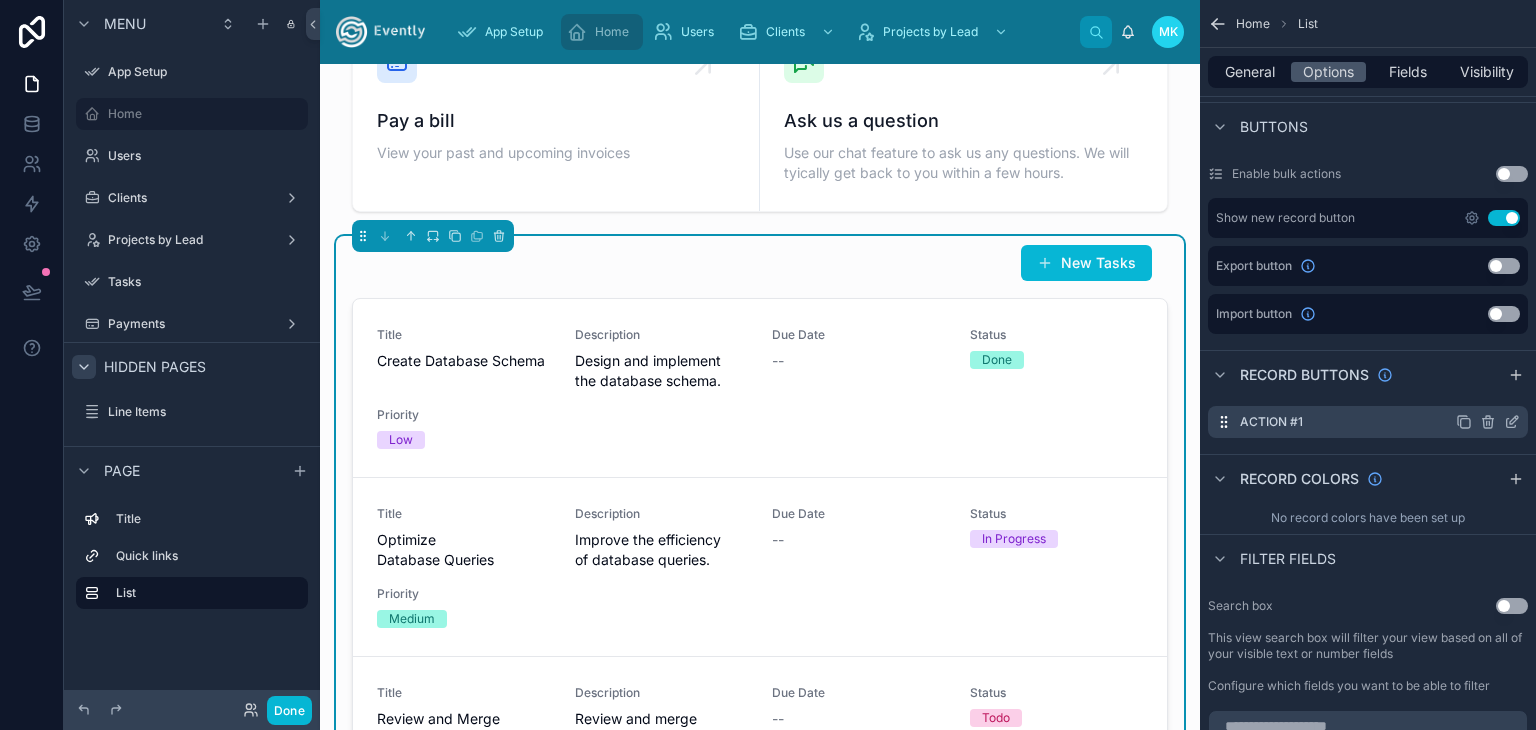 click on "Action #1" at bounding box center (1368, 422) 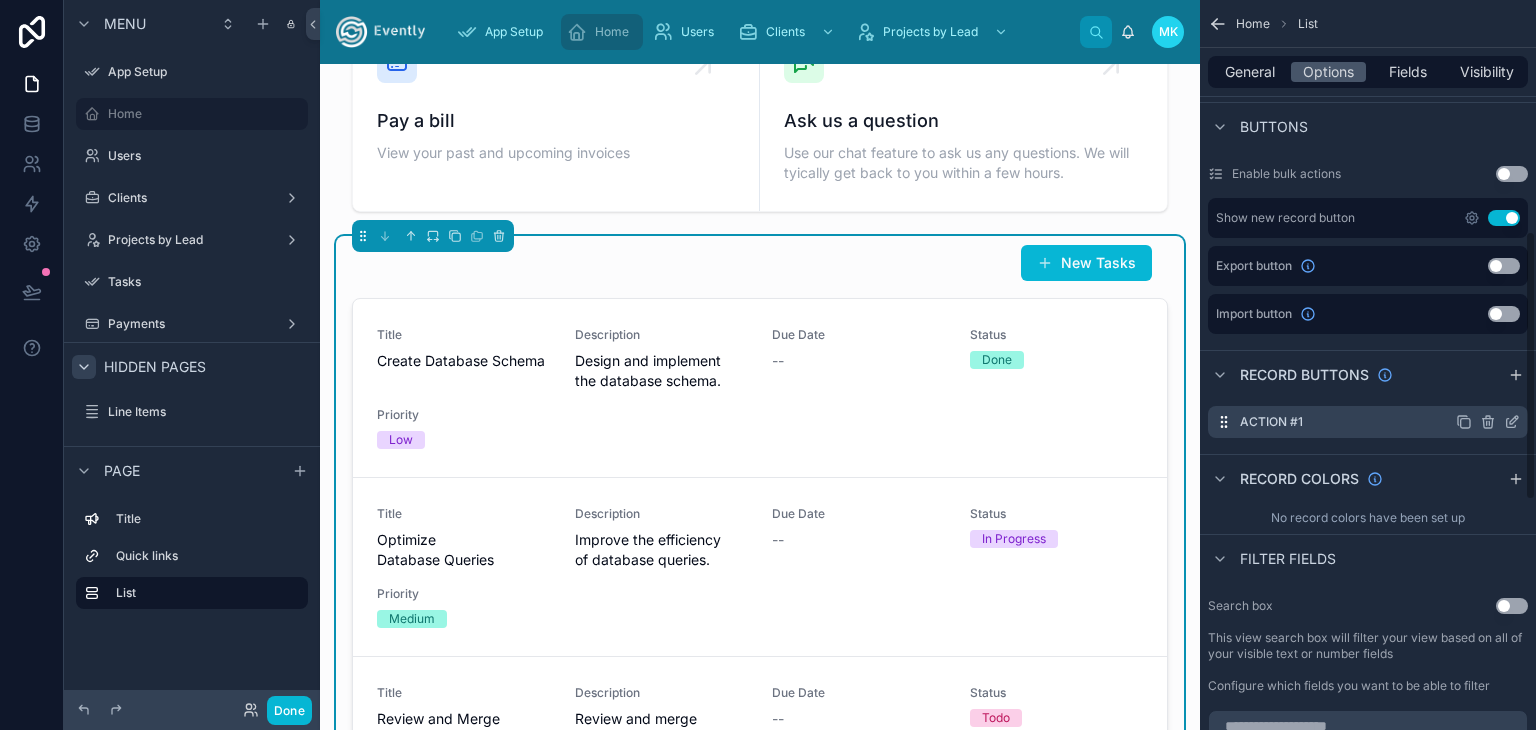 click on "Action #1" at bounding box center [1368, 422] 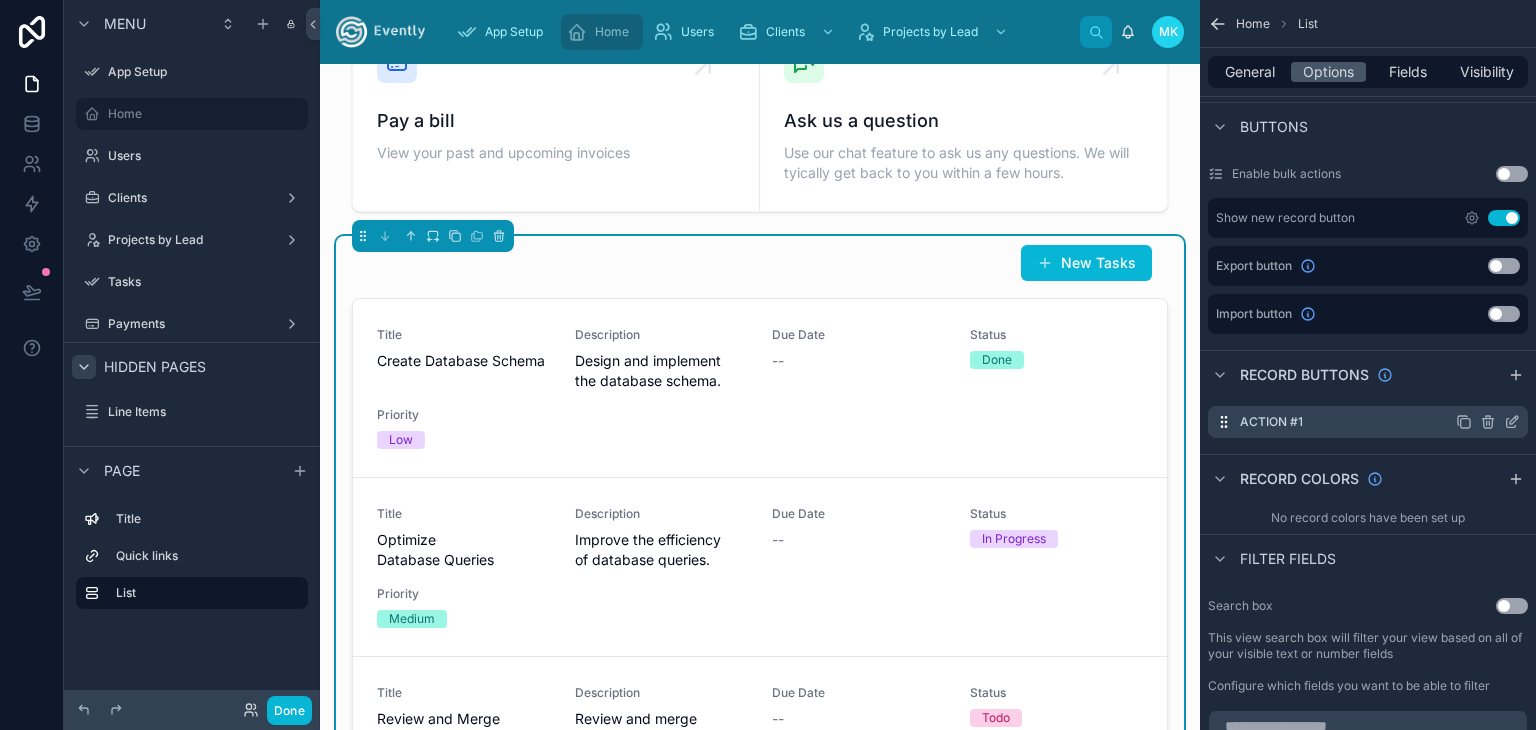 click 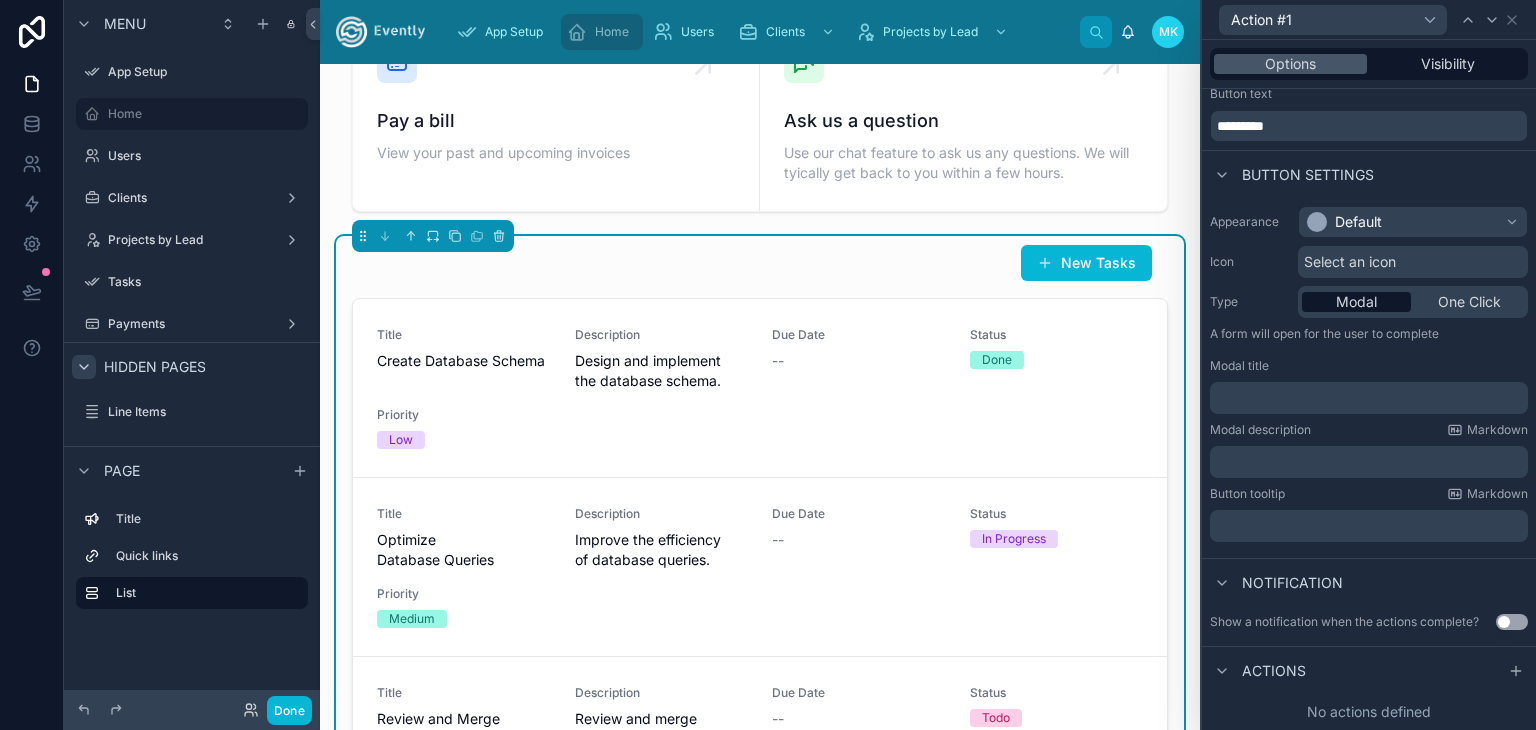 scroll, scrollTop: 0, scrollLeft: 0, axis: both 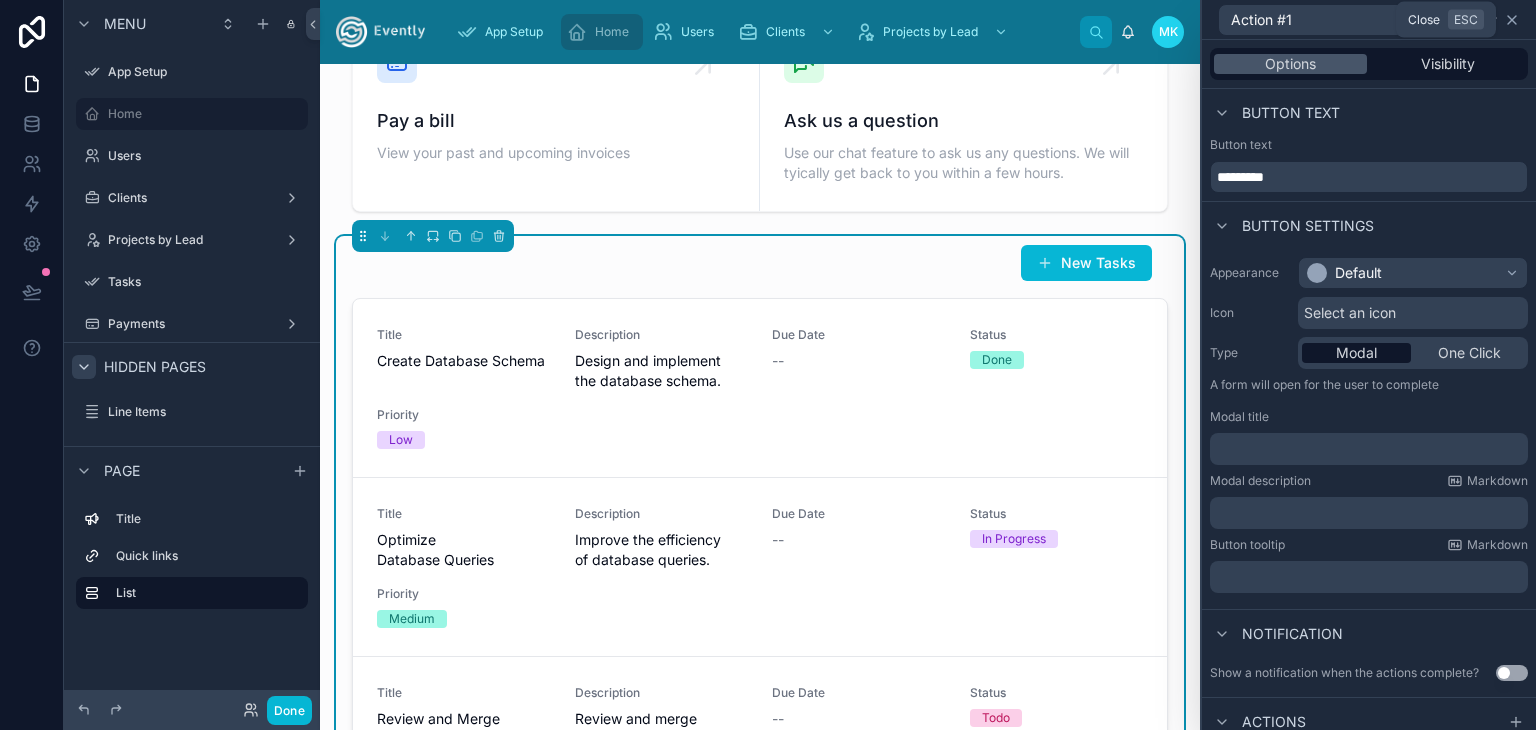 click 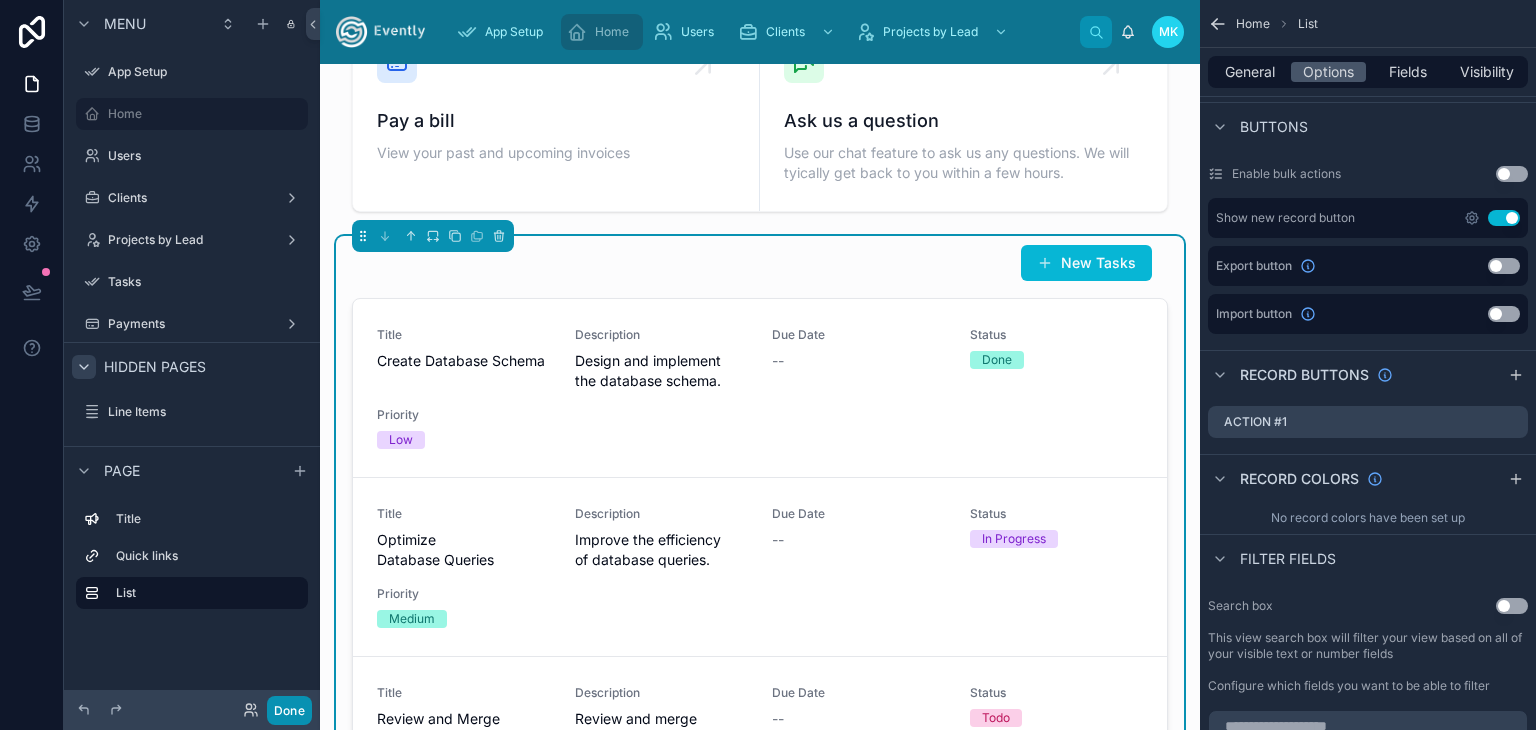 click on "Done" at bounding box center (289, 710) 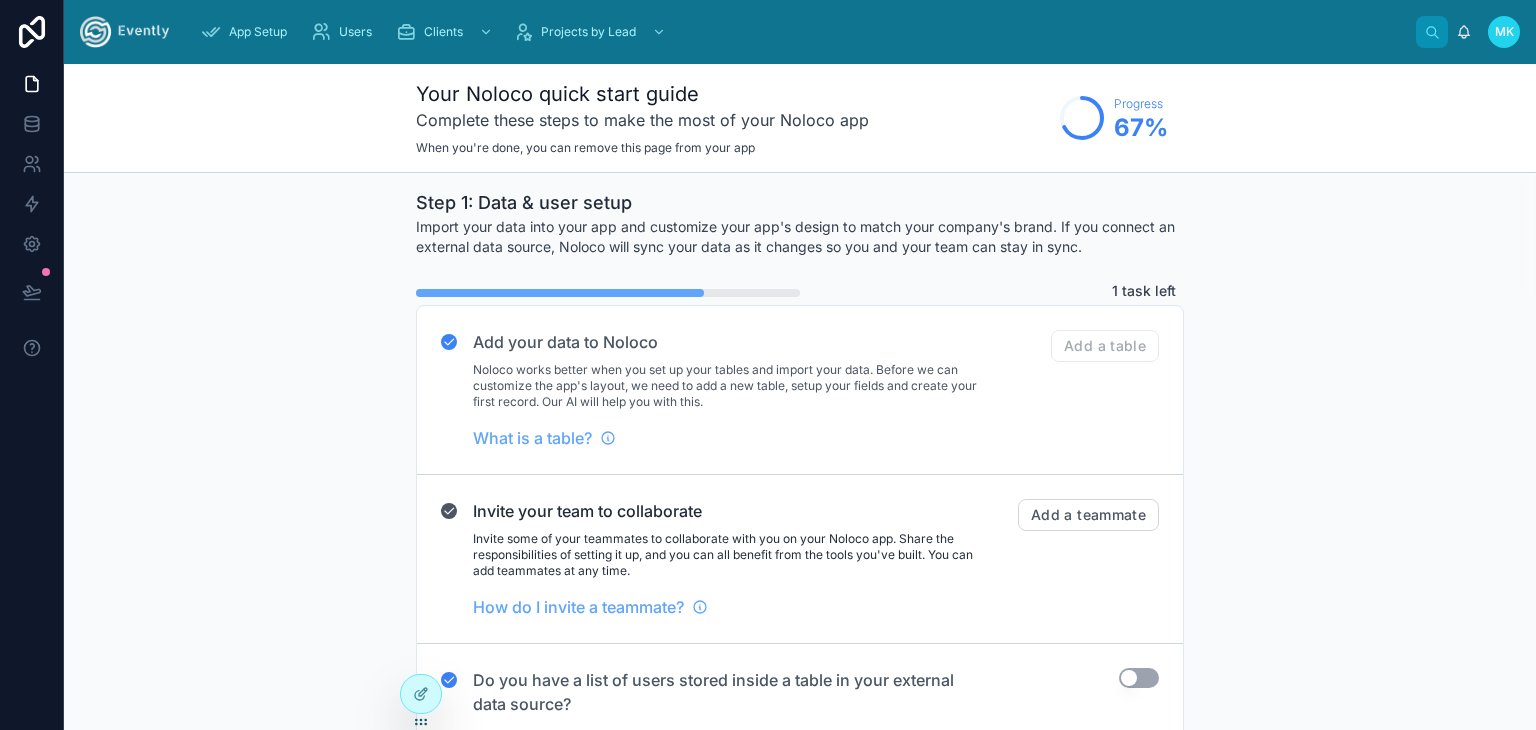 scroll, scrollTop: 0, scrollLeft: 0, axis: both 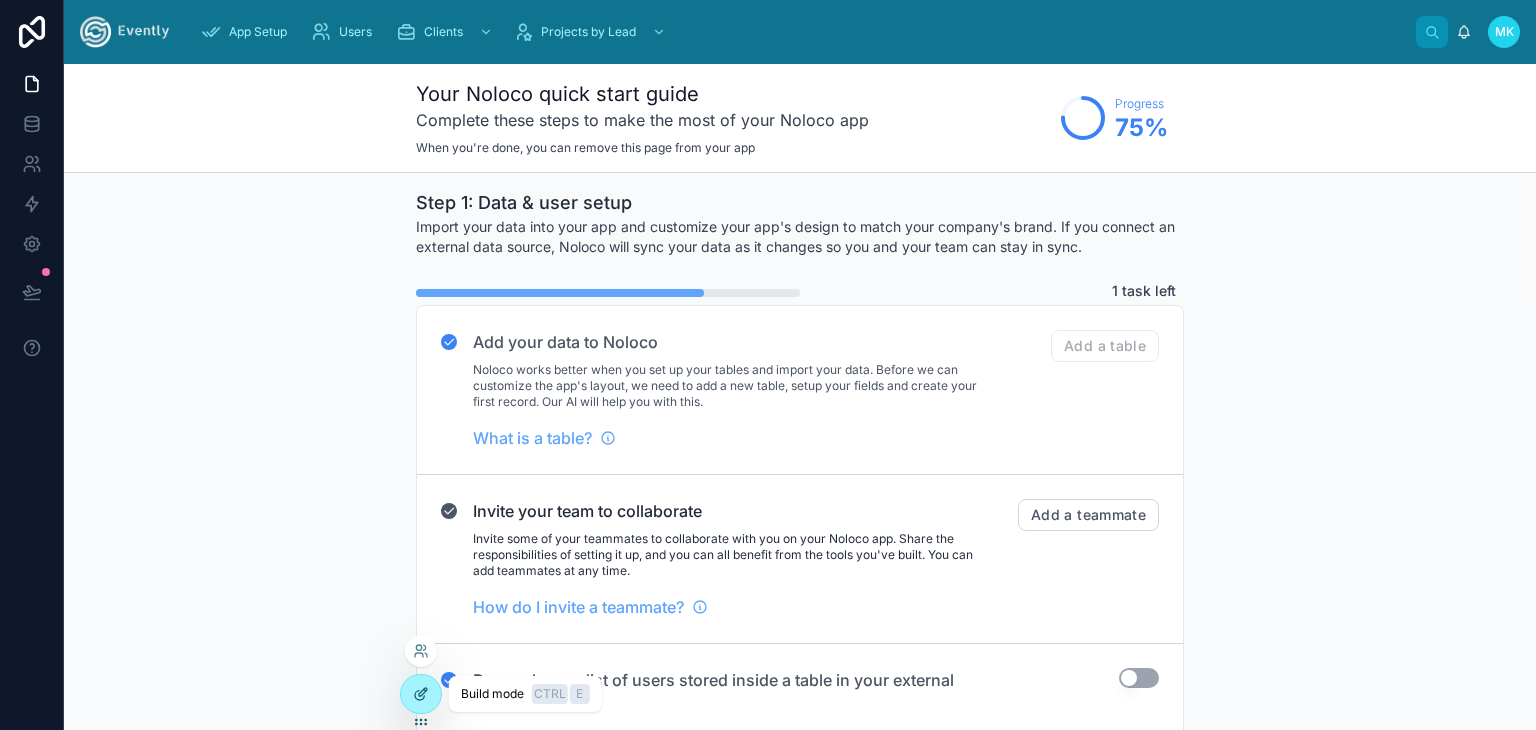 click at bounding box center [421, 694] 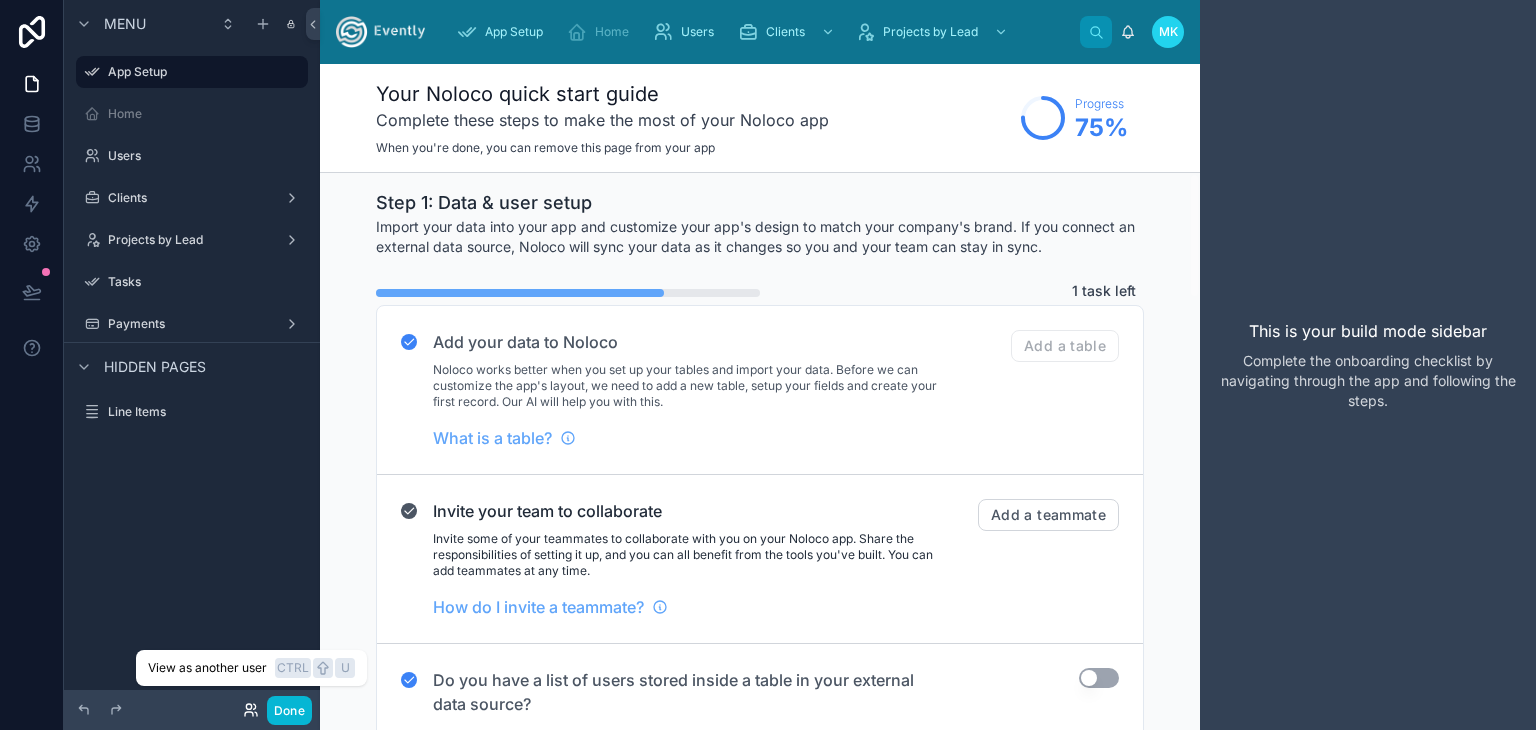 click 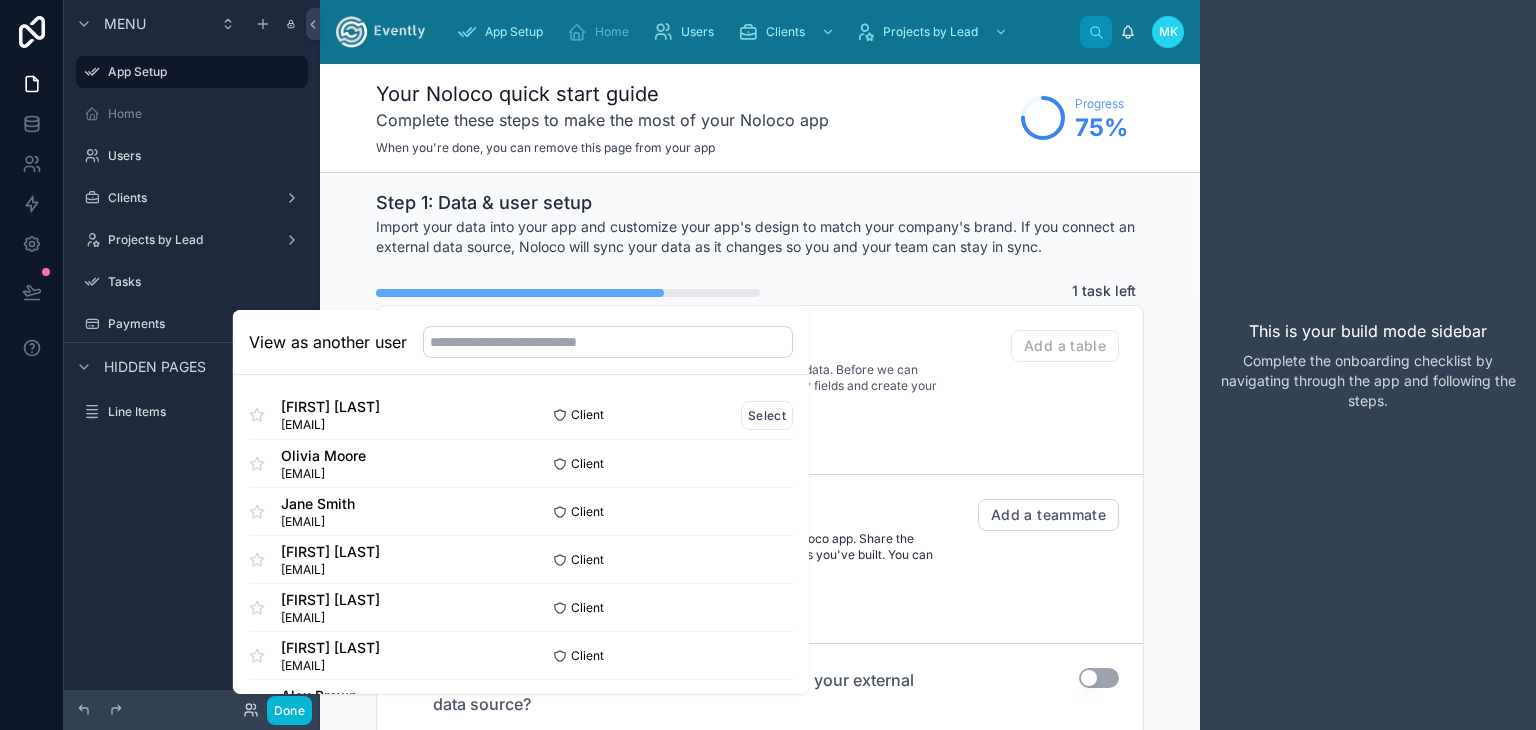 click on "[EMAIL]" at bounding box center [330, 425] 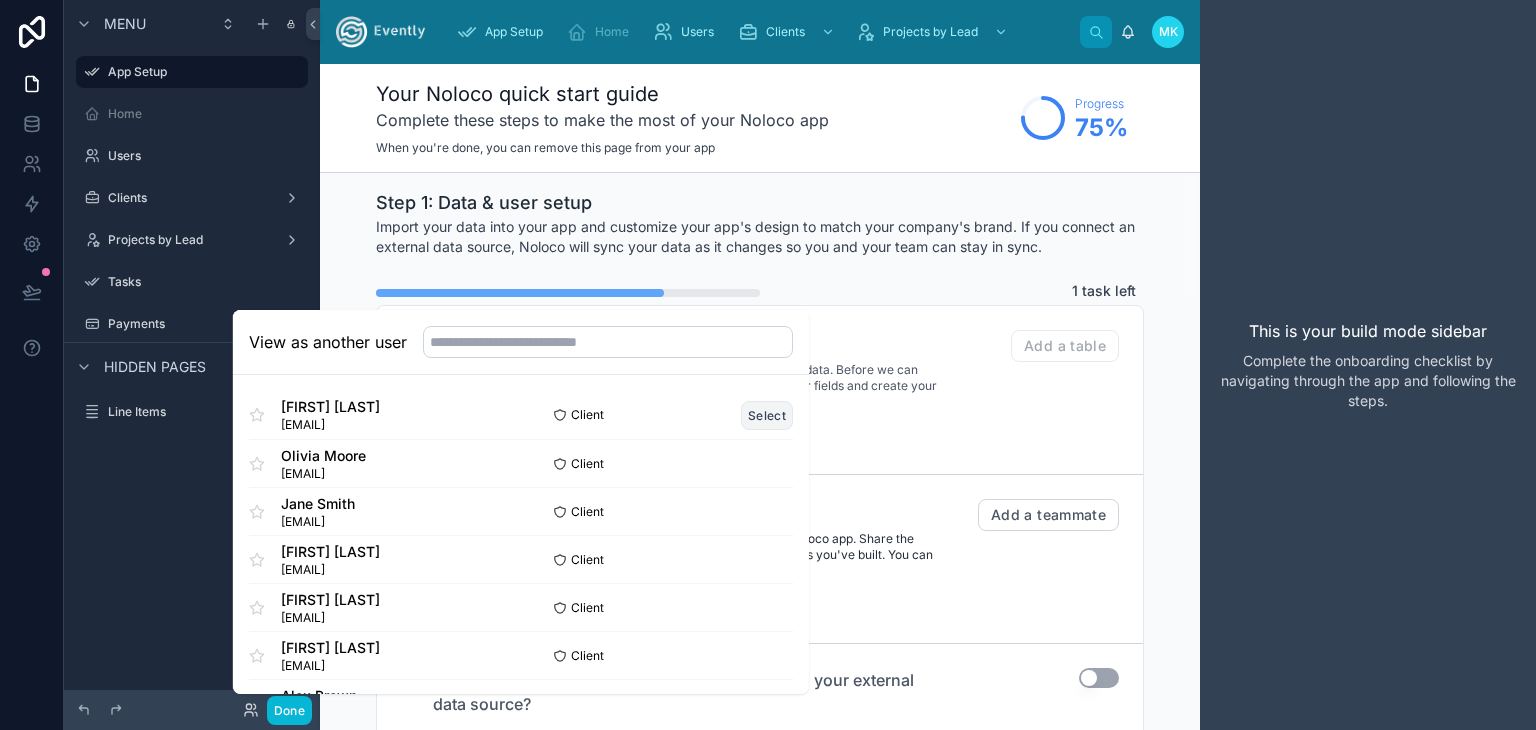 click on "Select" at bounding box center (767, 415) 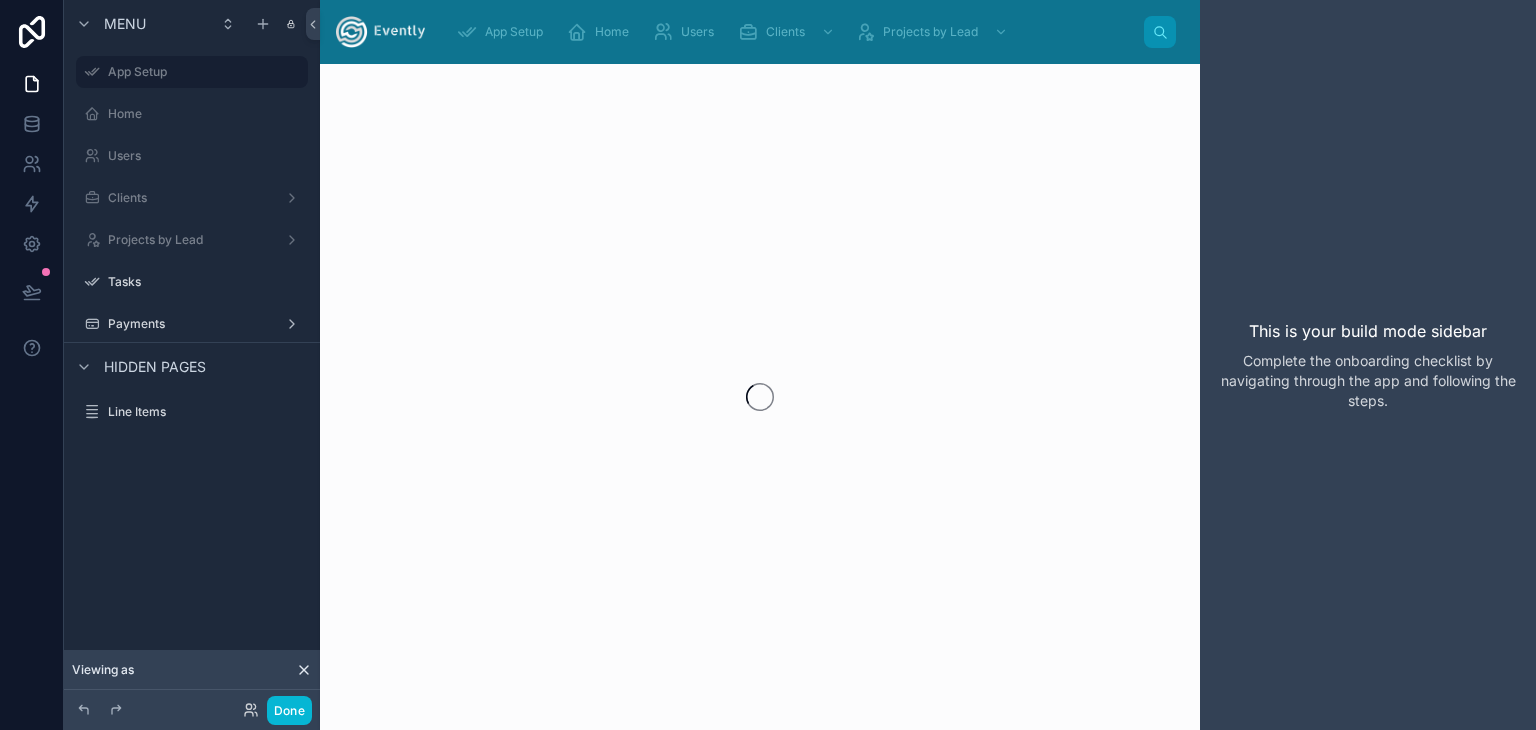 scroll, scrollTop: 0, scrollLeft: 0, axis: both 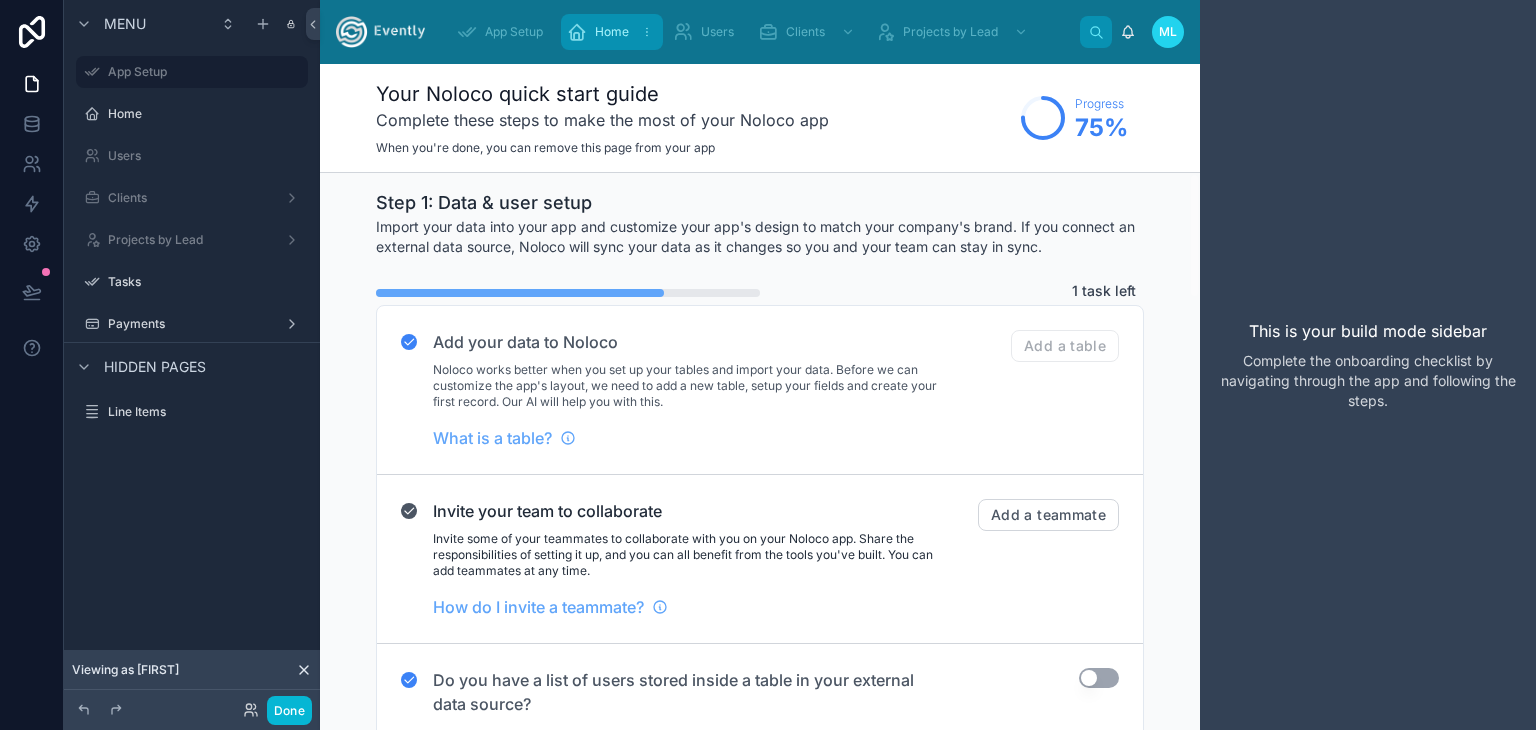 click on "Home" at bounding box center (612, 32) 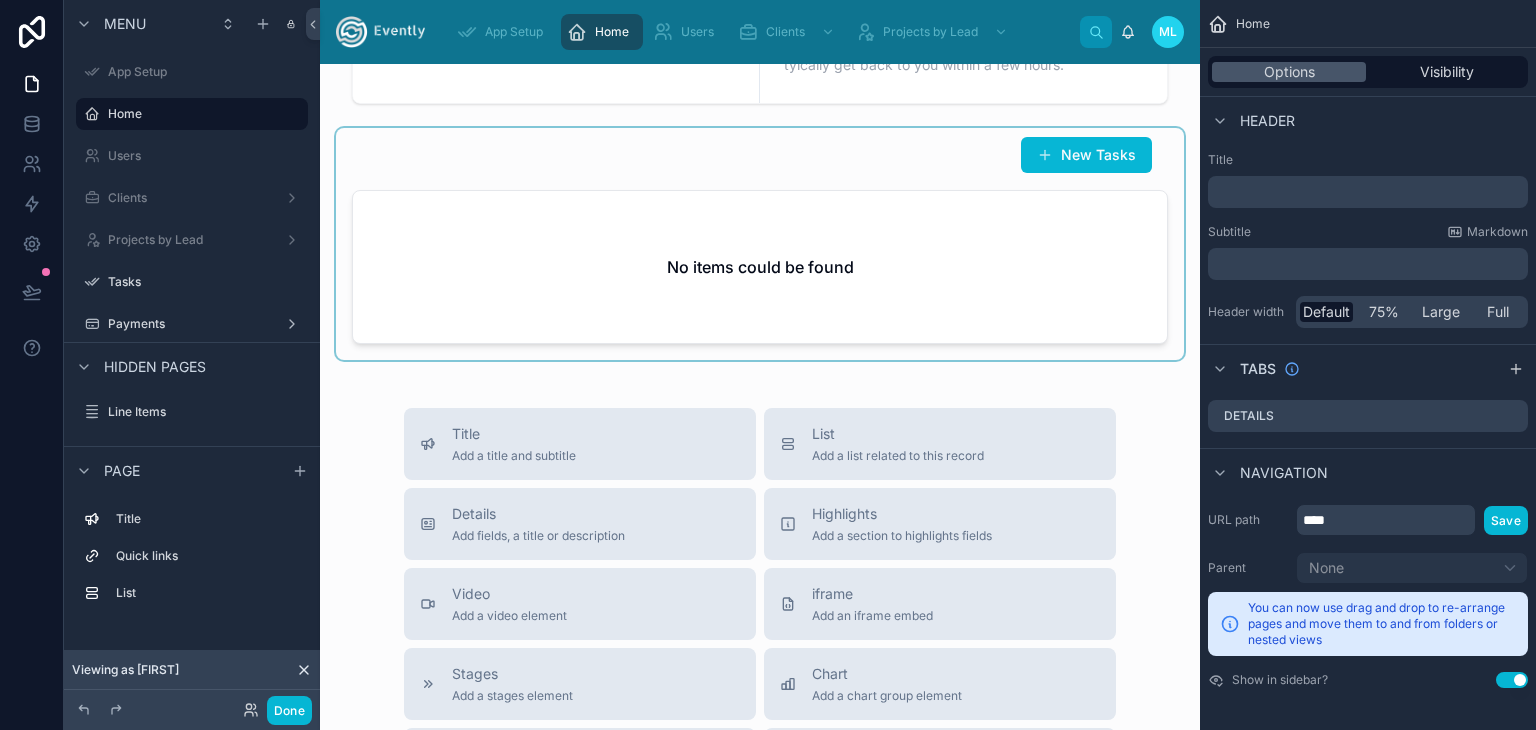 scroll, scrollTop: 1000, scrollLeft: 0, axis: vertical 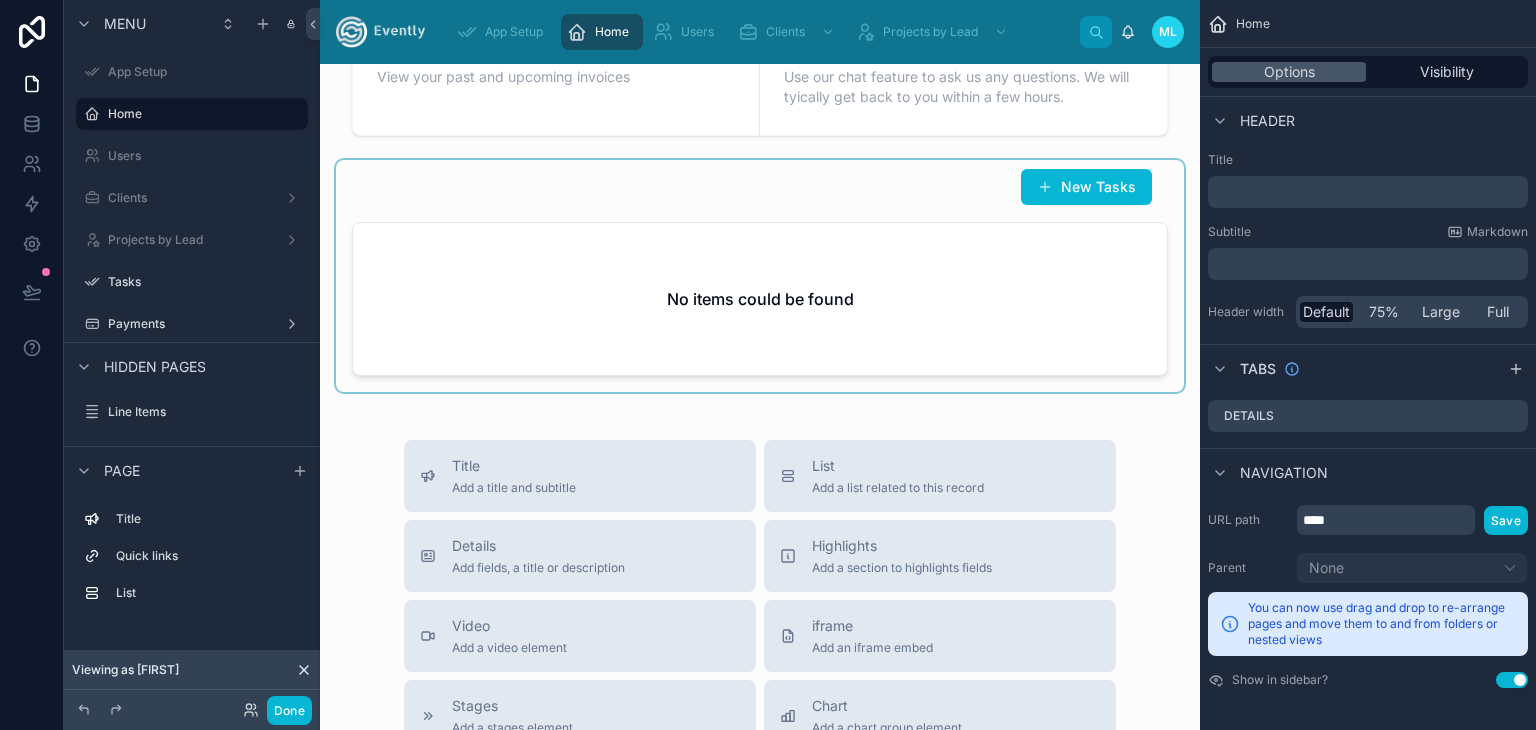 click at bounding box center (760, 276) 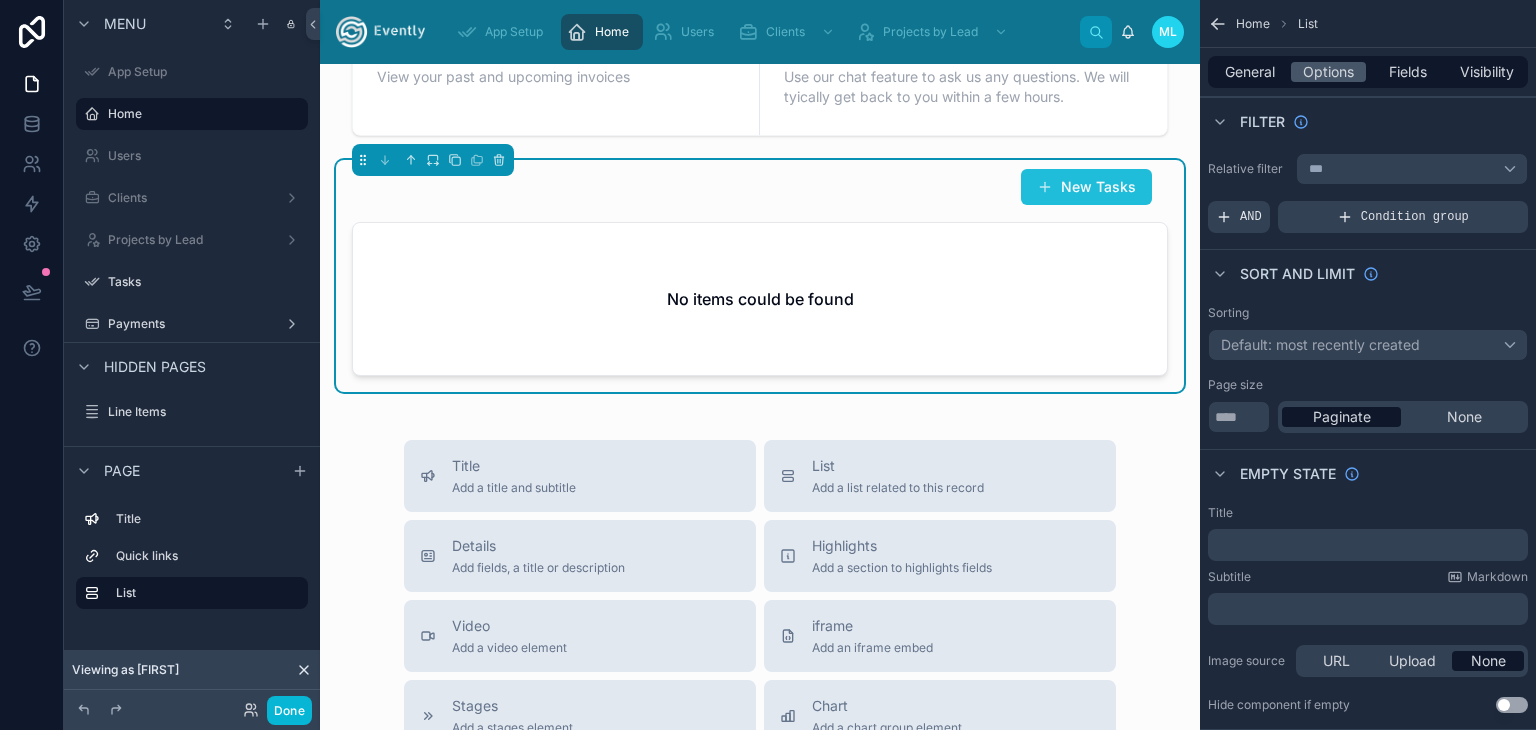 click on "New Tasks" at bounding box center (1086, 187) 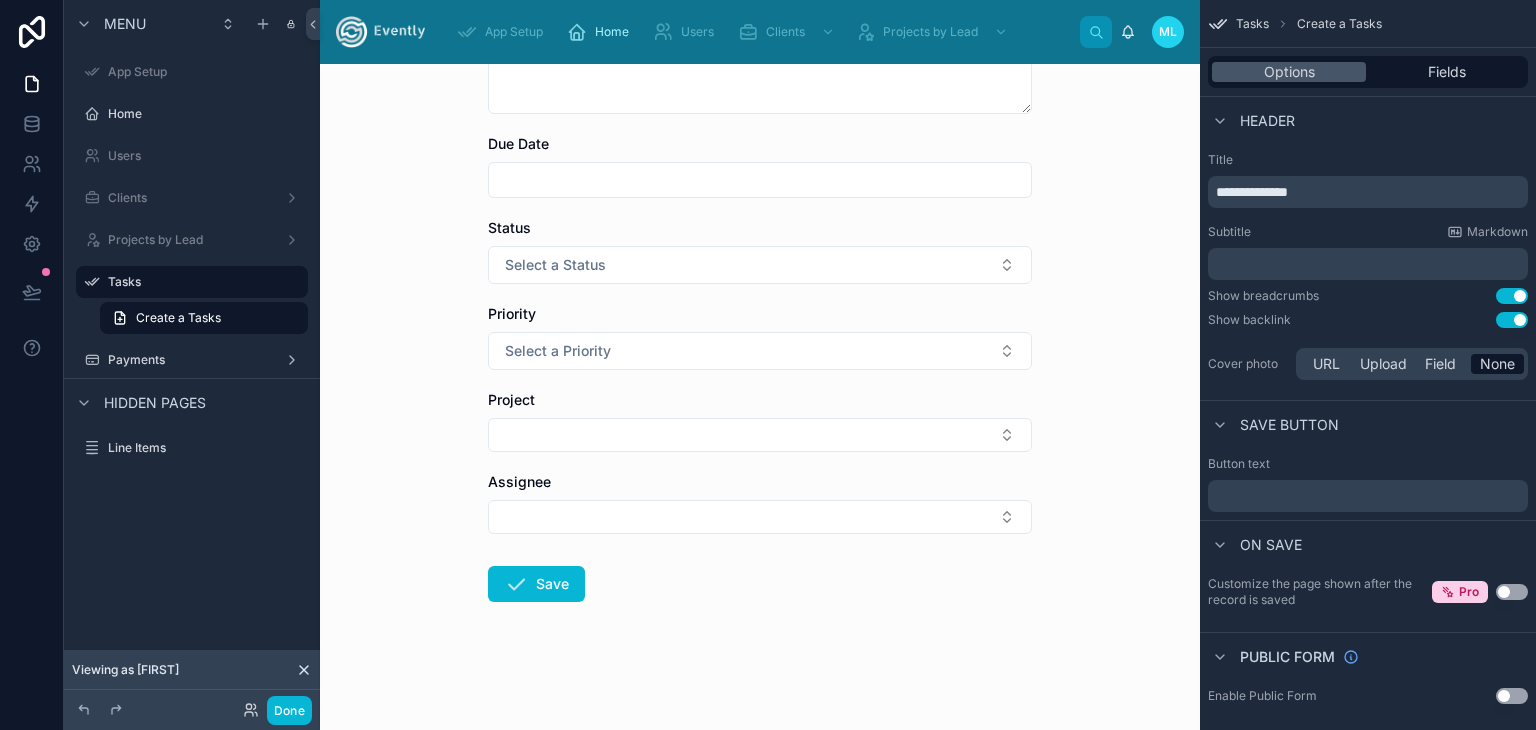 scroll, scrollTop: 0, scrollLeft: 0, axis: both 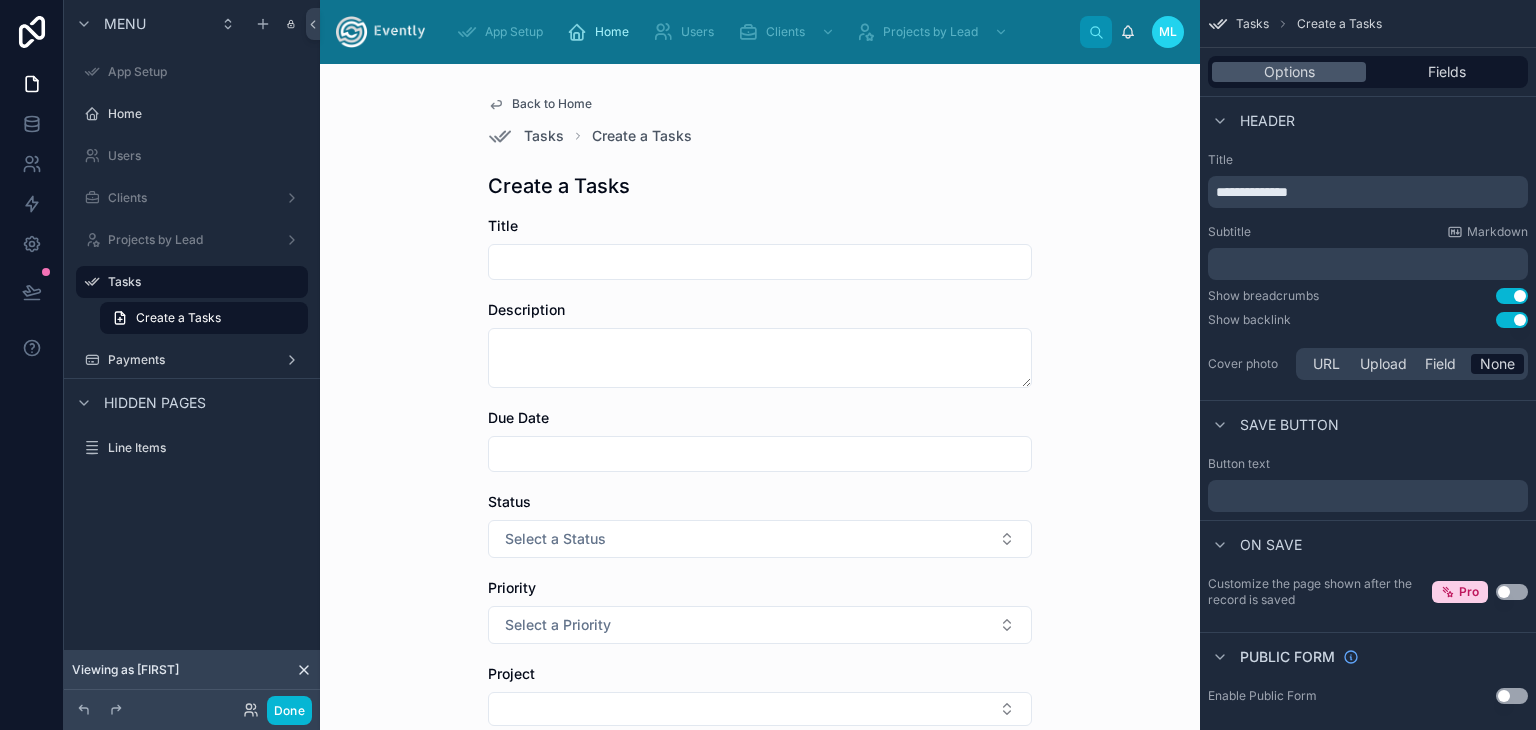 click at bounding box center (760, 262) 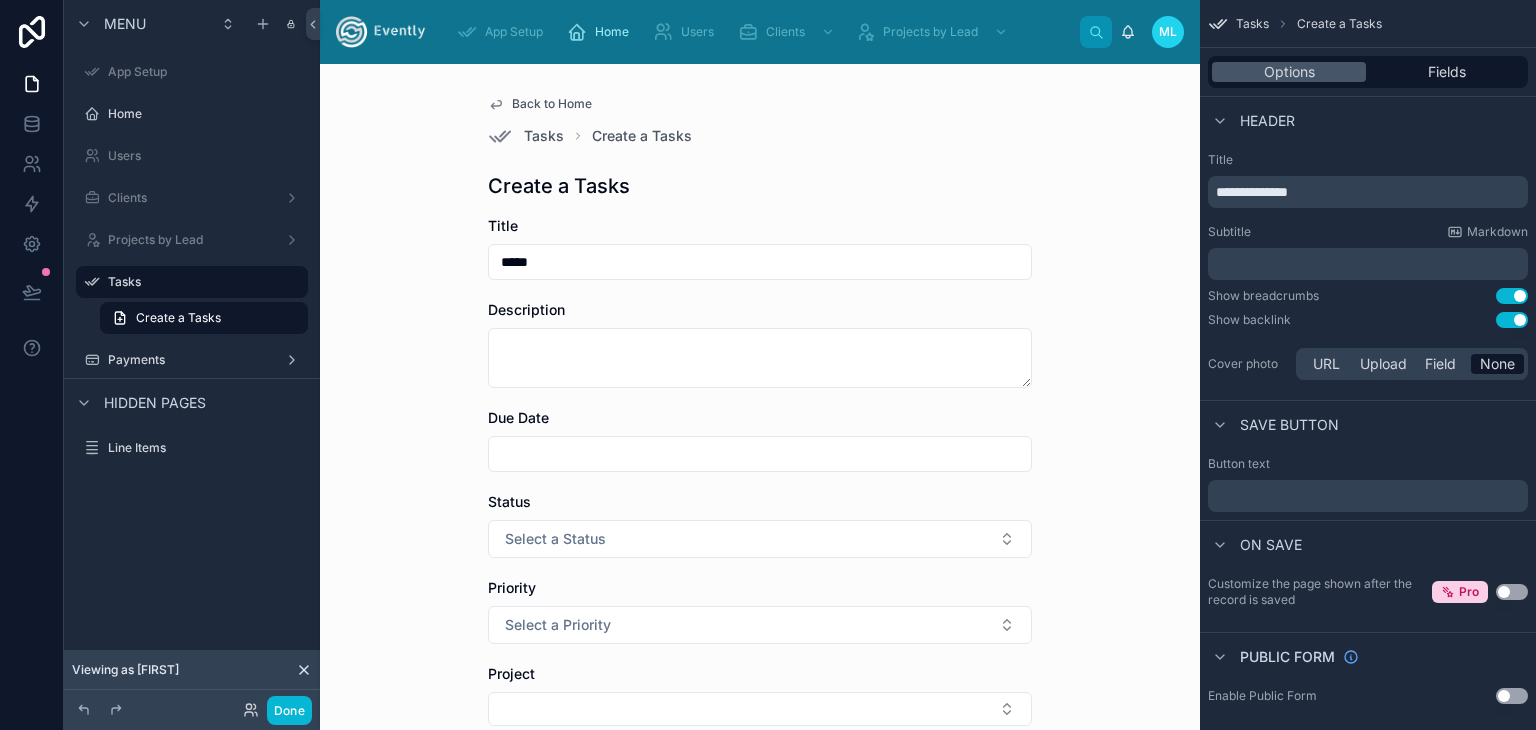type on "*****" 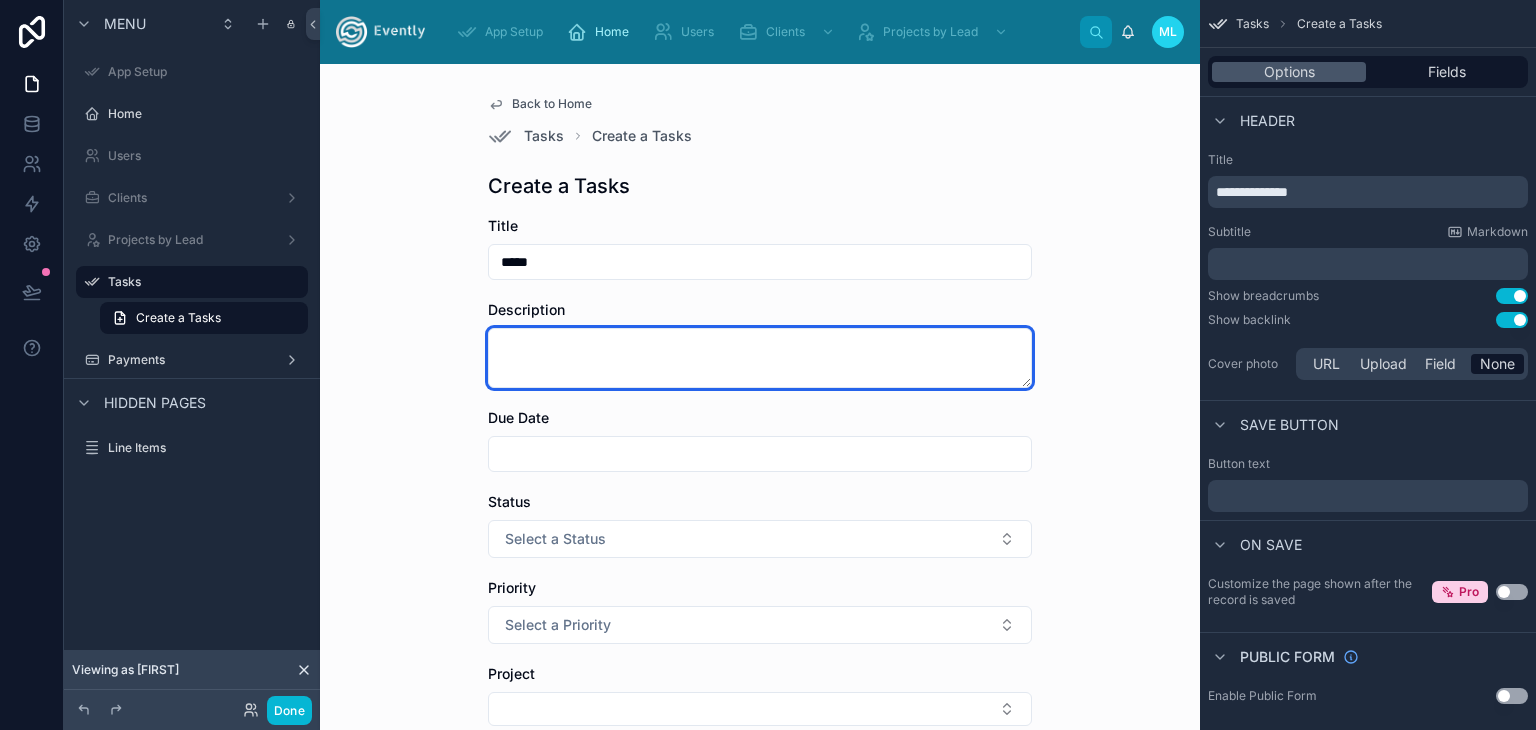 click at bounding box center [760, 358] 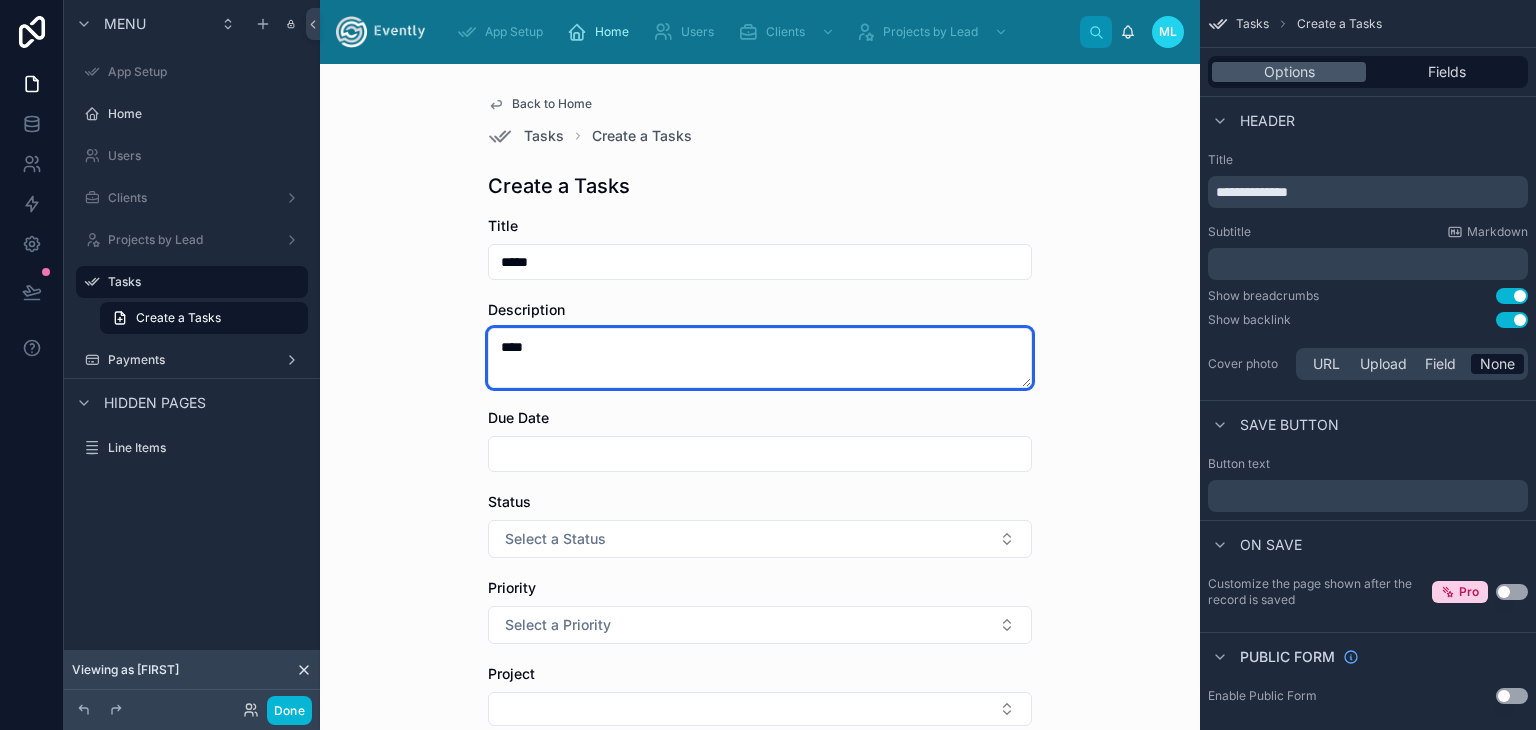 type on "****" 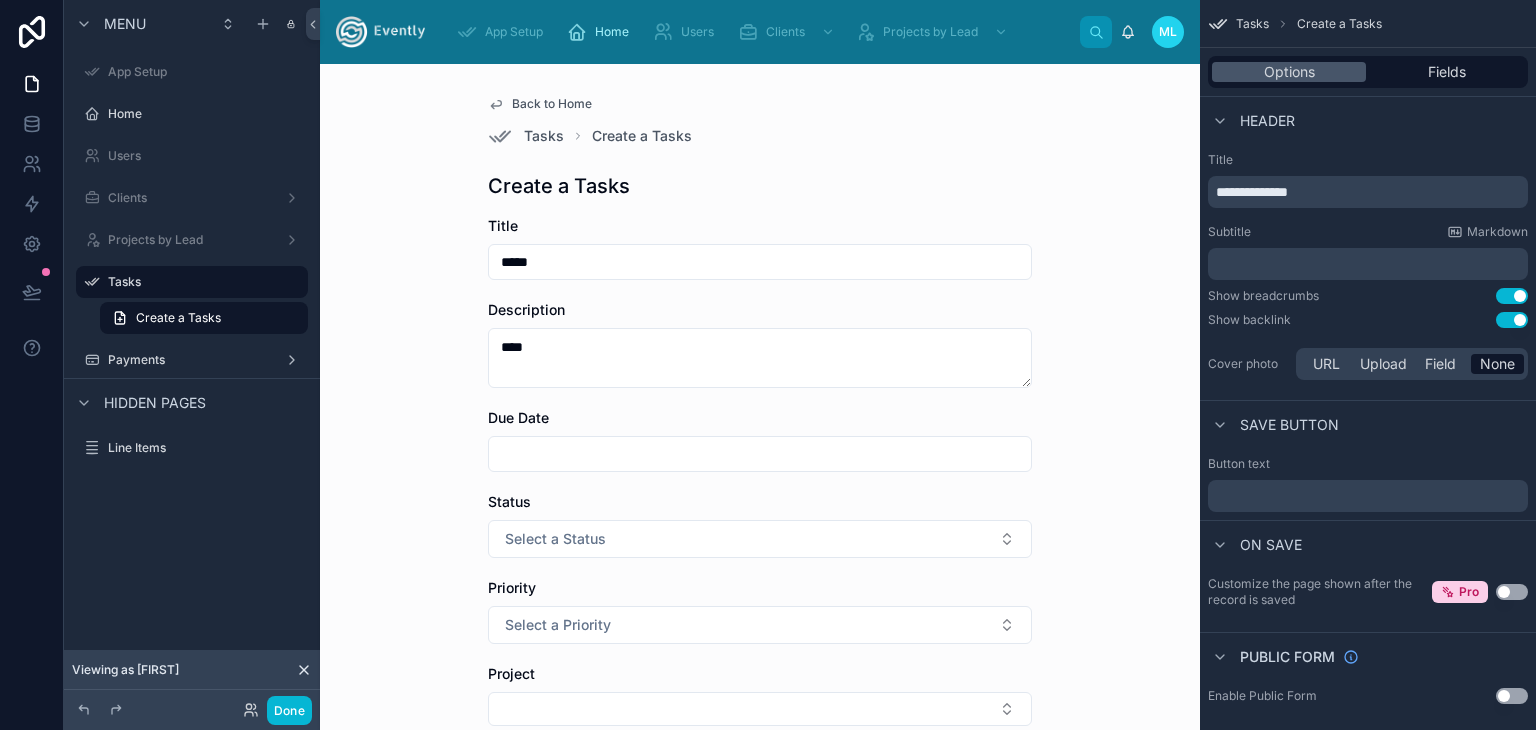 click at bounding box center [760, 454] 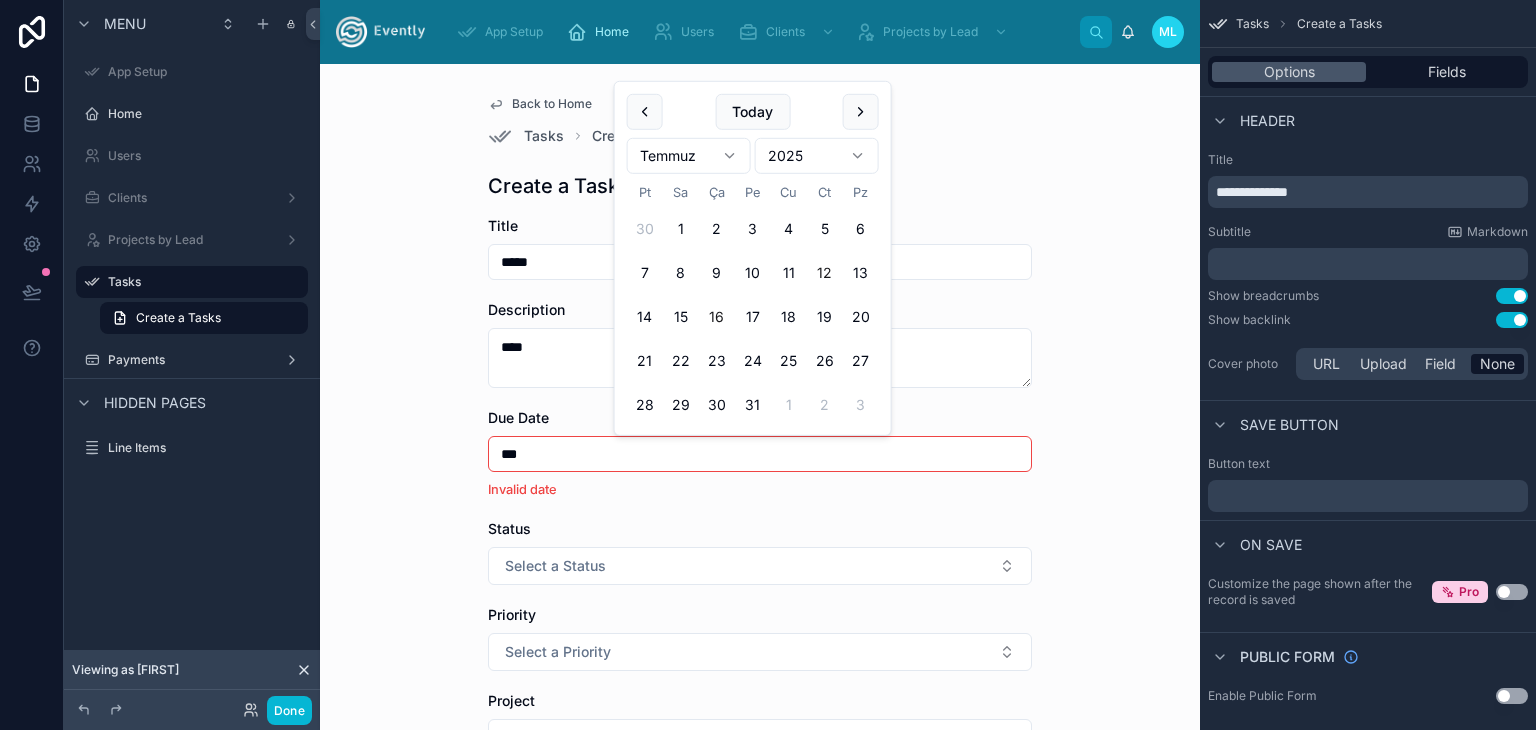 click on "16" at bounding box center [717, 317] 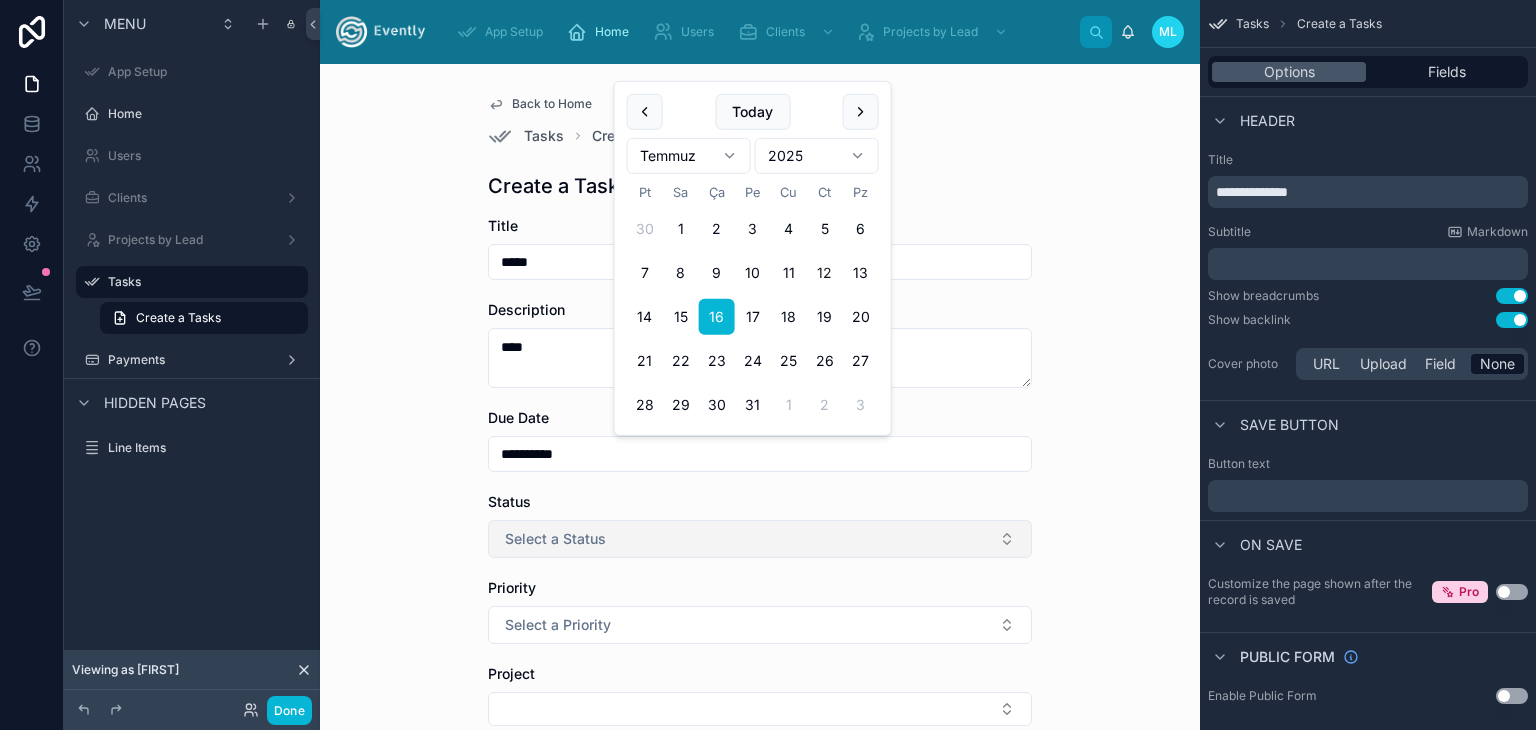 click on "Select a Status" at bounding box center (760, 539) 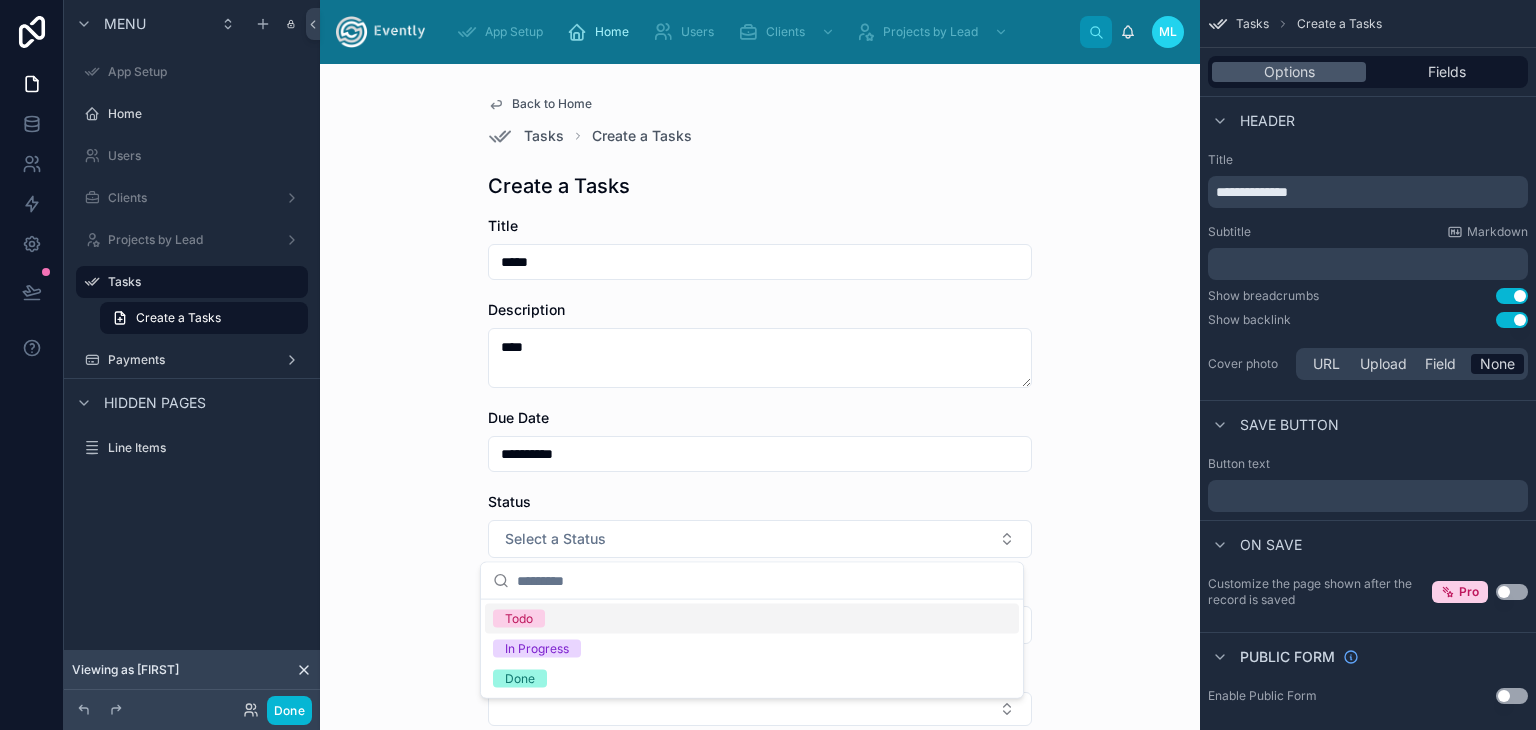 click on "Todo" at bounding box center (752, 619) 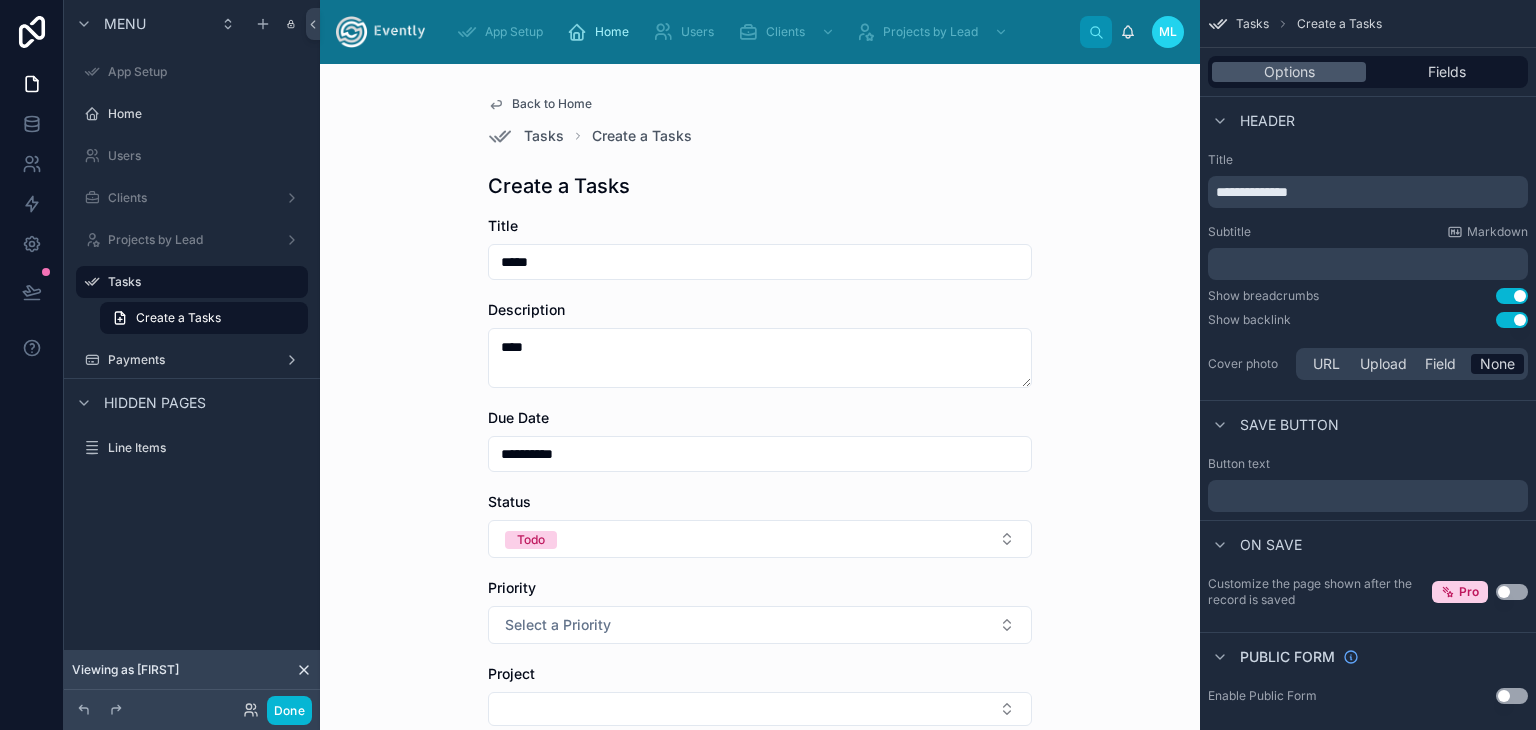 click on "**********" at bounding box center [760, 397] 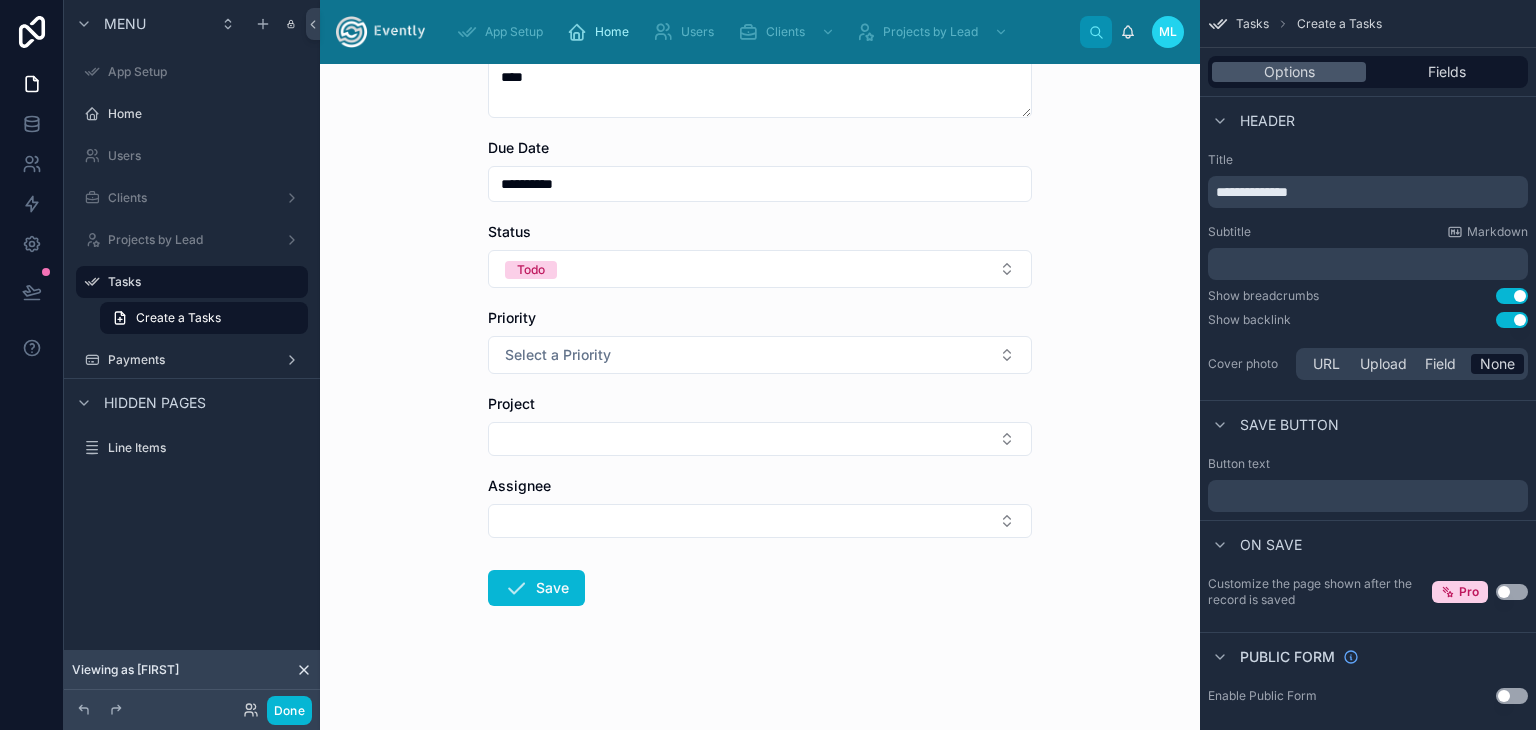 scroll, scrollTop: 273, scrollLeft: 0, axis: vertical 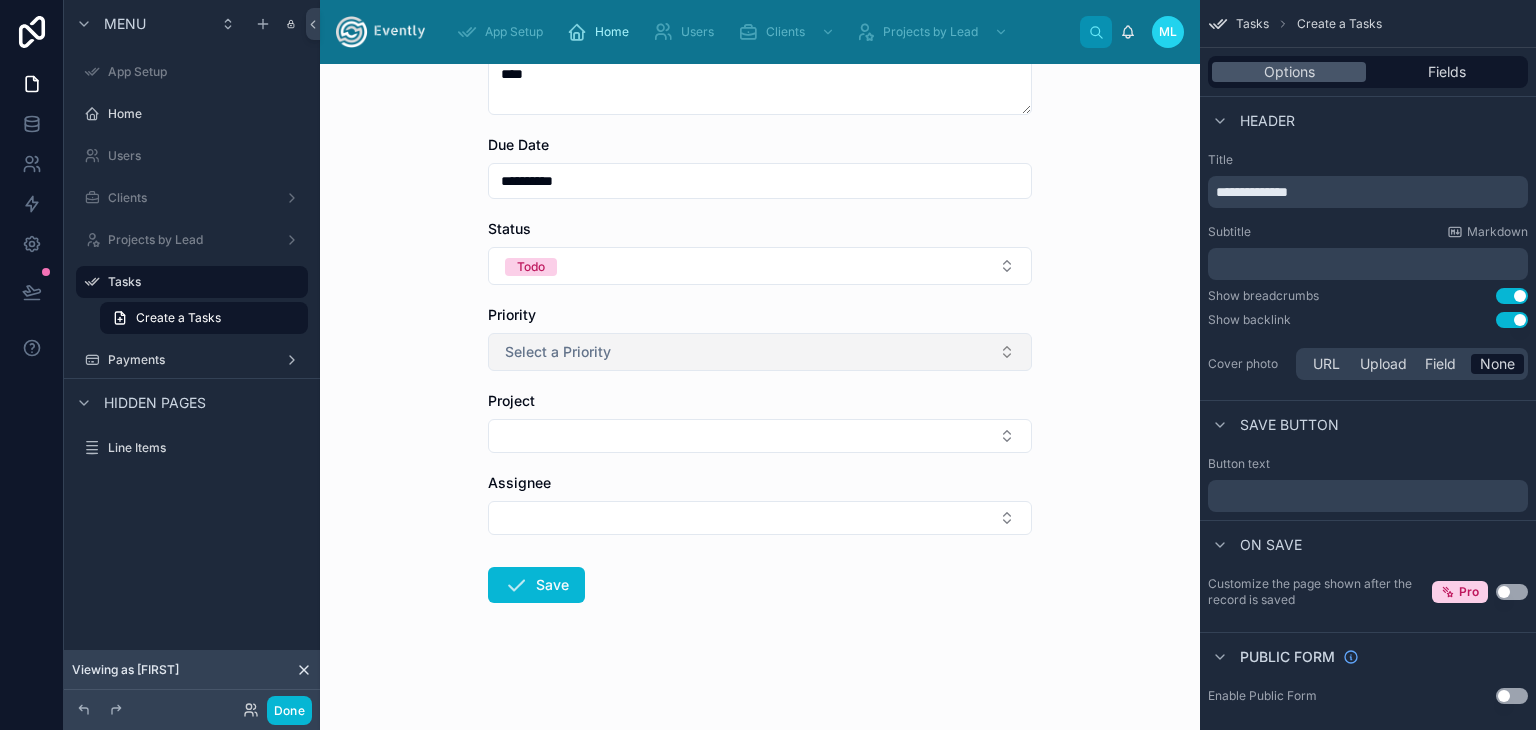 click on "Select a Priority" at bounding box center [760, 352] 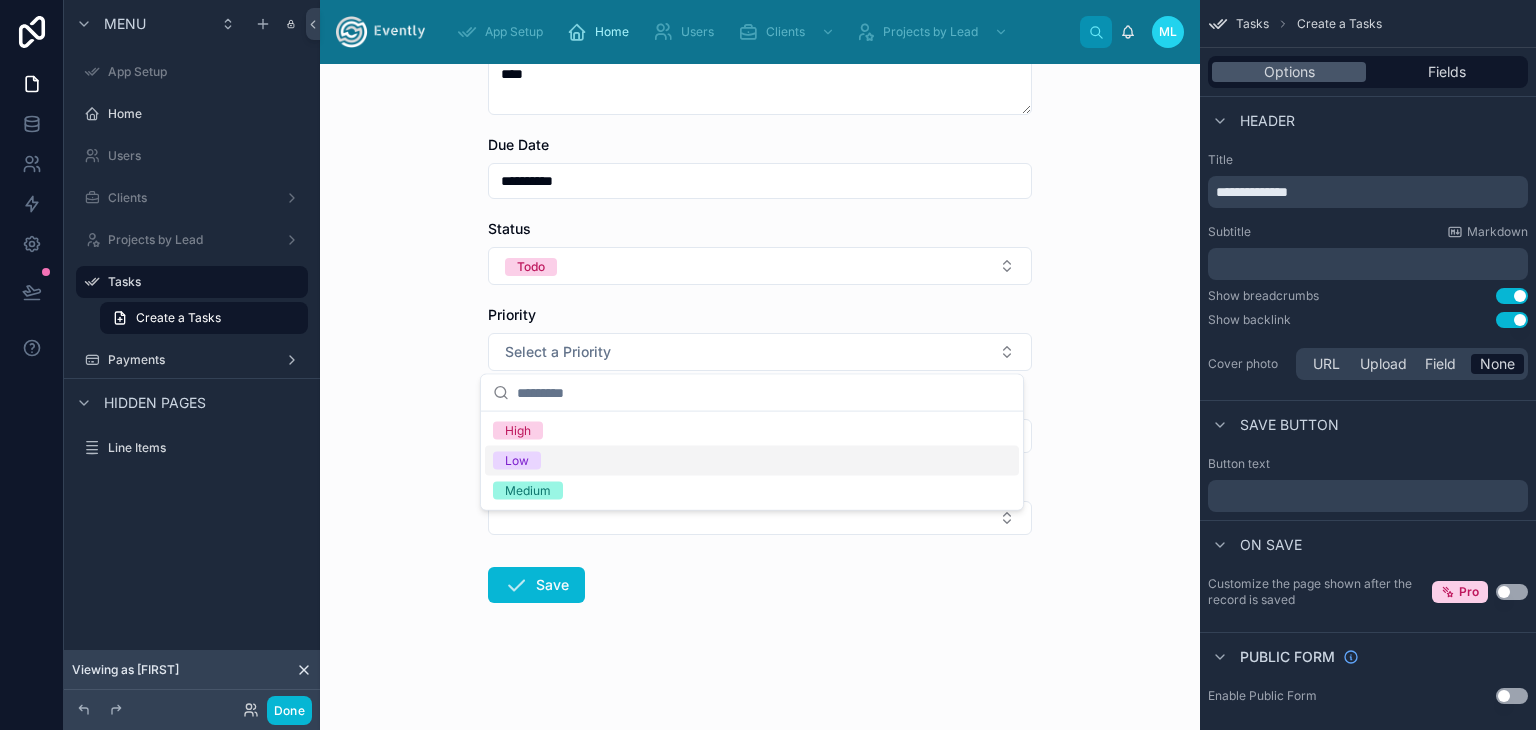 click on "Low" at bounding box center (752, 461) 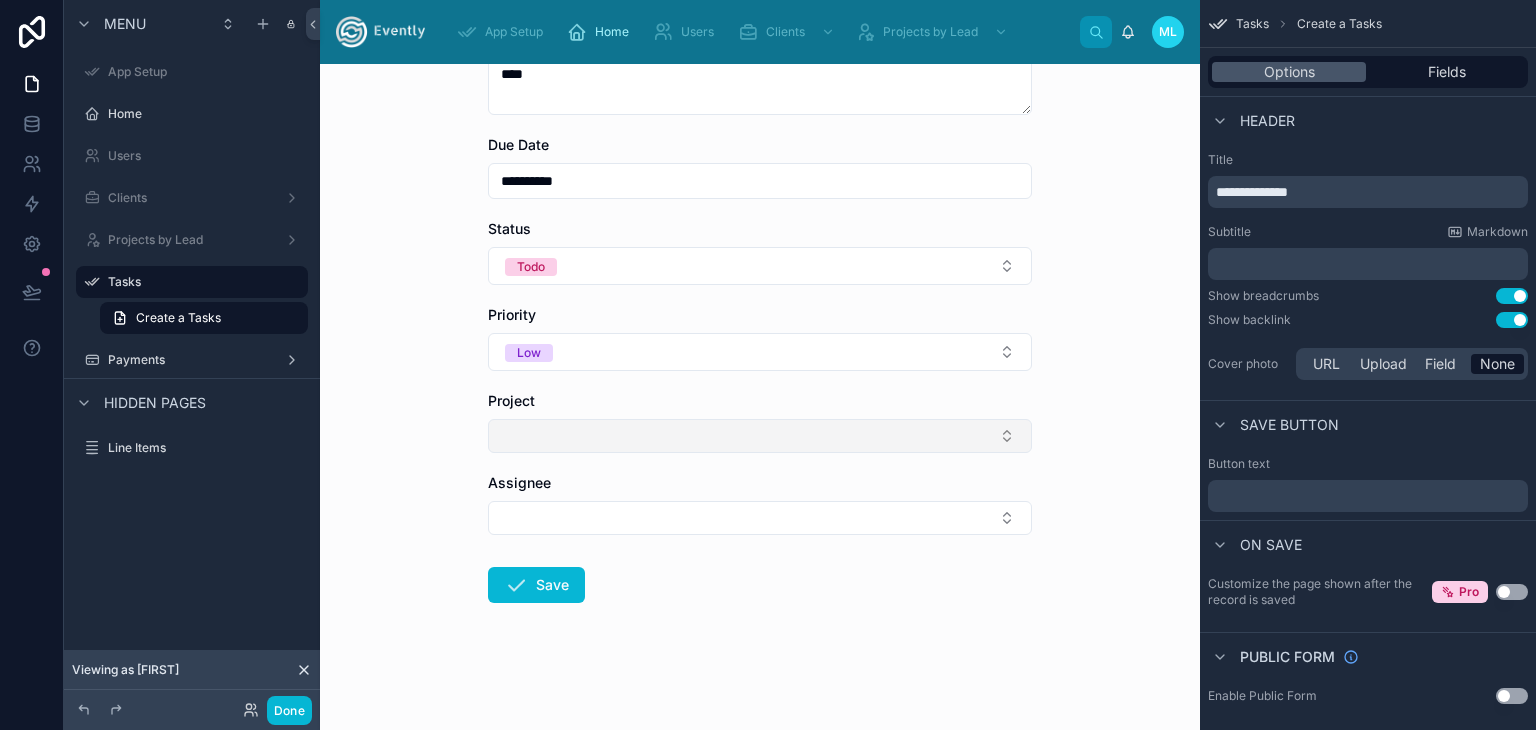 click at bounding box center [760, 436] 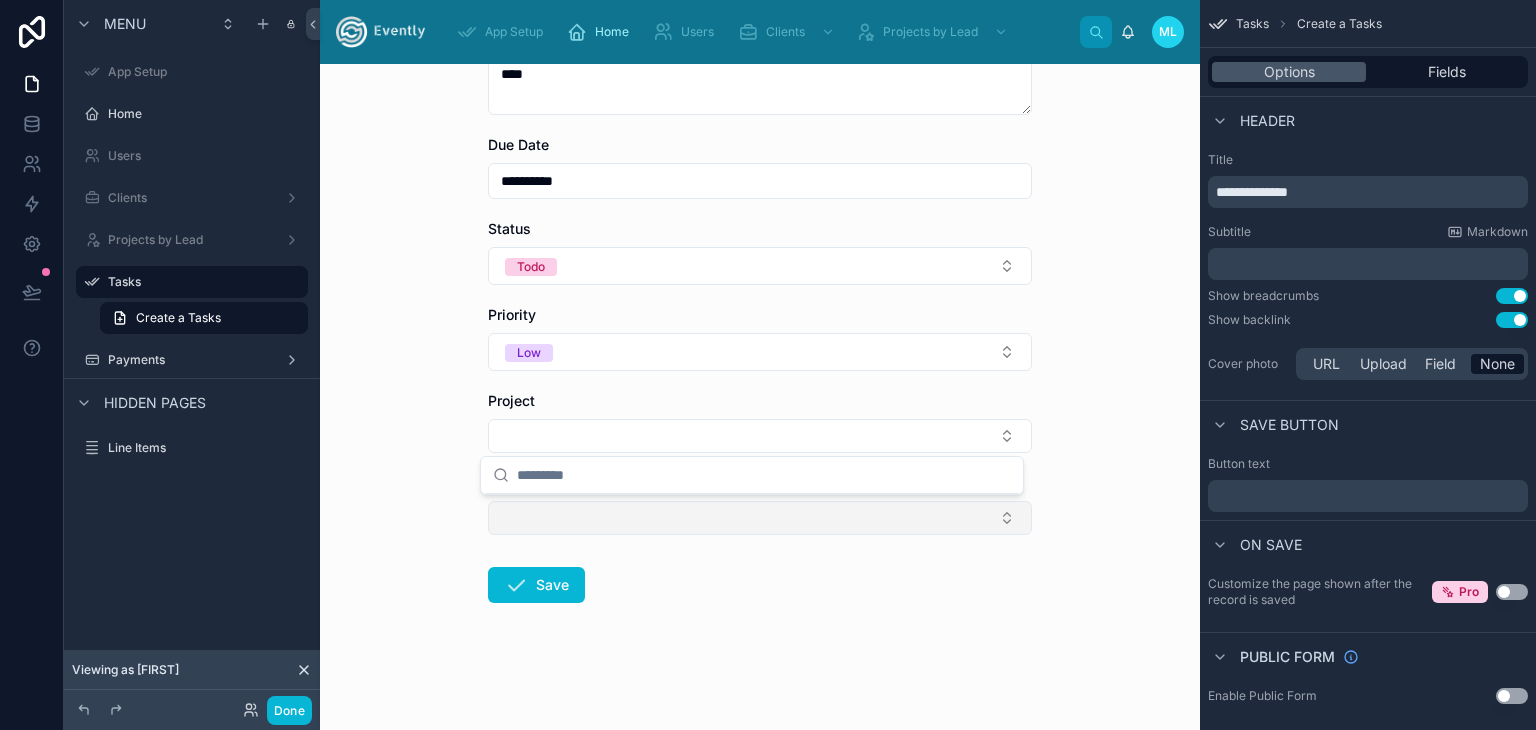 click at bounding box center [760, 518] 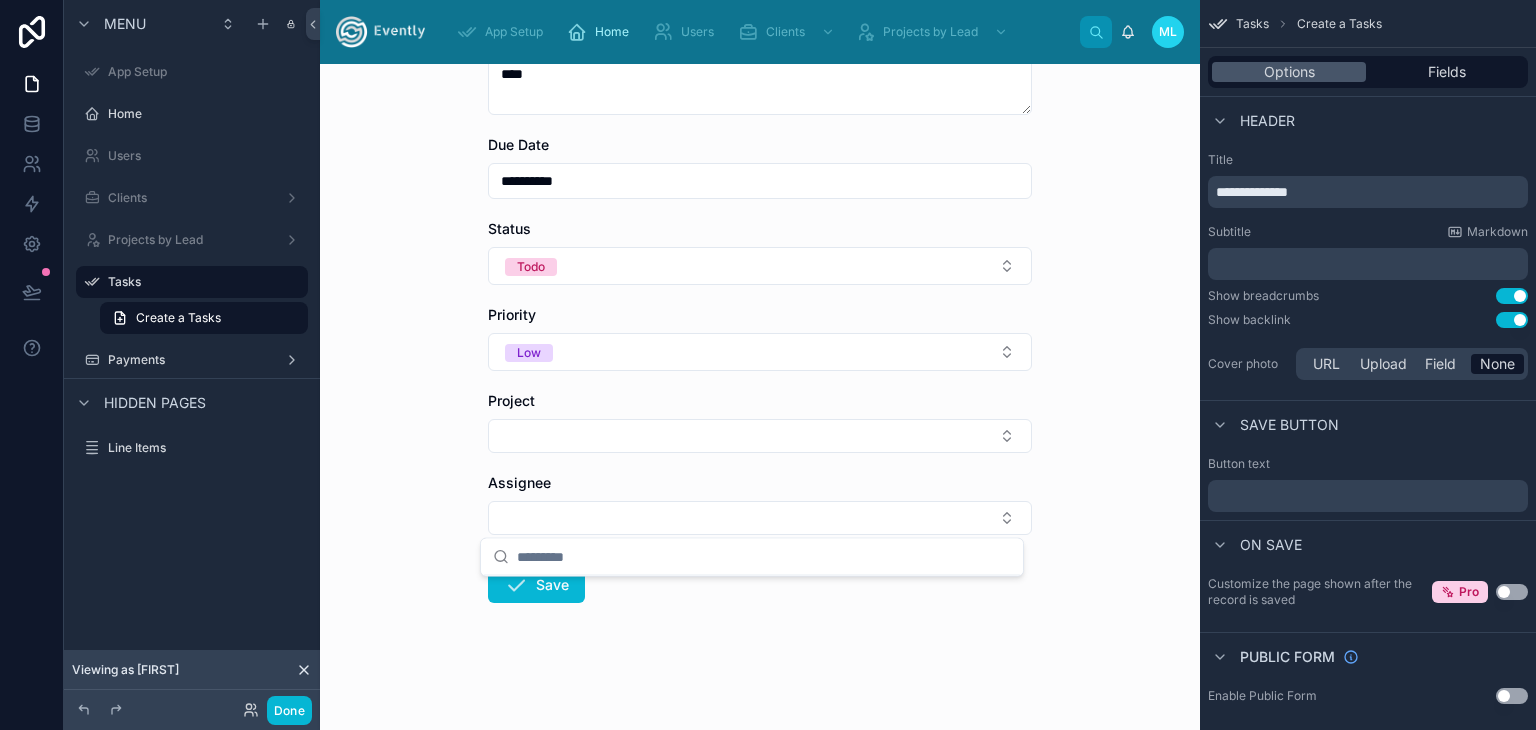 click on "**********" at bounding box center (760, 397) 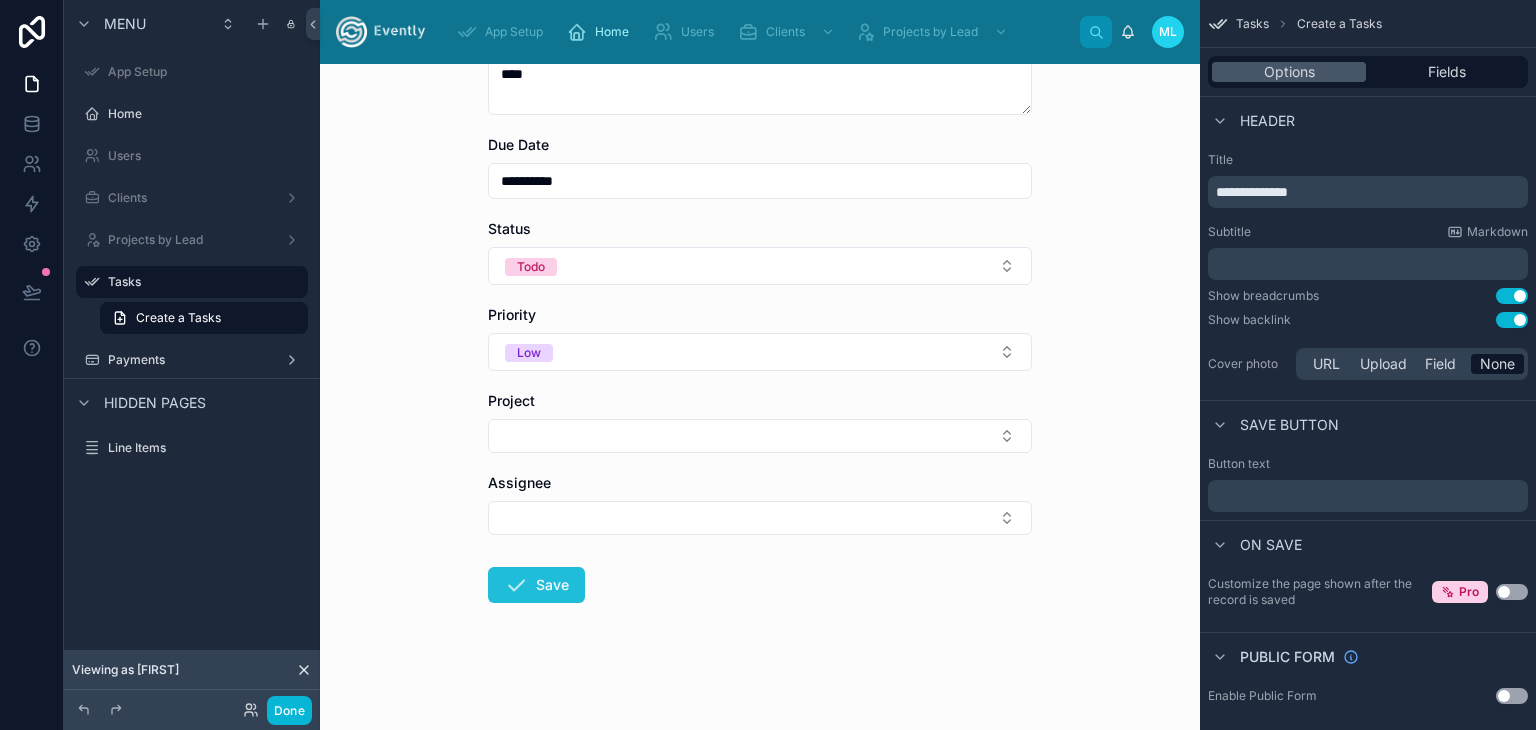 click on "Save" at bounding box center [536, 585] 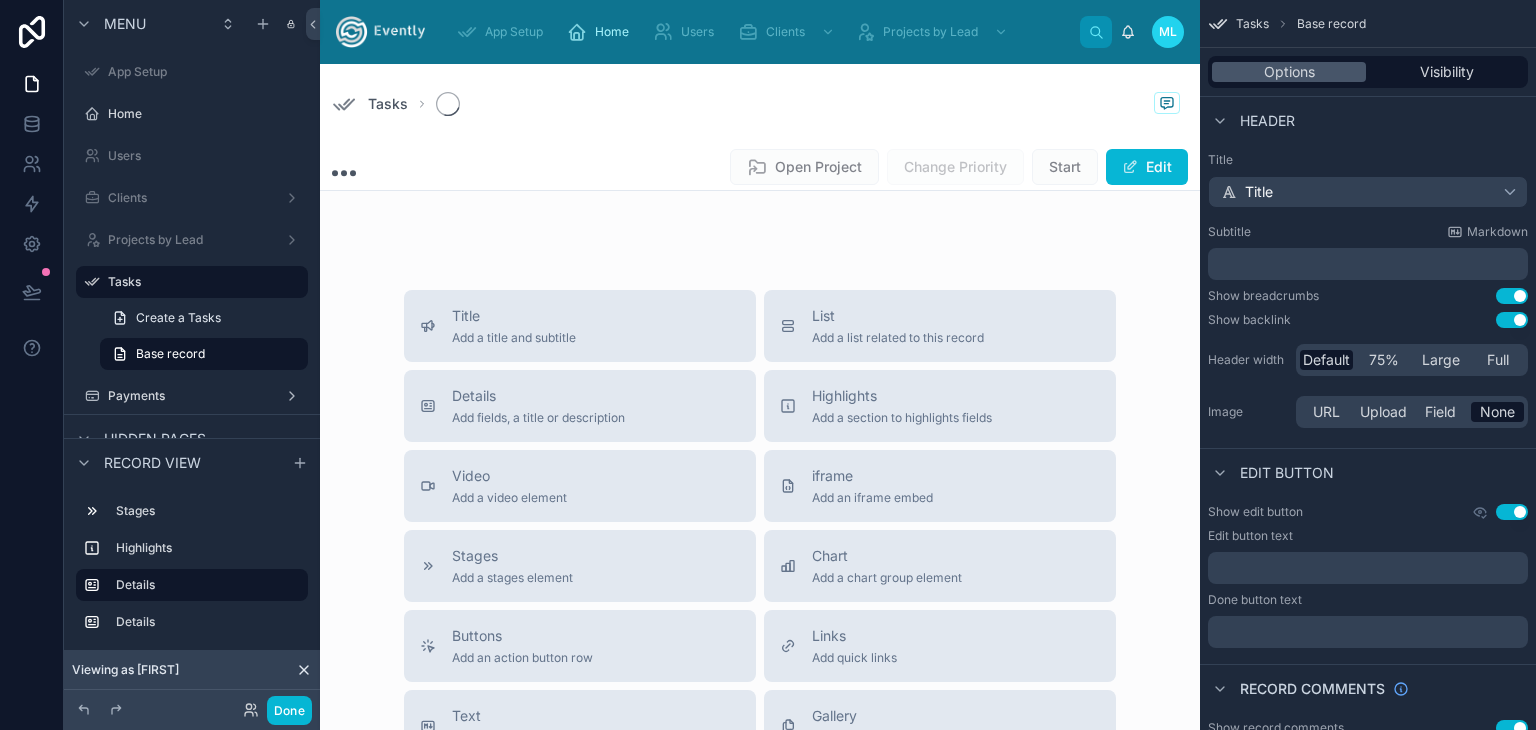scroll, scrollTop: 0, scrollLeft: 0, axis: both 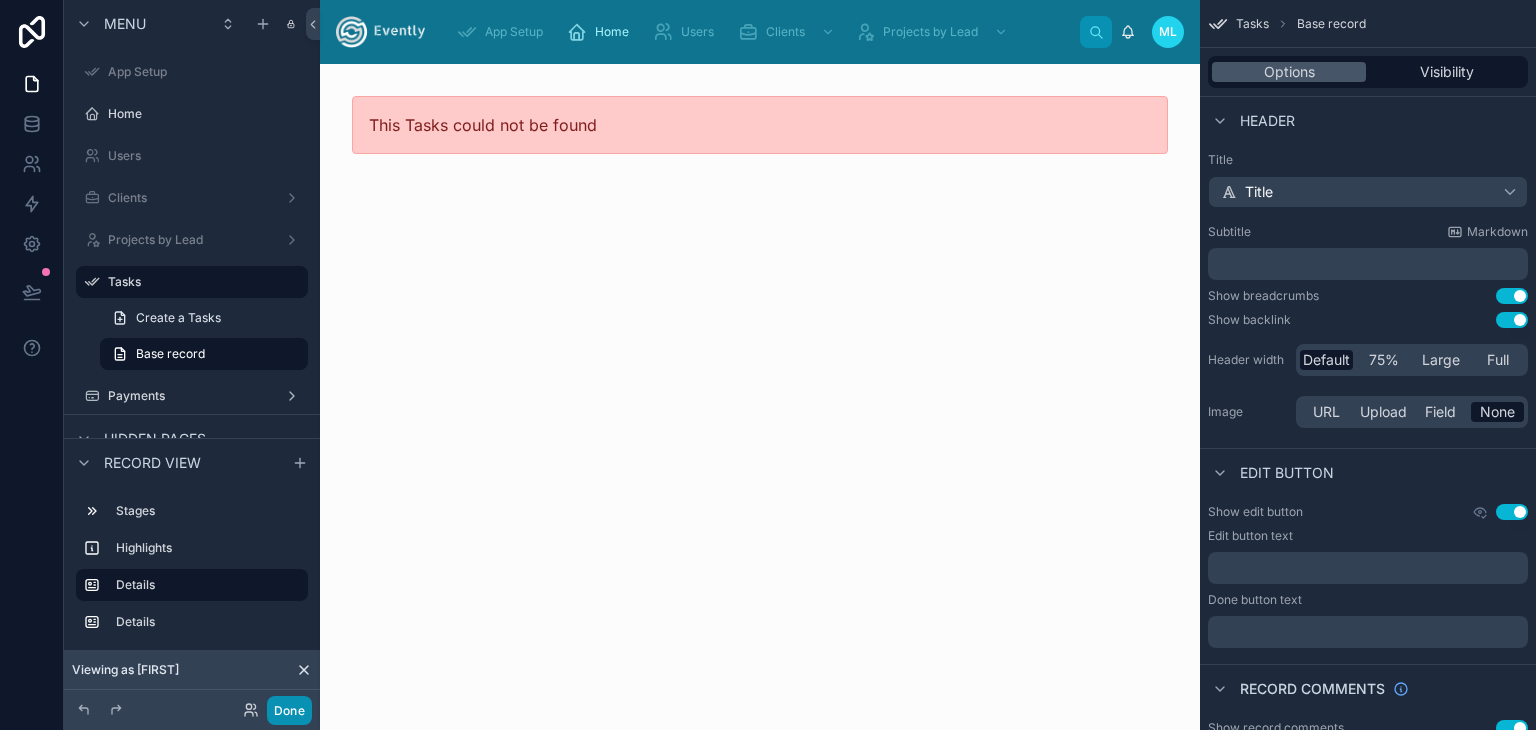 click on "Done" at bounding box center [289, 710] 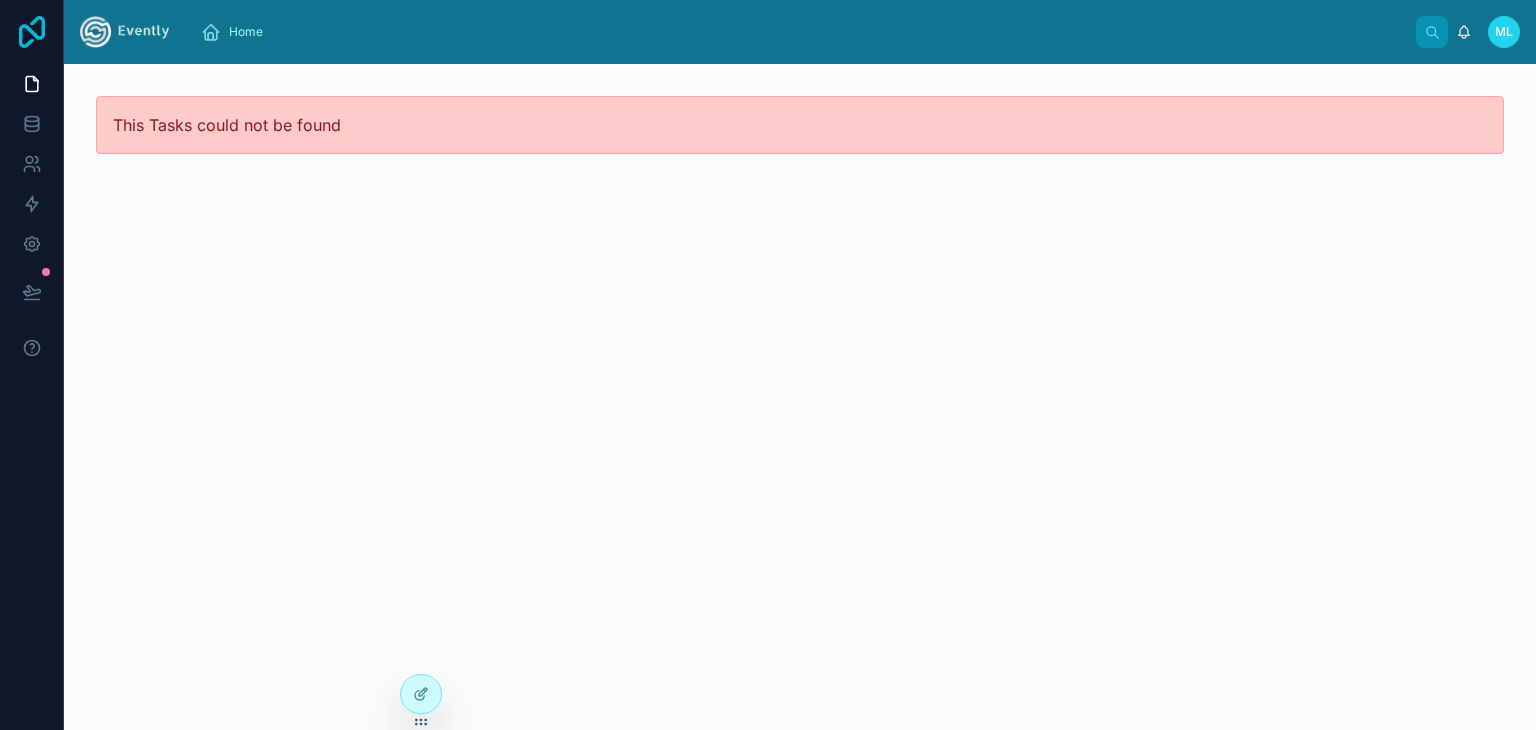 click 